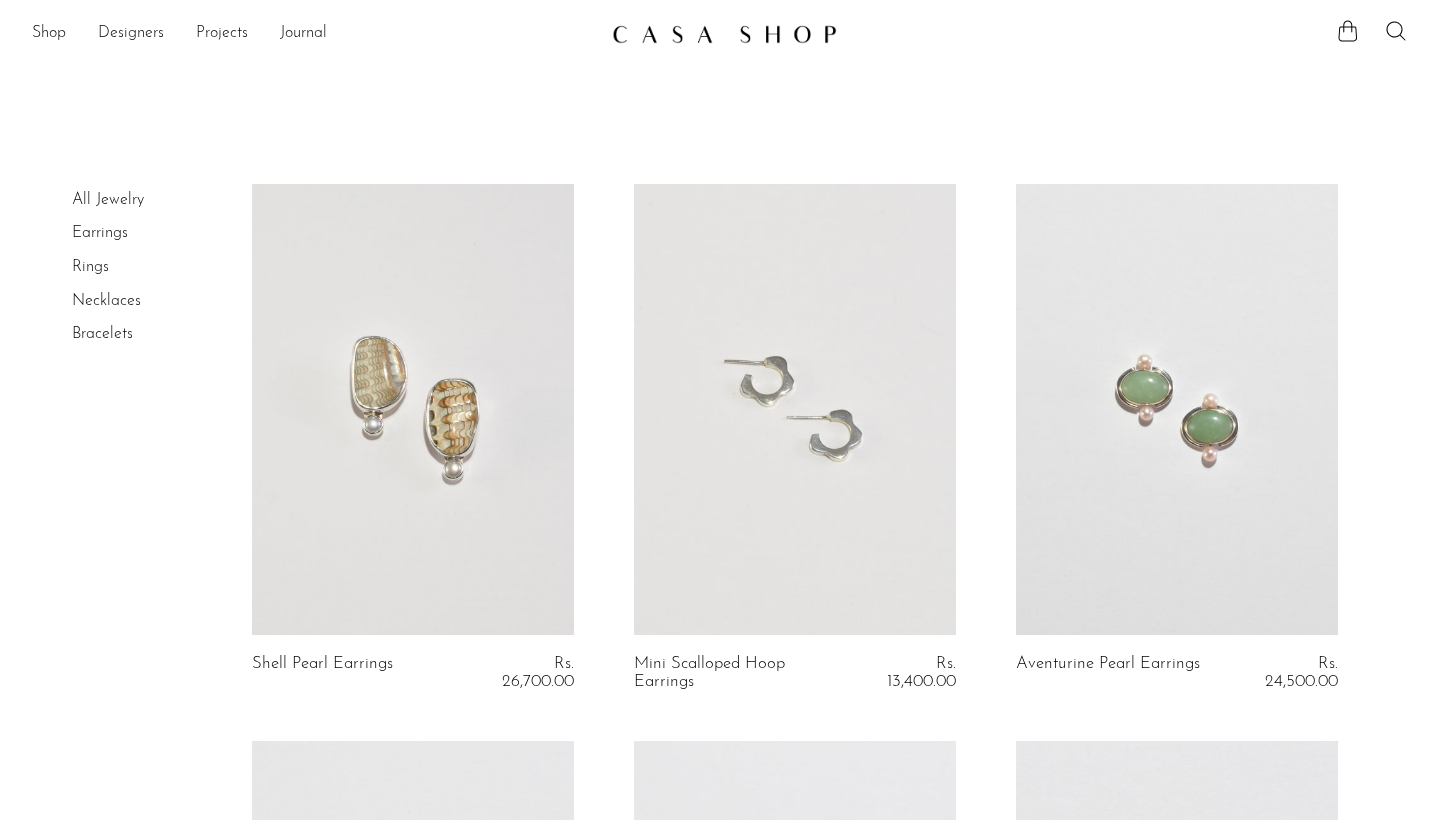 scroll, scrollTop: 0, scrollLeft: 0, axis: both 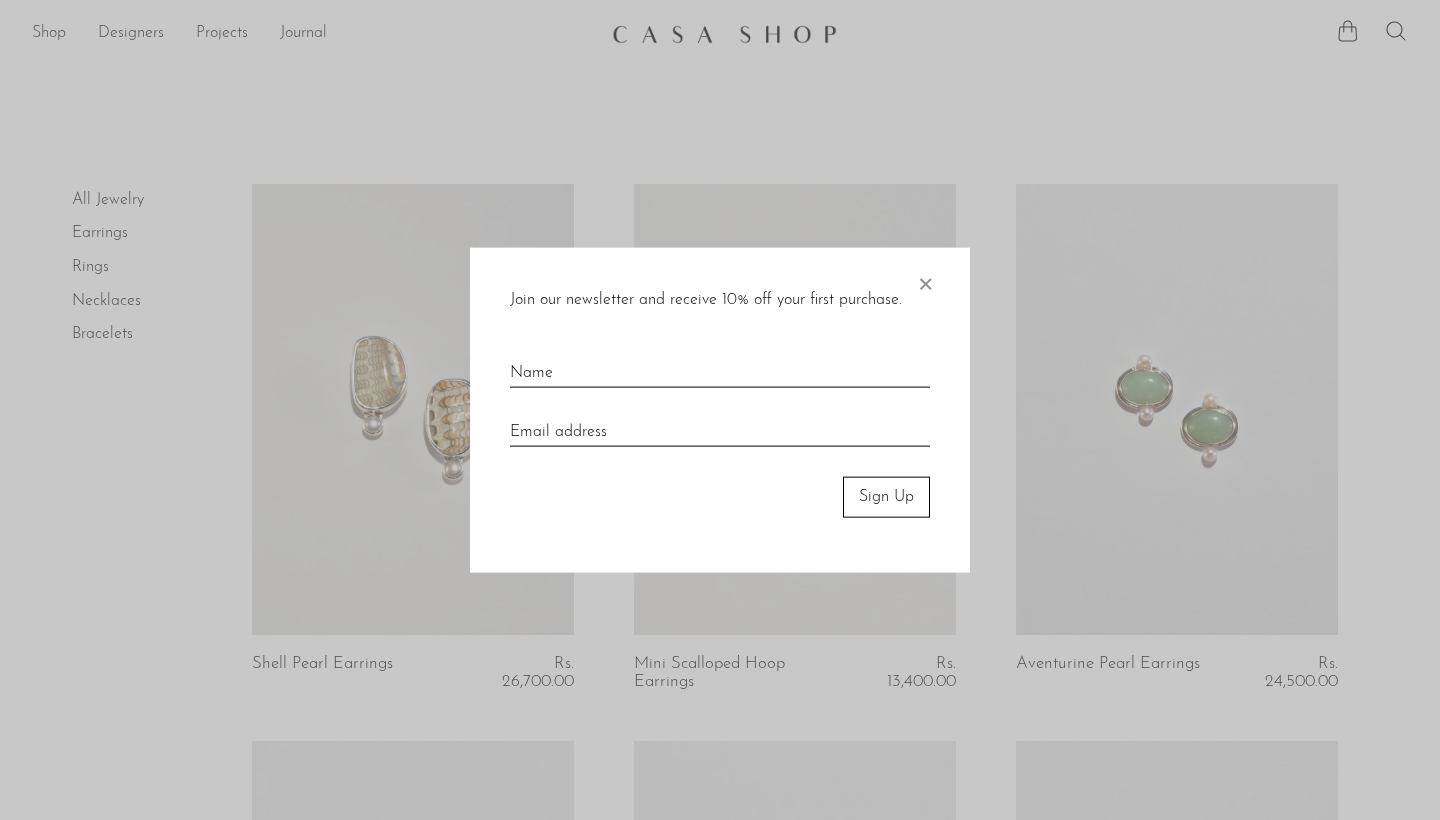 click at bounding box center (720, 410) 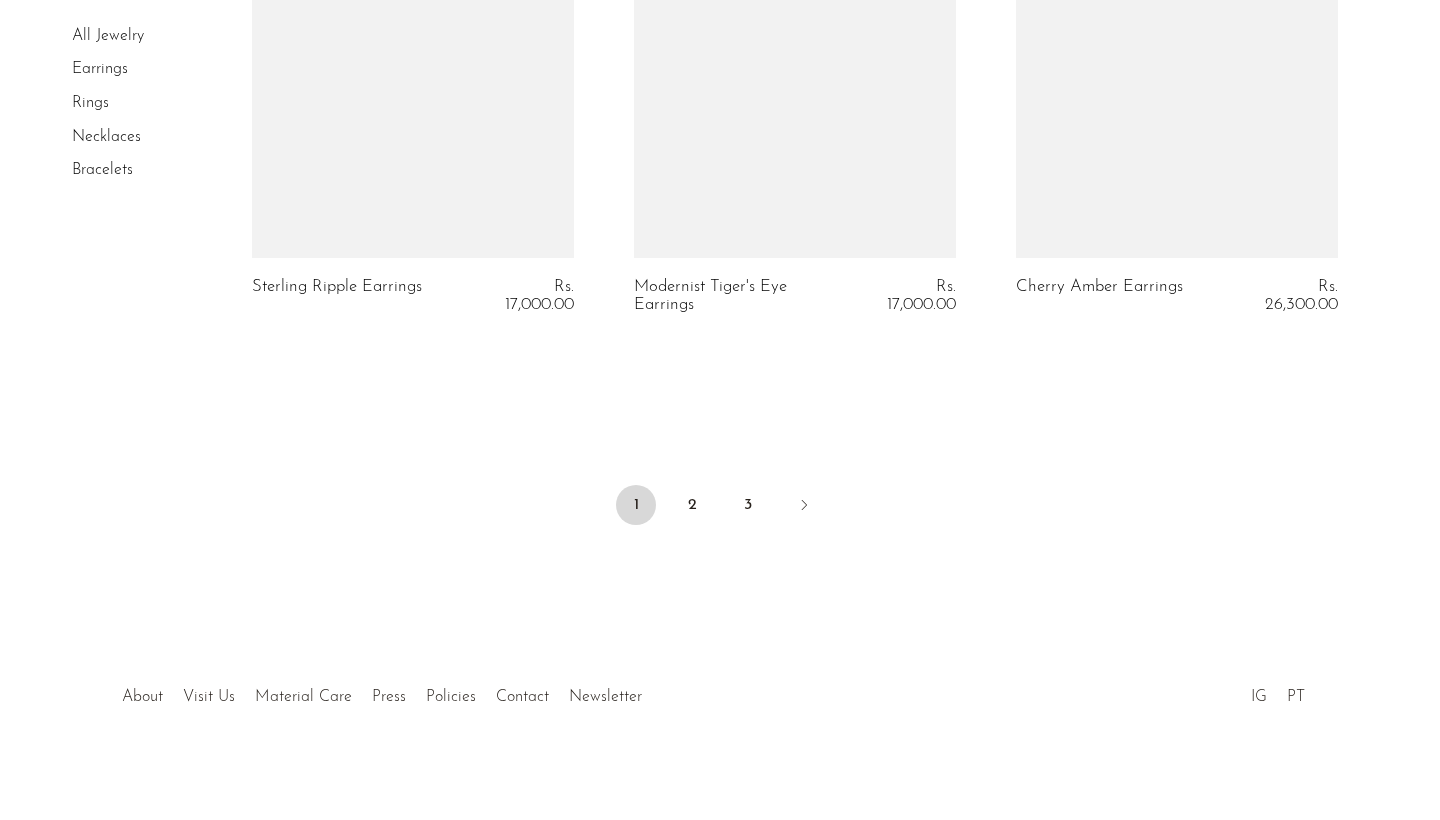 scroll, scrollTop: 6510, scrollLeft: 0, axis: vertical 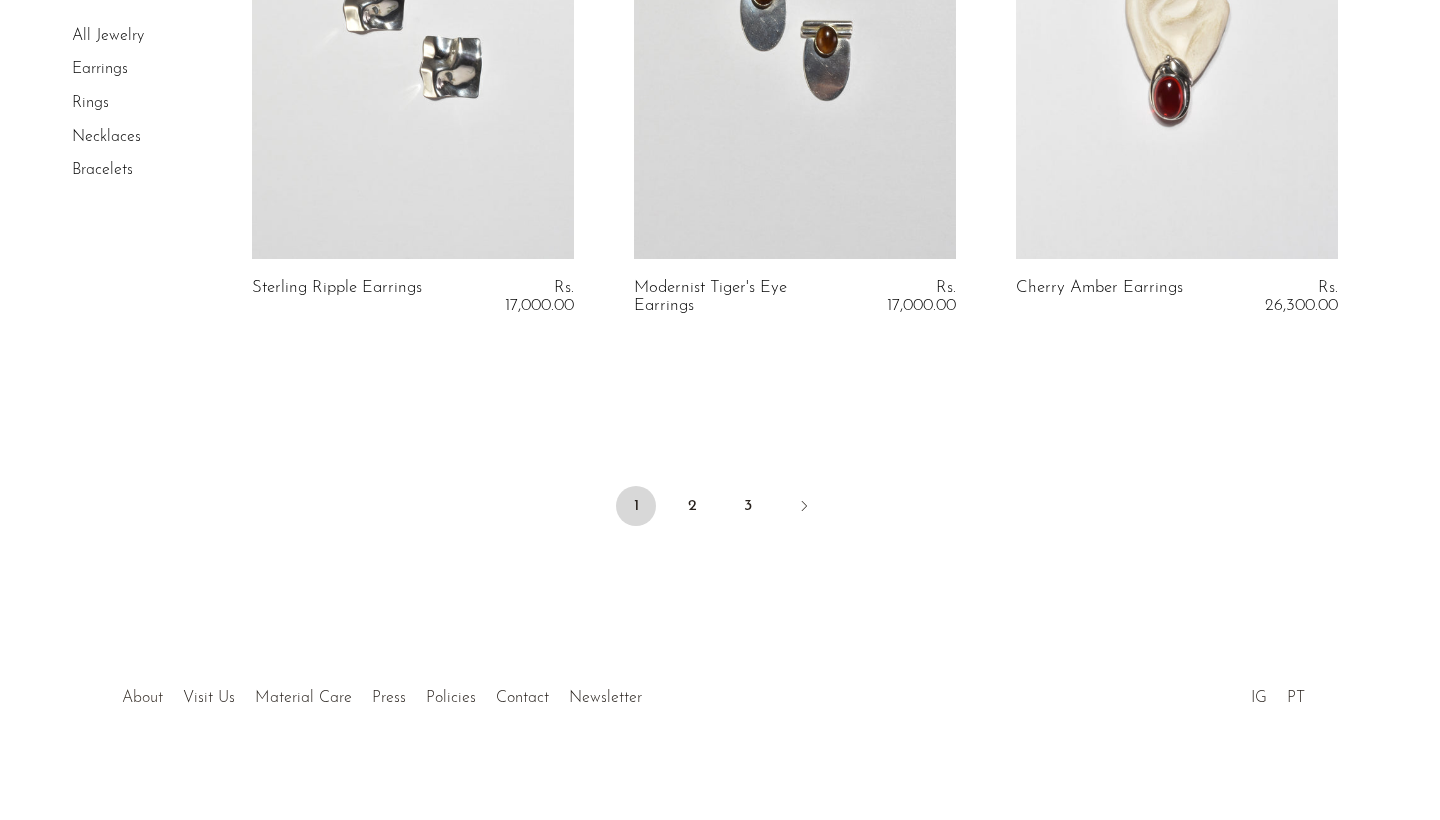 click on "About" at bounding box center (142, 698) 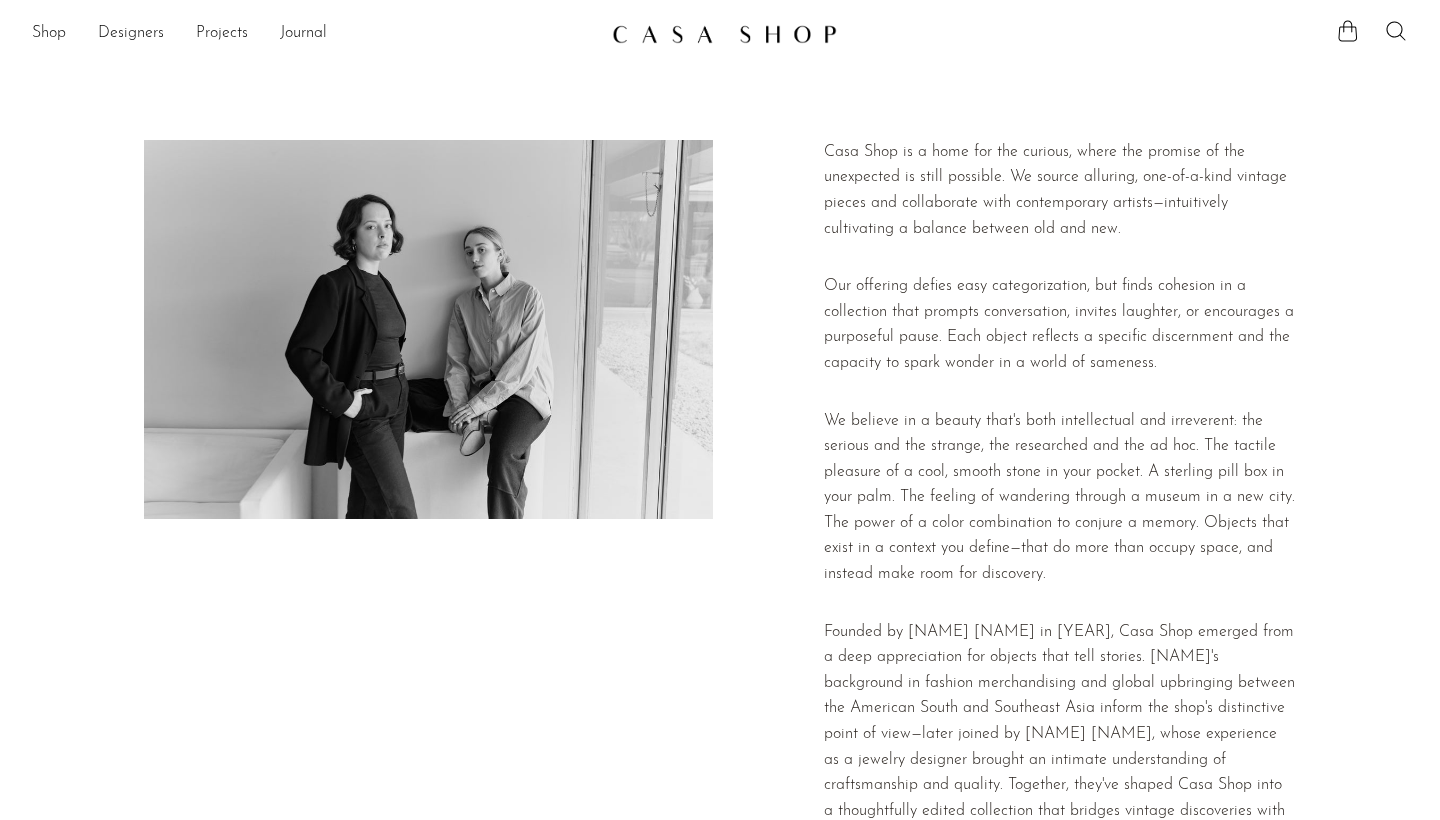 scroll, scrollTop: 0, scrollLeft: 0, axis: both 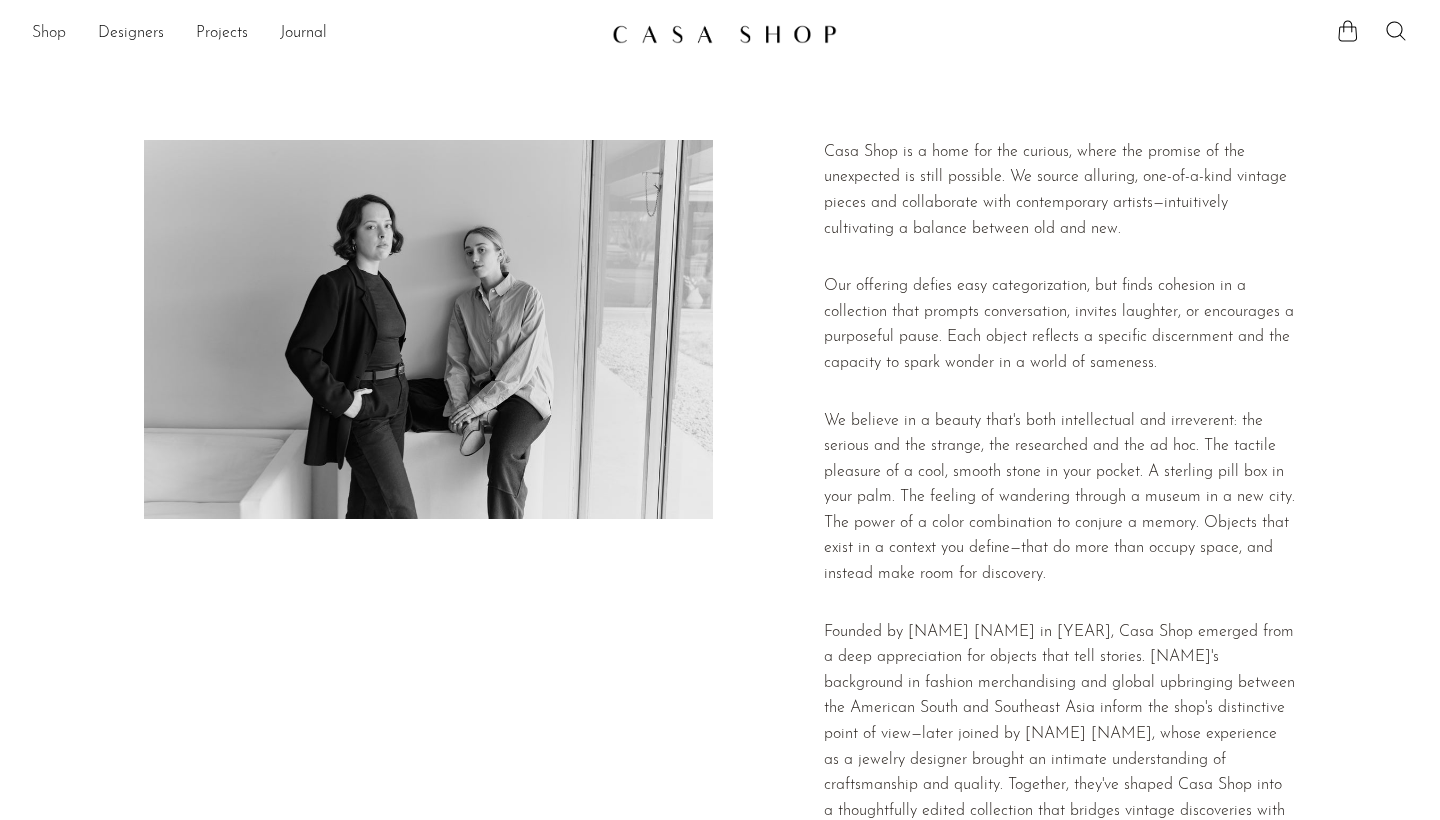 click on "Shop" at bounding box center (49, 34) 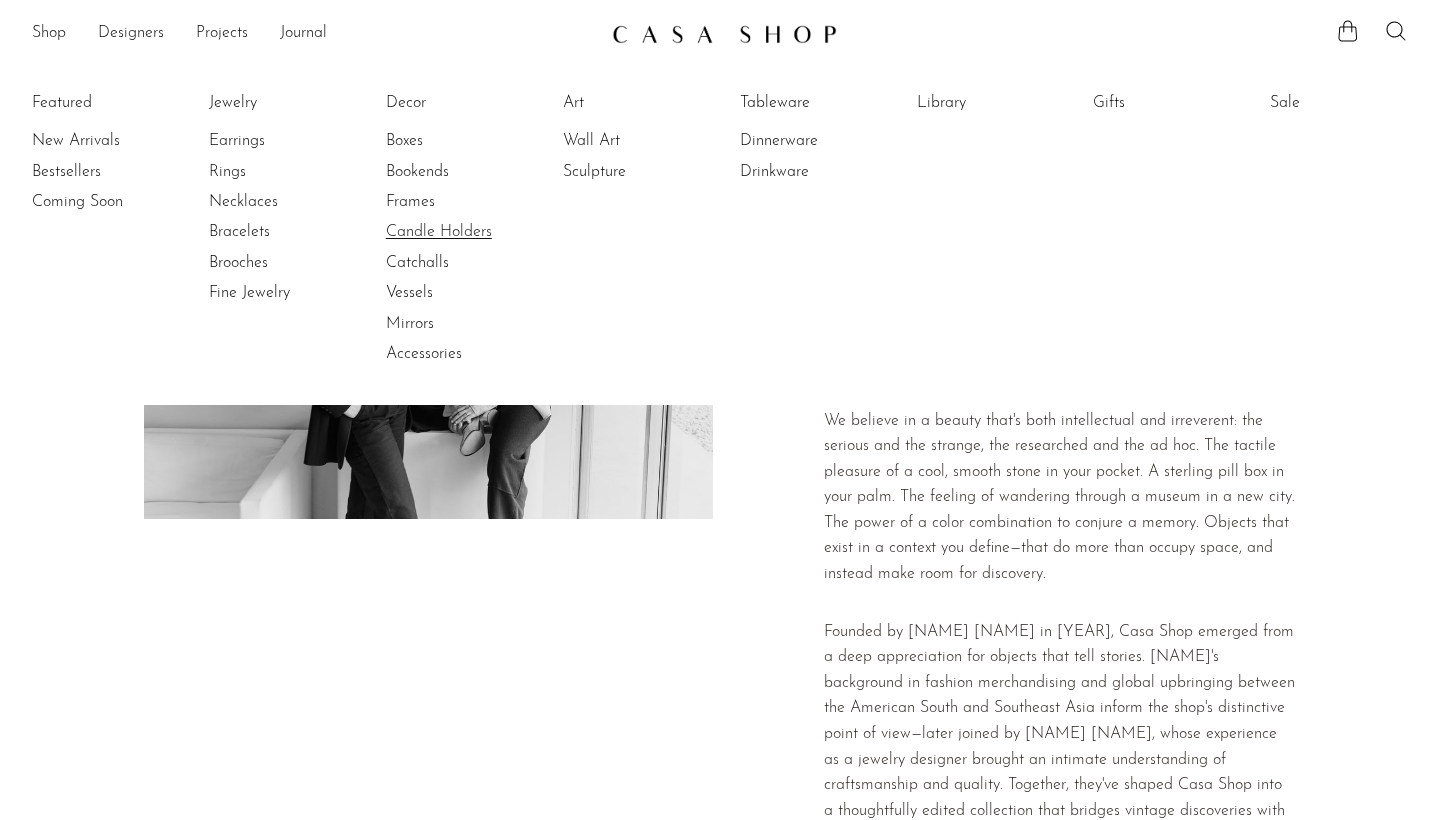 click on "Candle Holders" at bounding box center [461, 232] 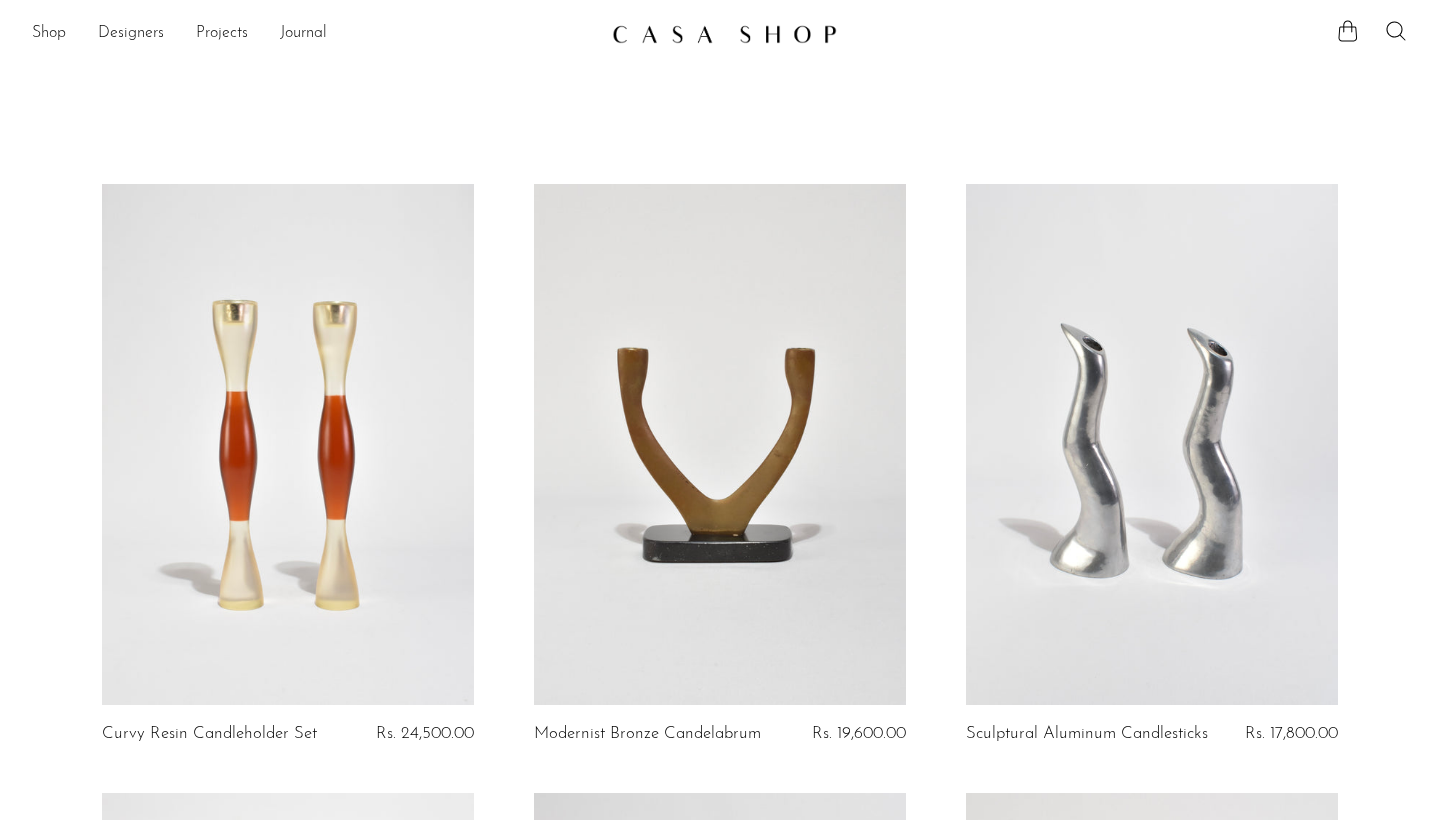scroll, scrollTop: 0, scrollLeft: 0, axis: both 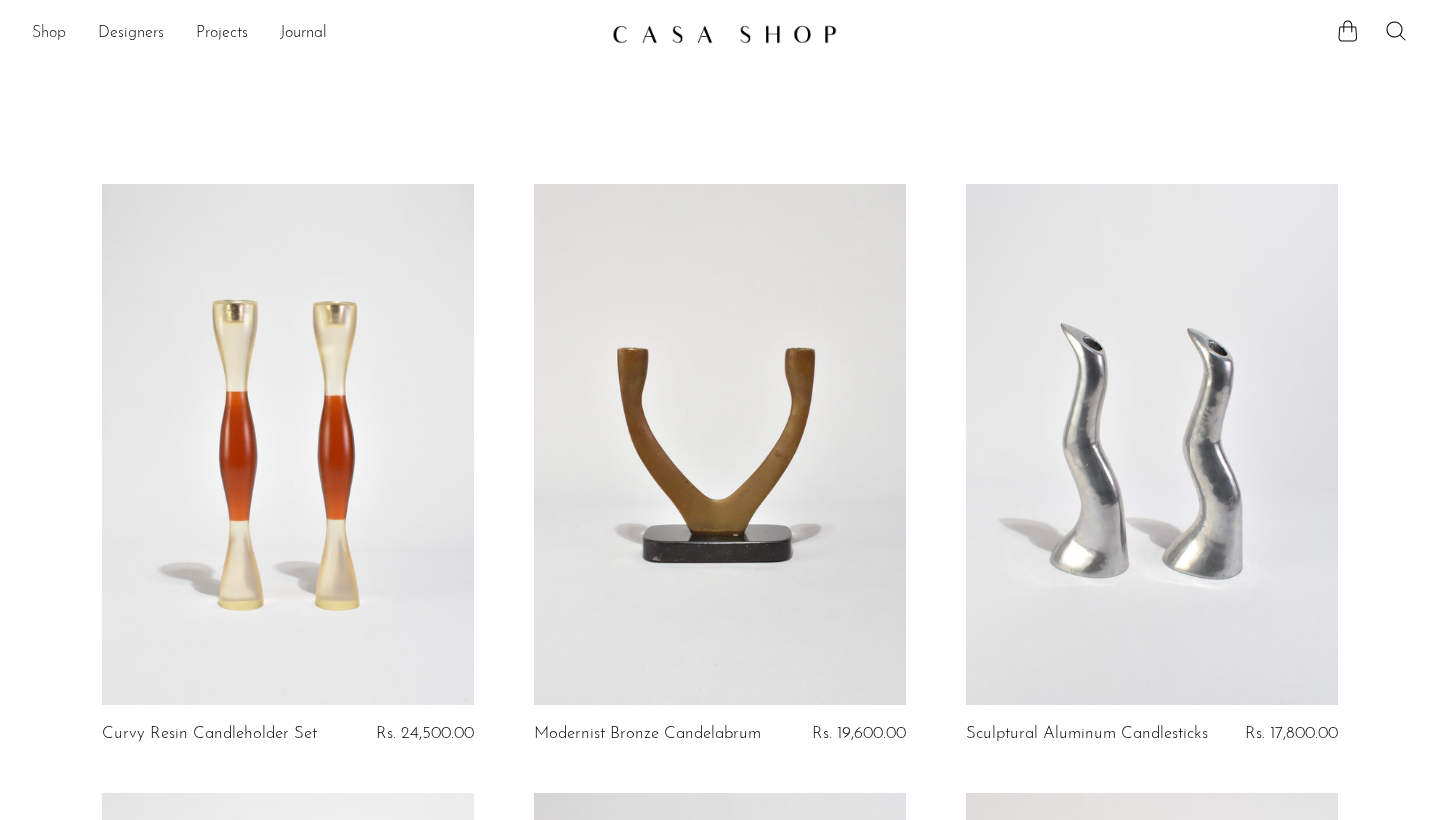 click on "Shop" at bounding box center [49, 34] 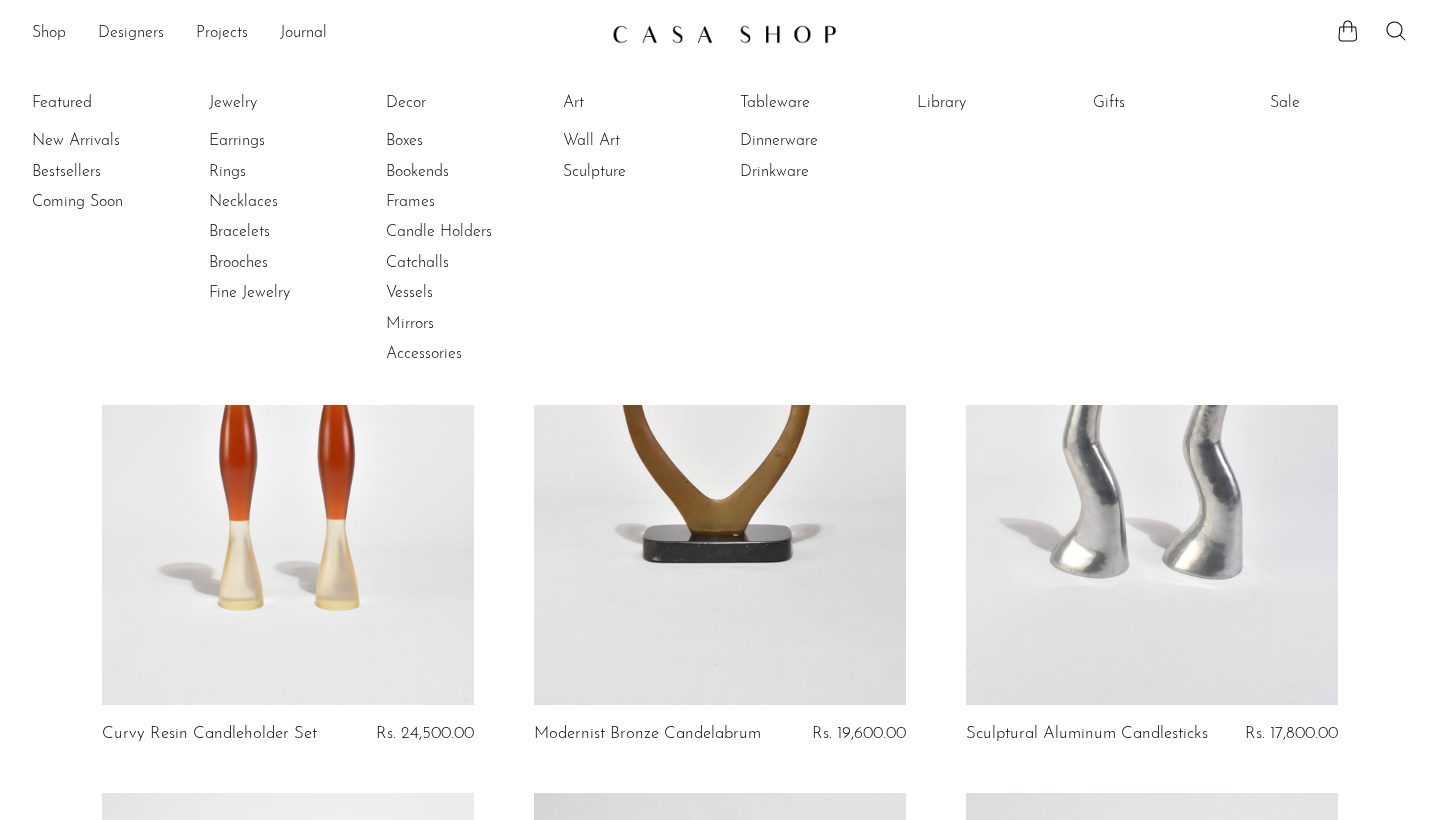 click on "Rings" at bounding box center (284, 172) 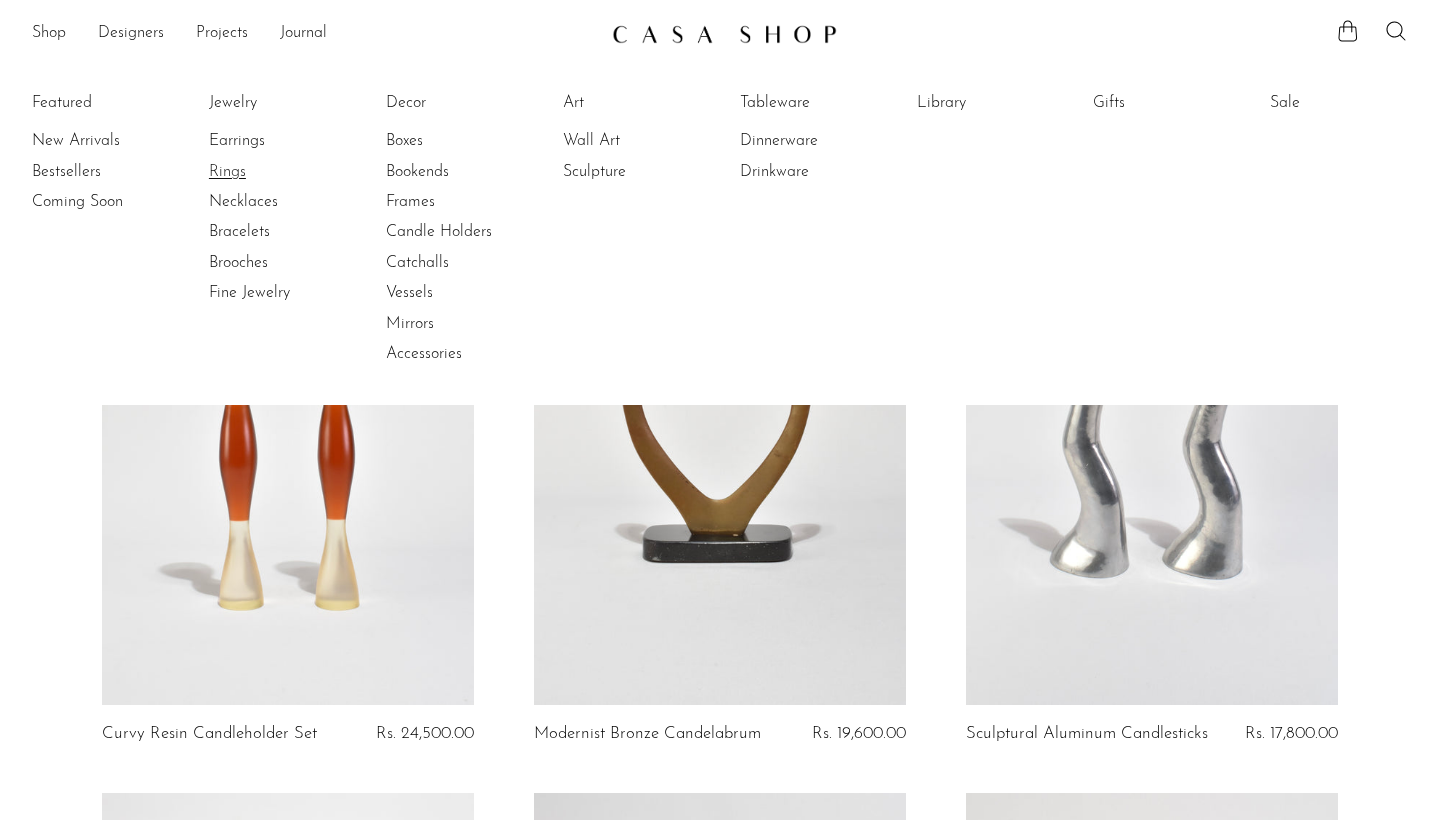 click on "Rings" at bounding box center [284, 172] 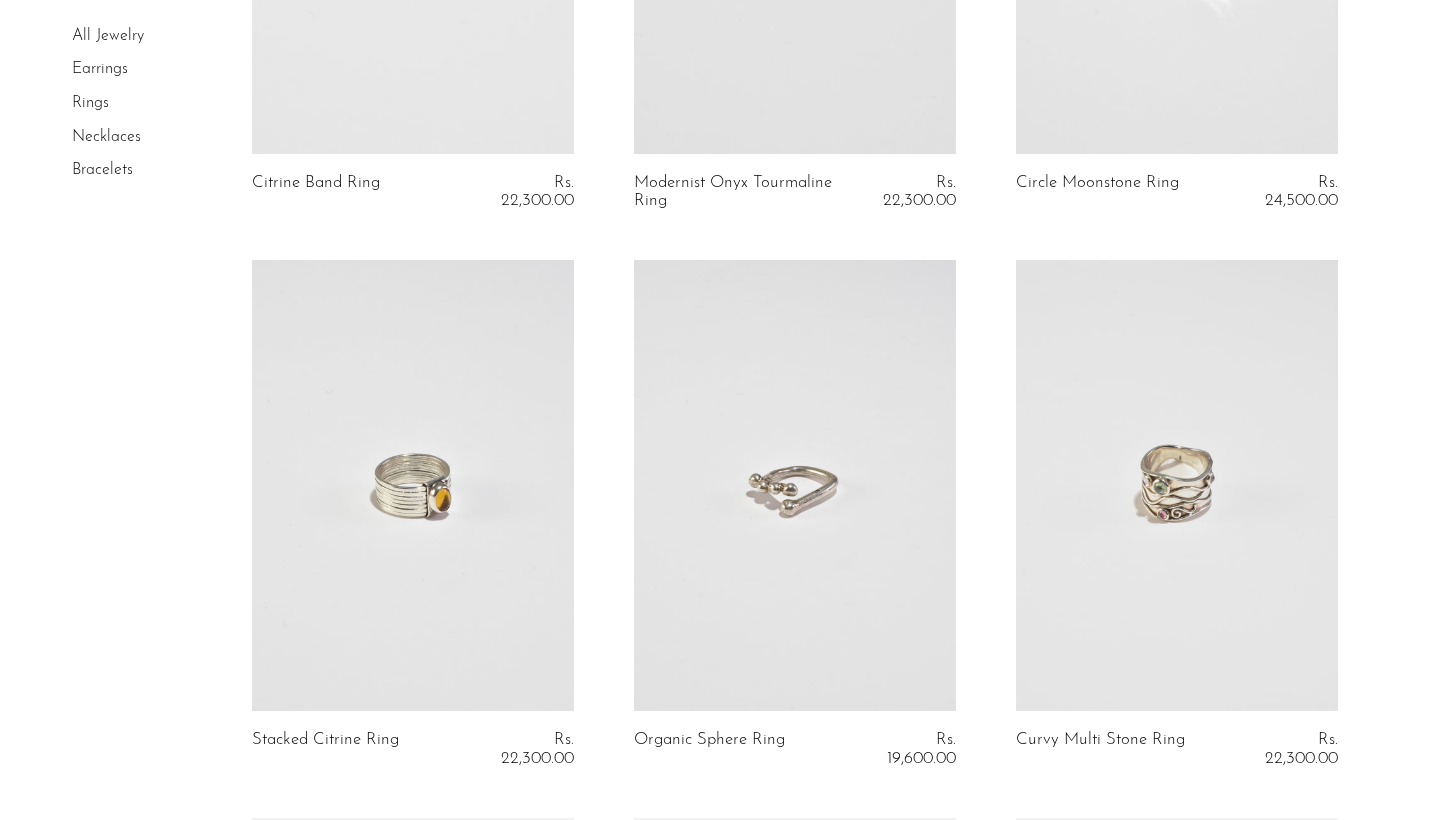 scroll, scrollTop: 481, scrollLeft: 0, axis: vertical 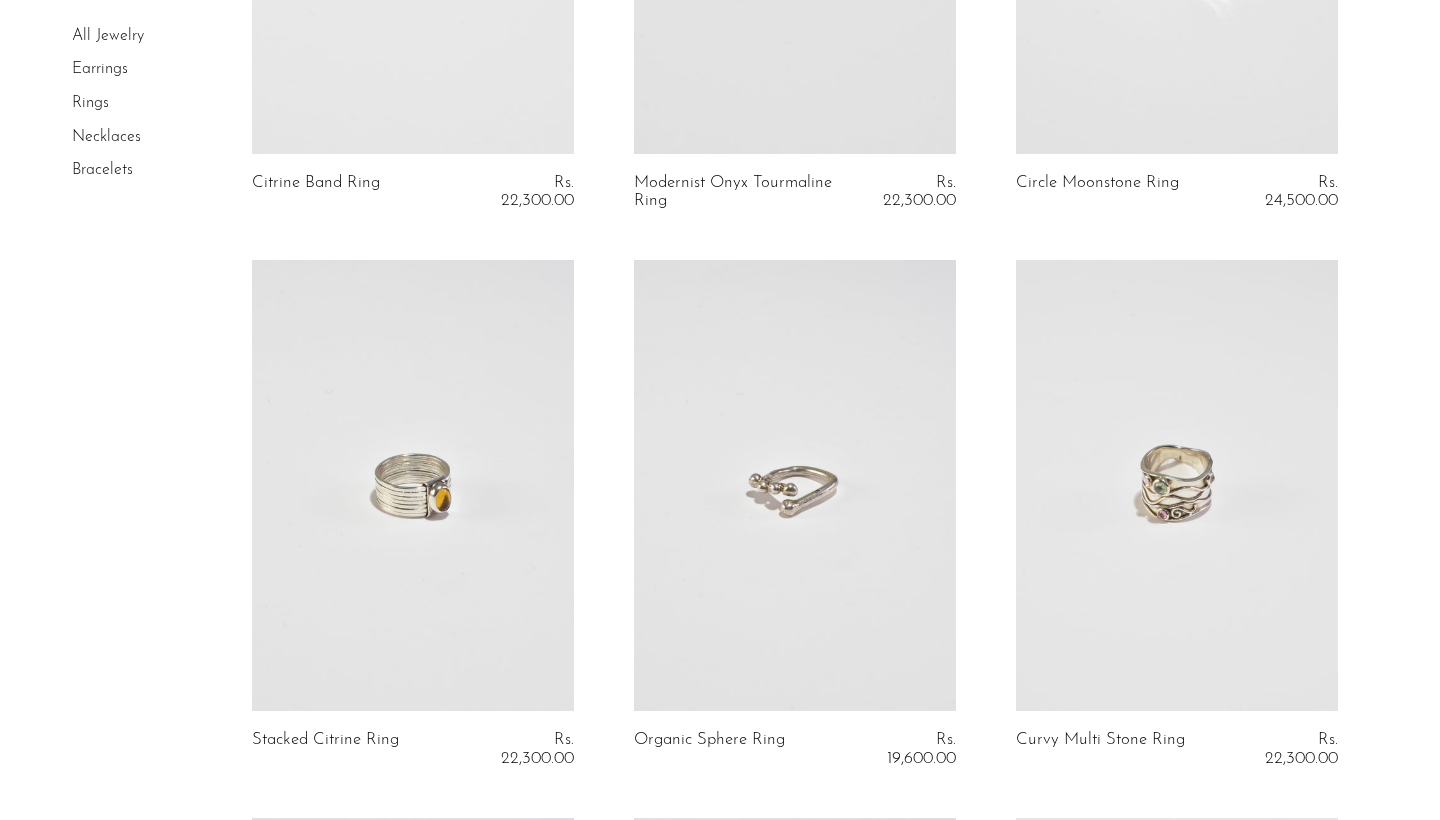 click at bounding box center (413, 485) 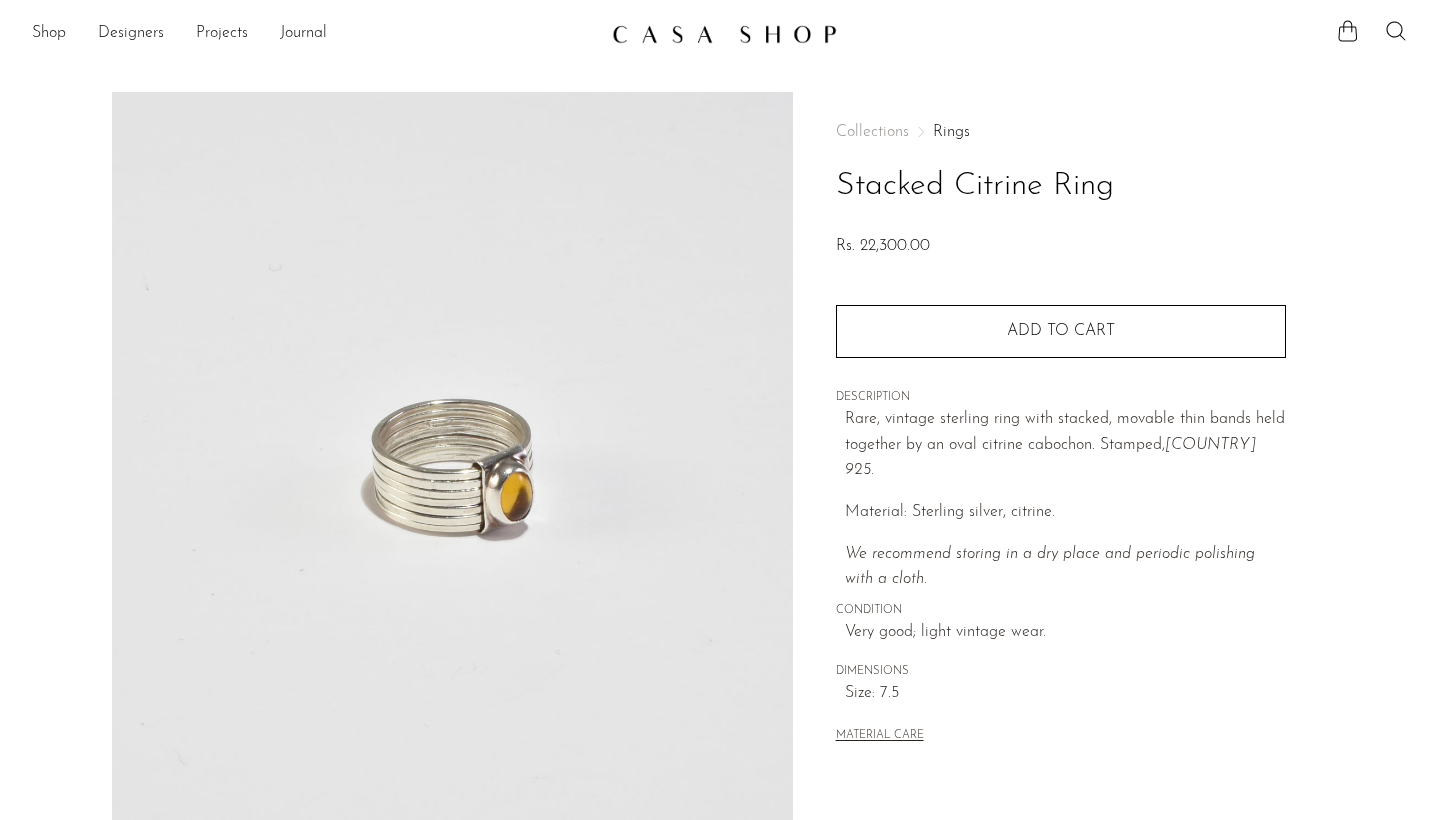 scroll, scrollTop: 0, scrollLeft: 0, axis: both 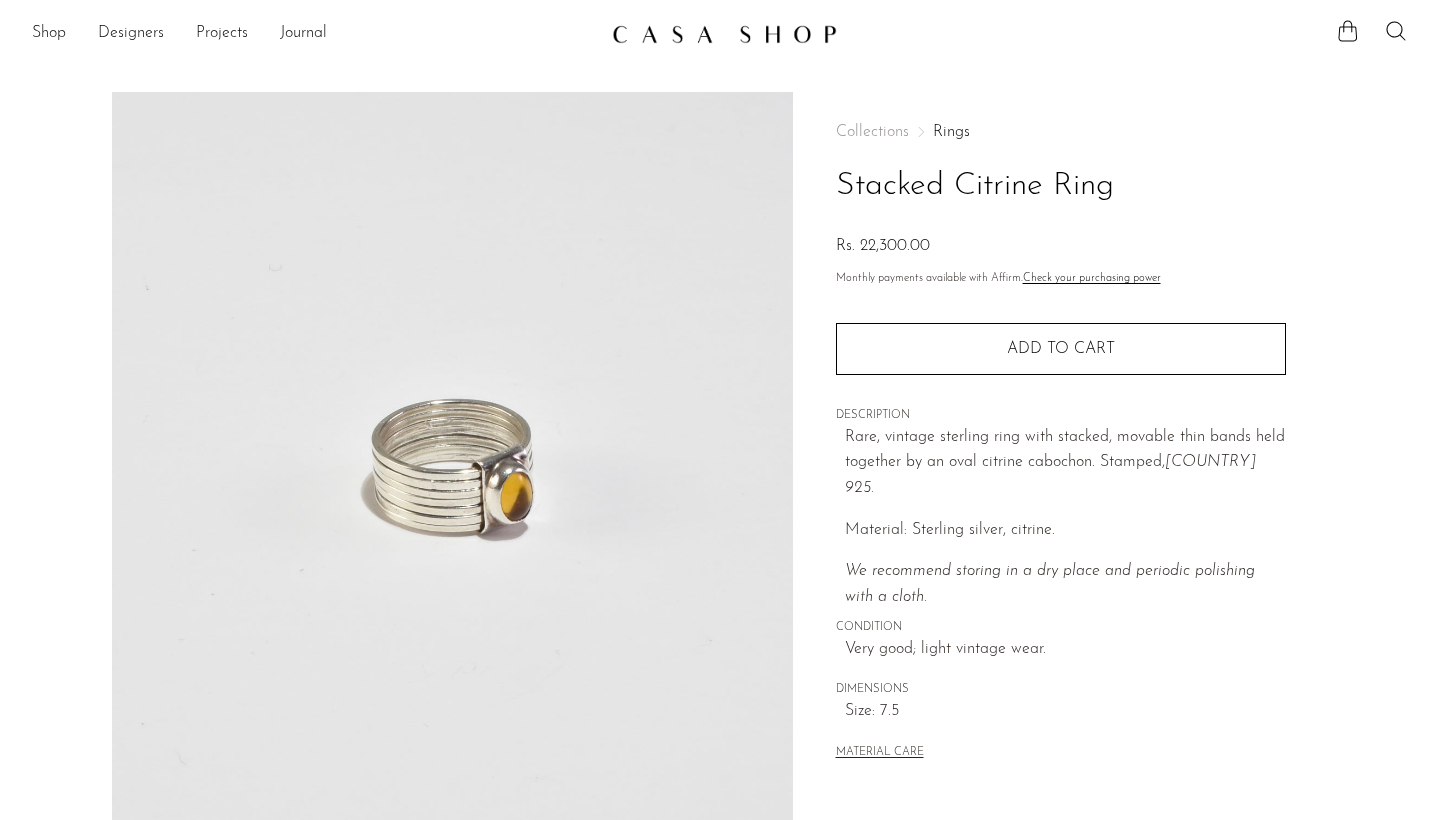 drag, startPoint x: 1010, startPoint y: 322, endPoint x: 1097, endPoint y: 464, distance: 166.53227 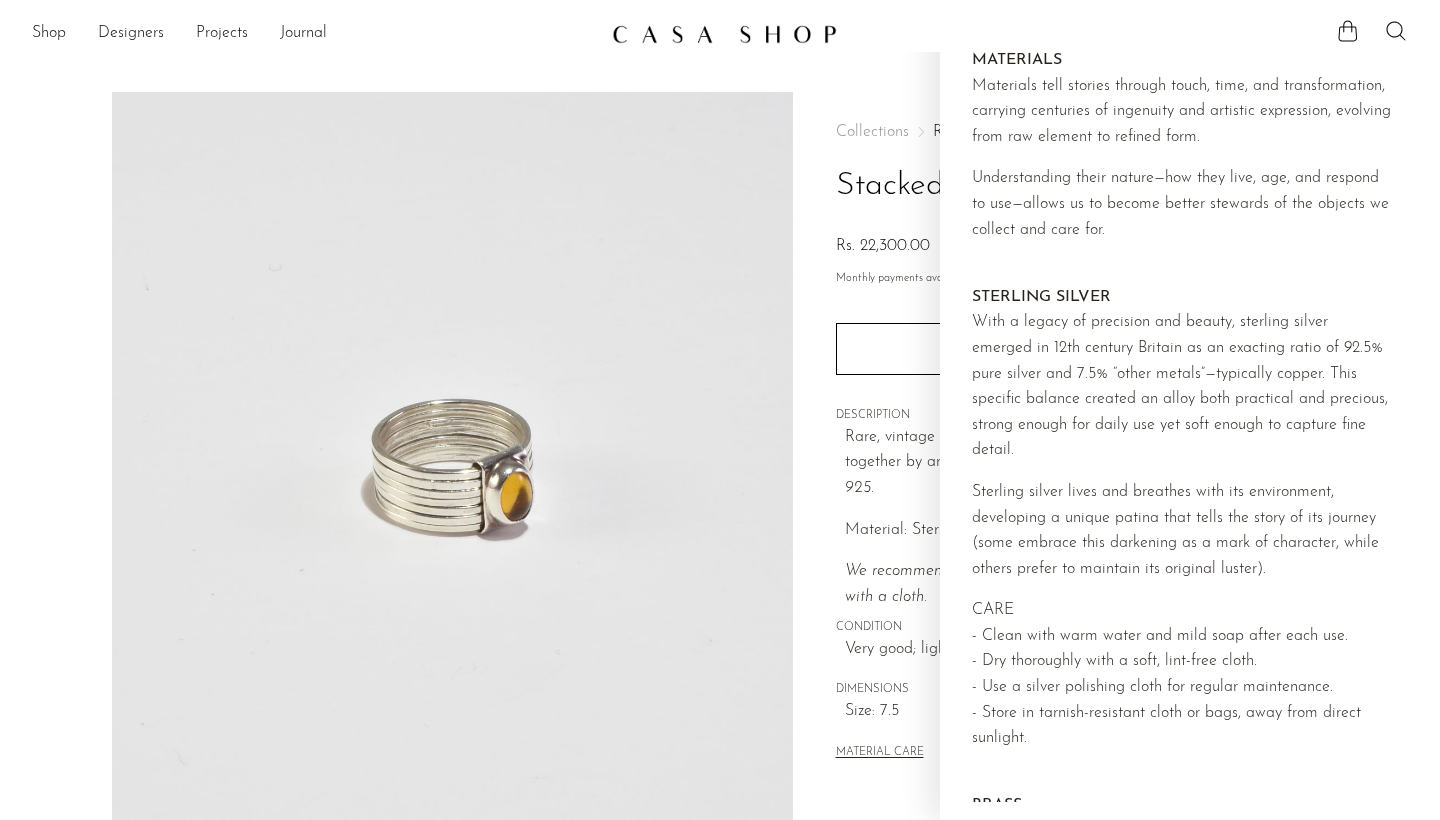 scroll, scrollTop: 0, scrollLeft: 0, axis: both 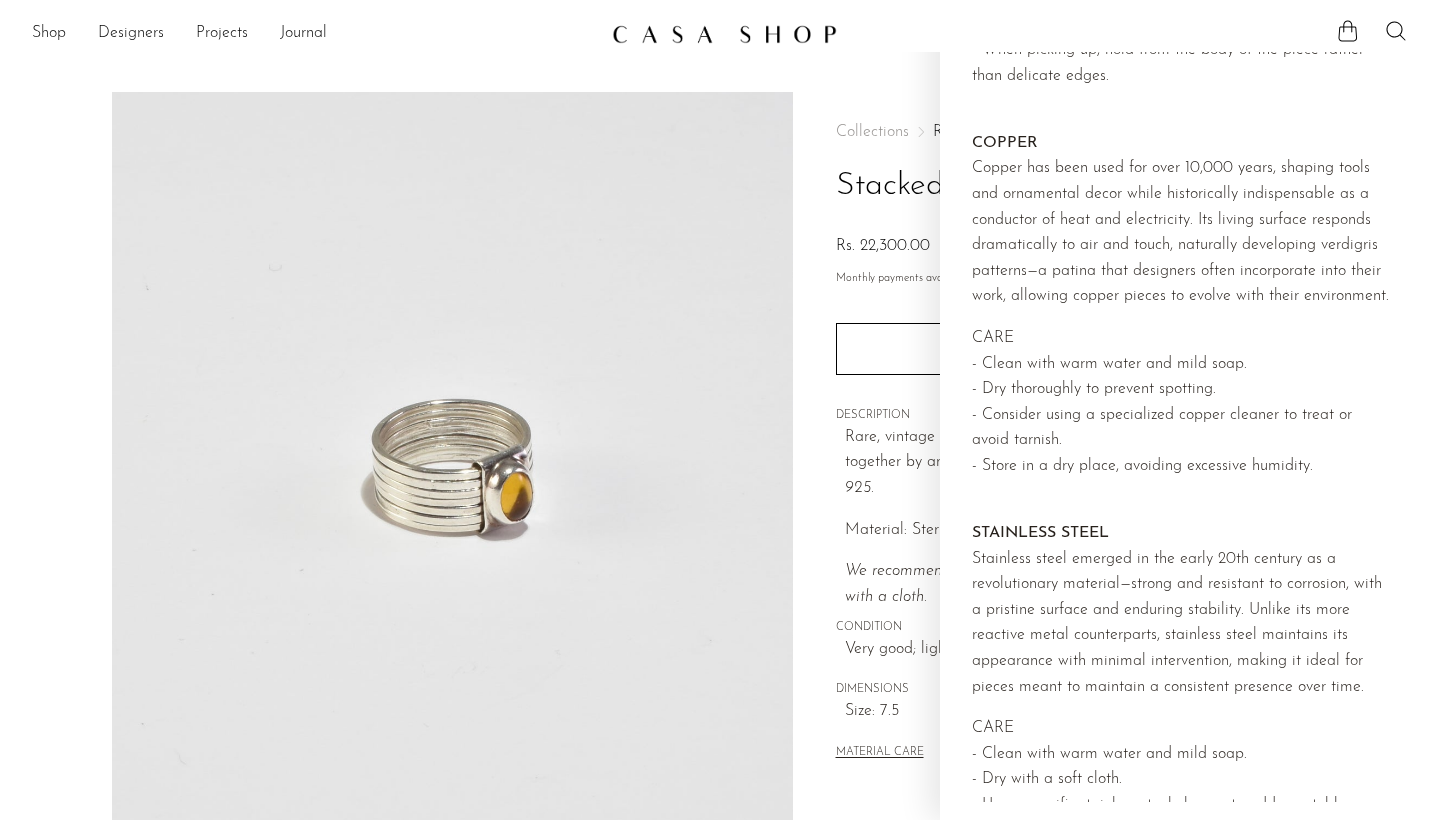 click on "Collections
Rings
Stacked Citrine Ring
Rs. 22,300.00" at bounding box center [1061, 192] 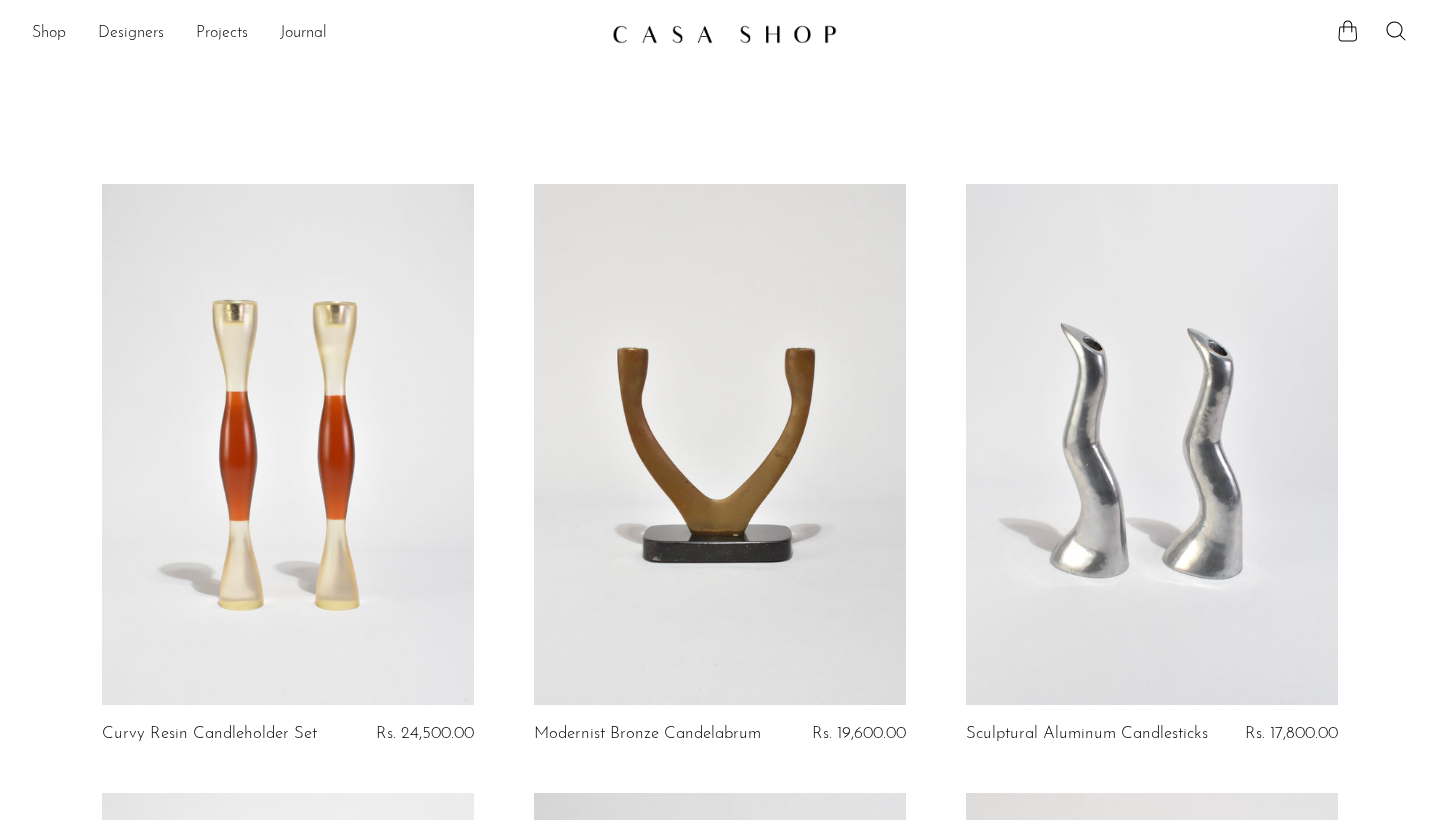 scroll, scrollTop: 0, scrollLeft: 0, axis: both 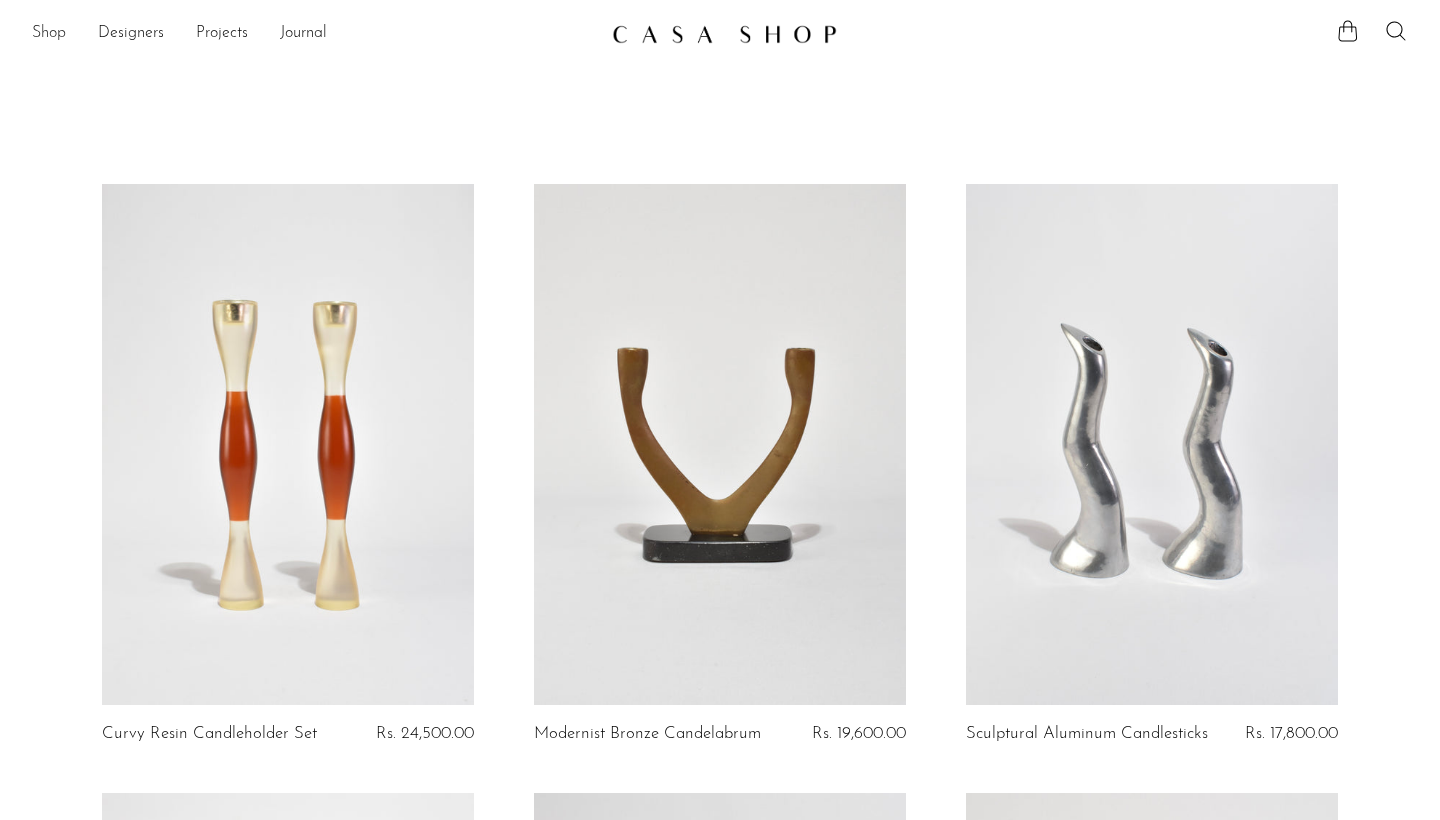 click on "Shop" at bounding box center (49, 34) 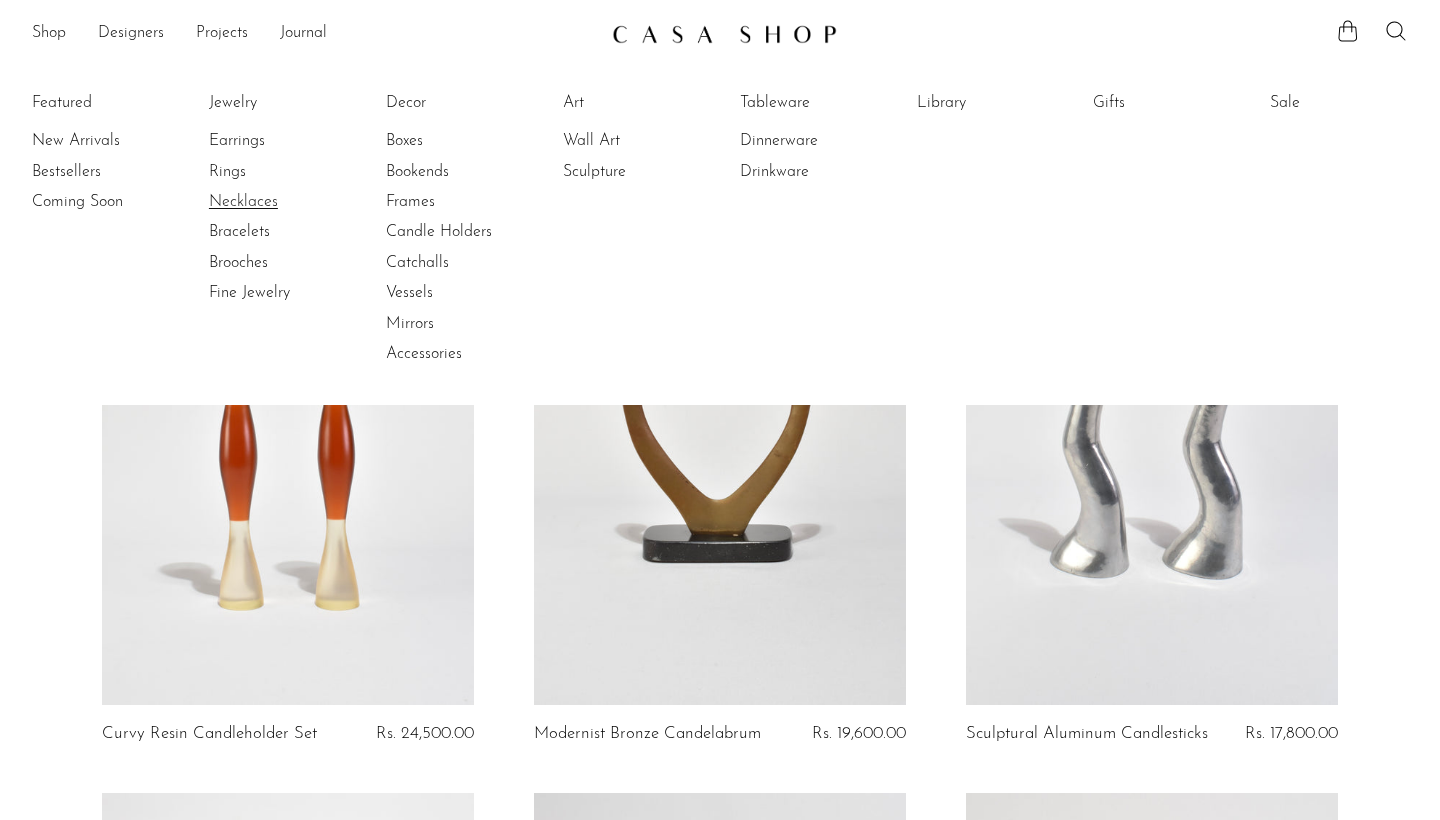 click on "Necklaces" at bounding box center (284, 202) 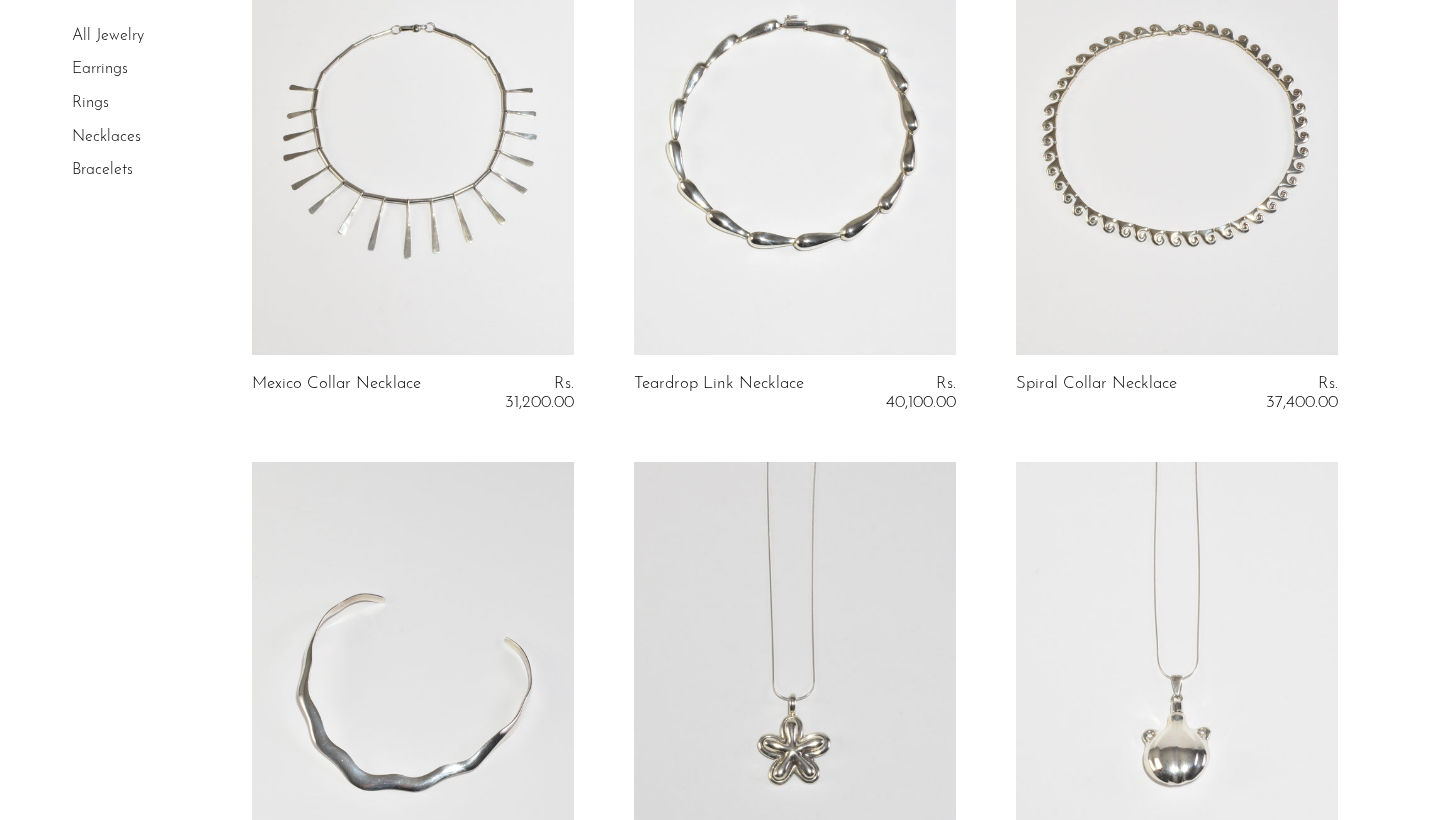 scroll, scrollTop: 857, scrollLeft: 0, axis: vertical 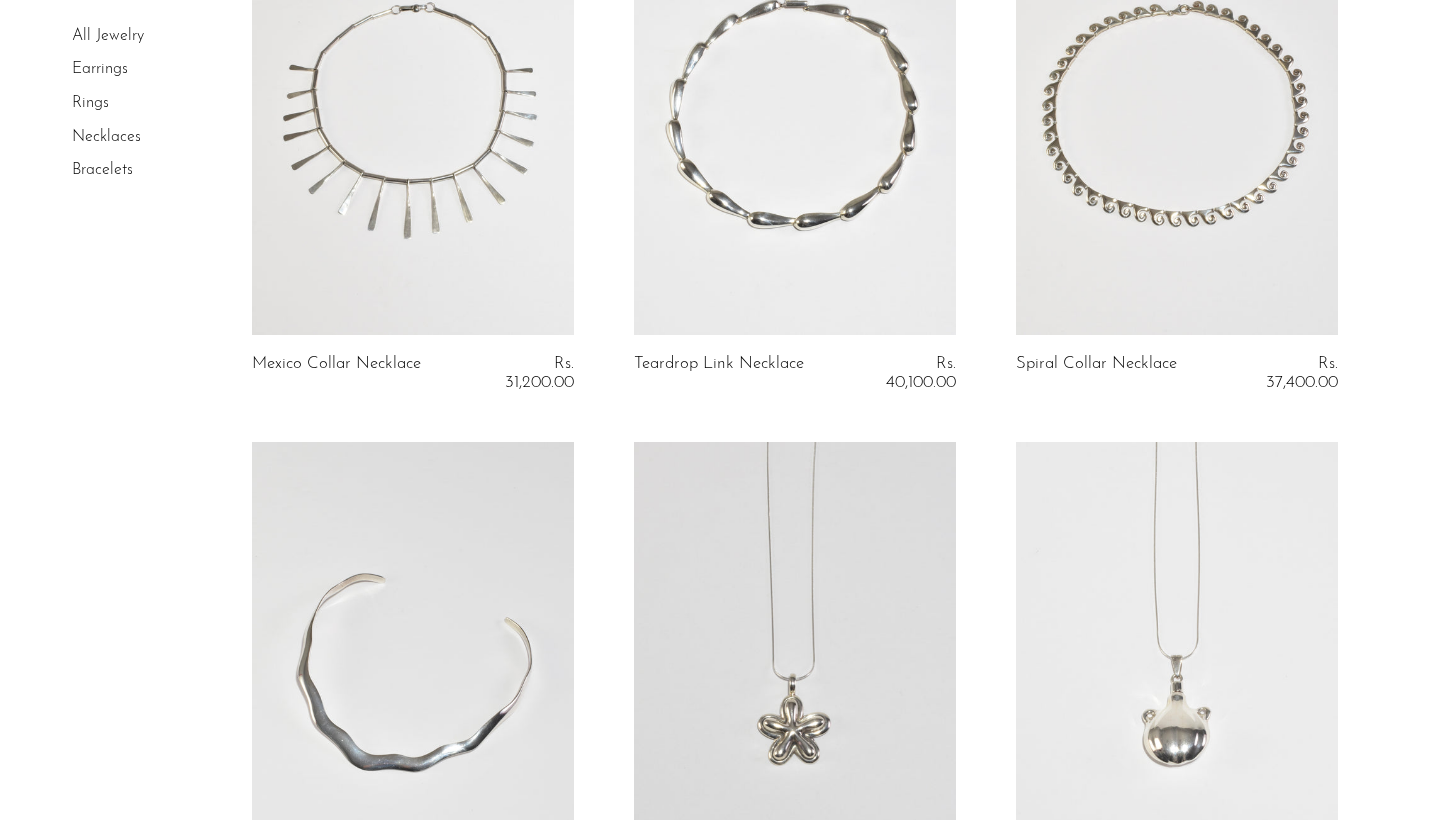 click at bounding box center [795, 109] 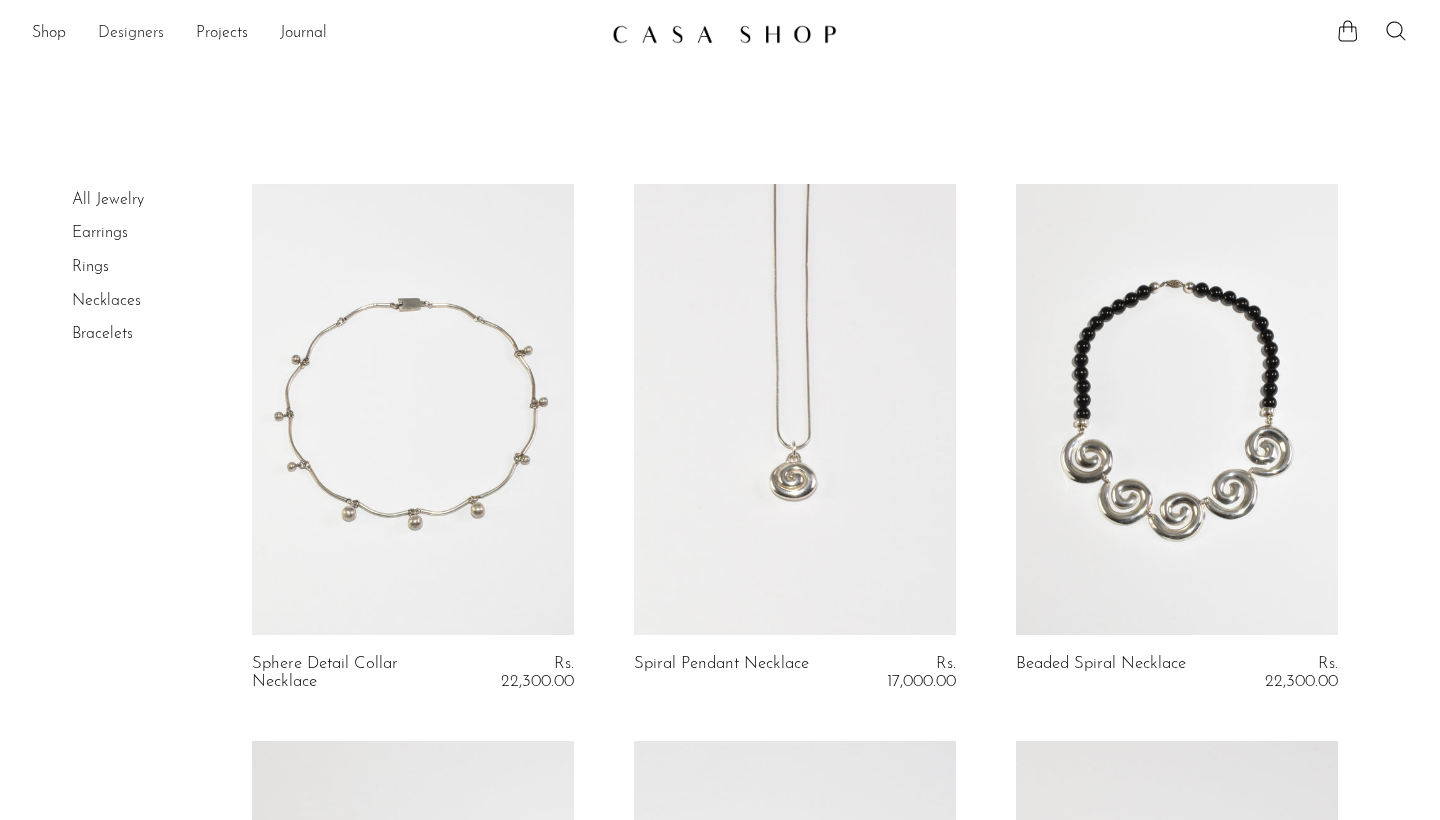 scroll, scrollTop: 0, scrollLeft: 0, axis: both 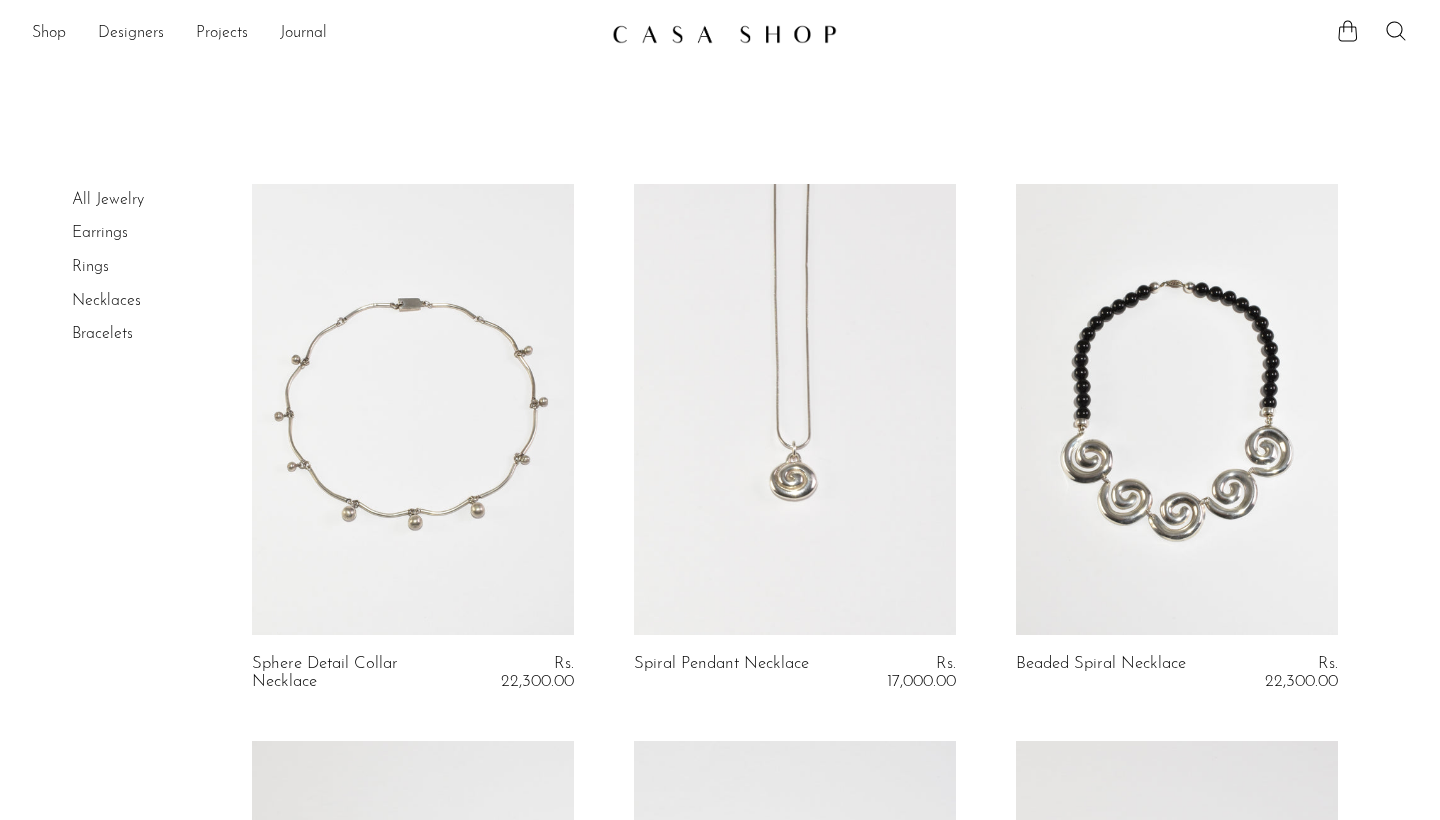 click on "Projects
Holiday 24
Holiday Jewelry 24
Spring 22" at bounding box center (222, 34) 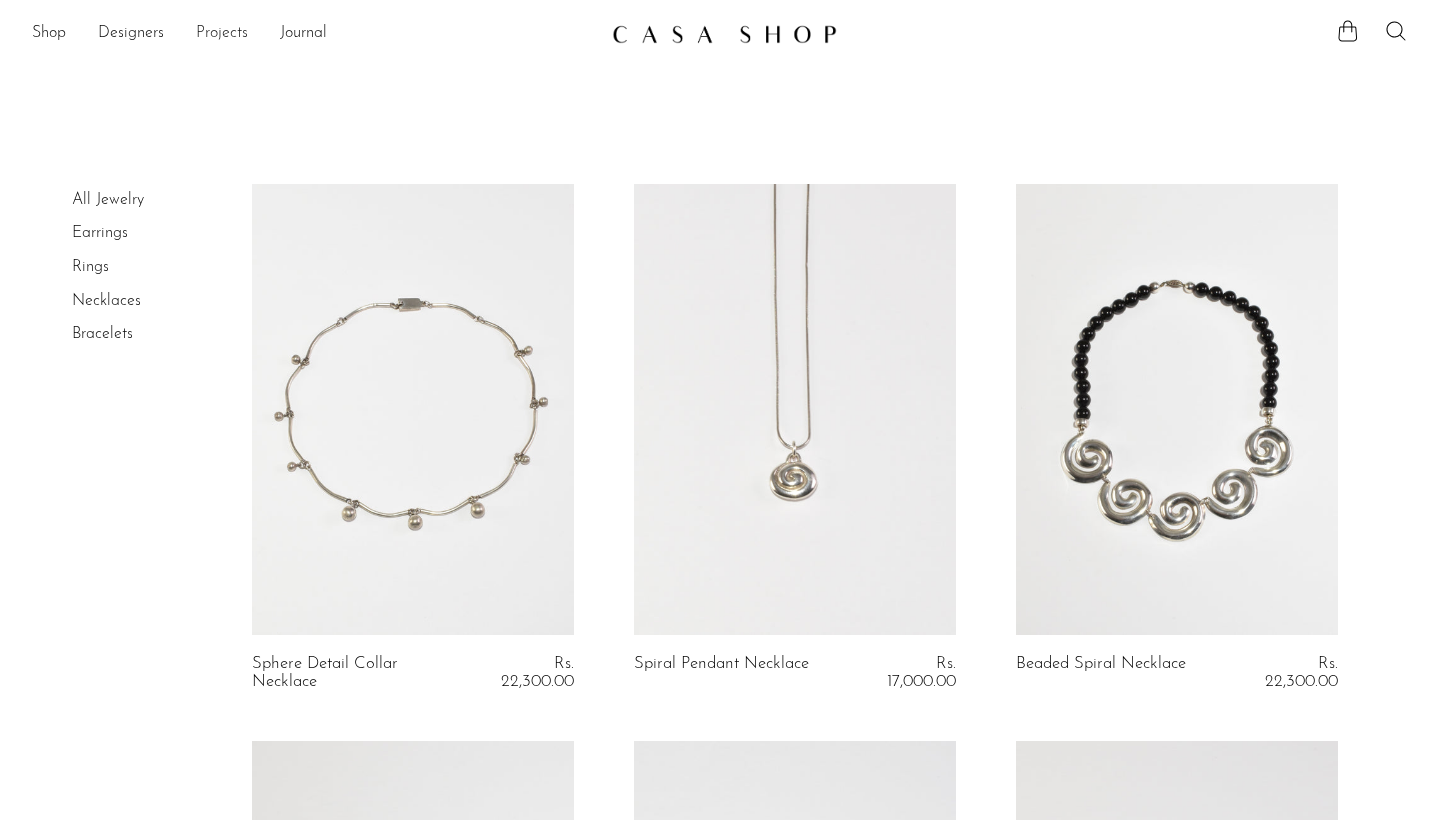 click on "Projects" at bounding box center (222, 34) 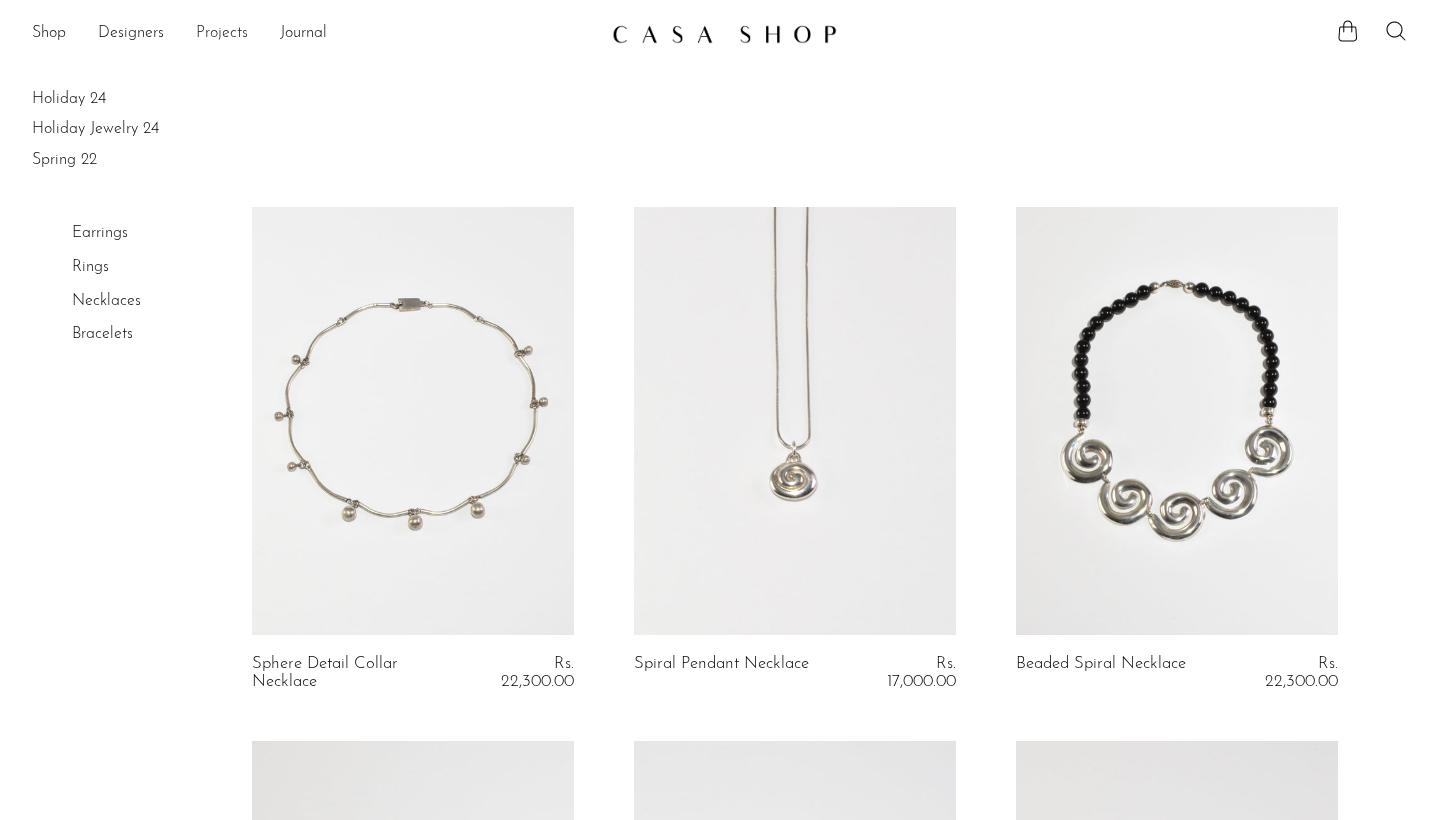 click on "Projects" at bounding box center [222, 34] 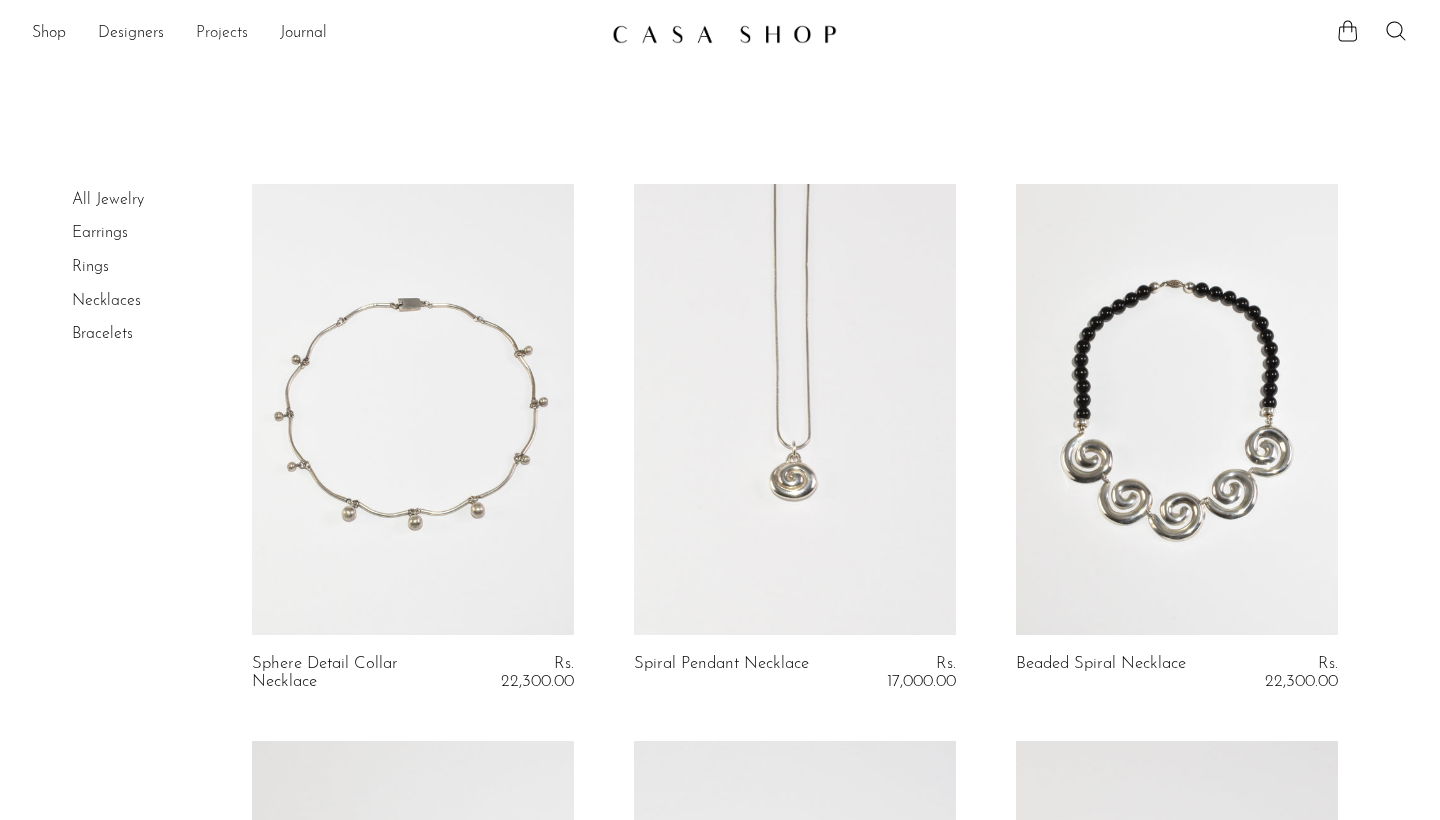 click on "Projects" at bounding box center [222, 34] 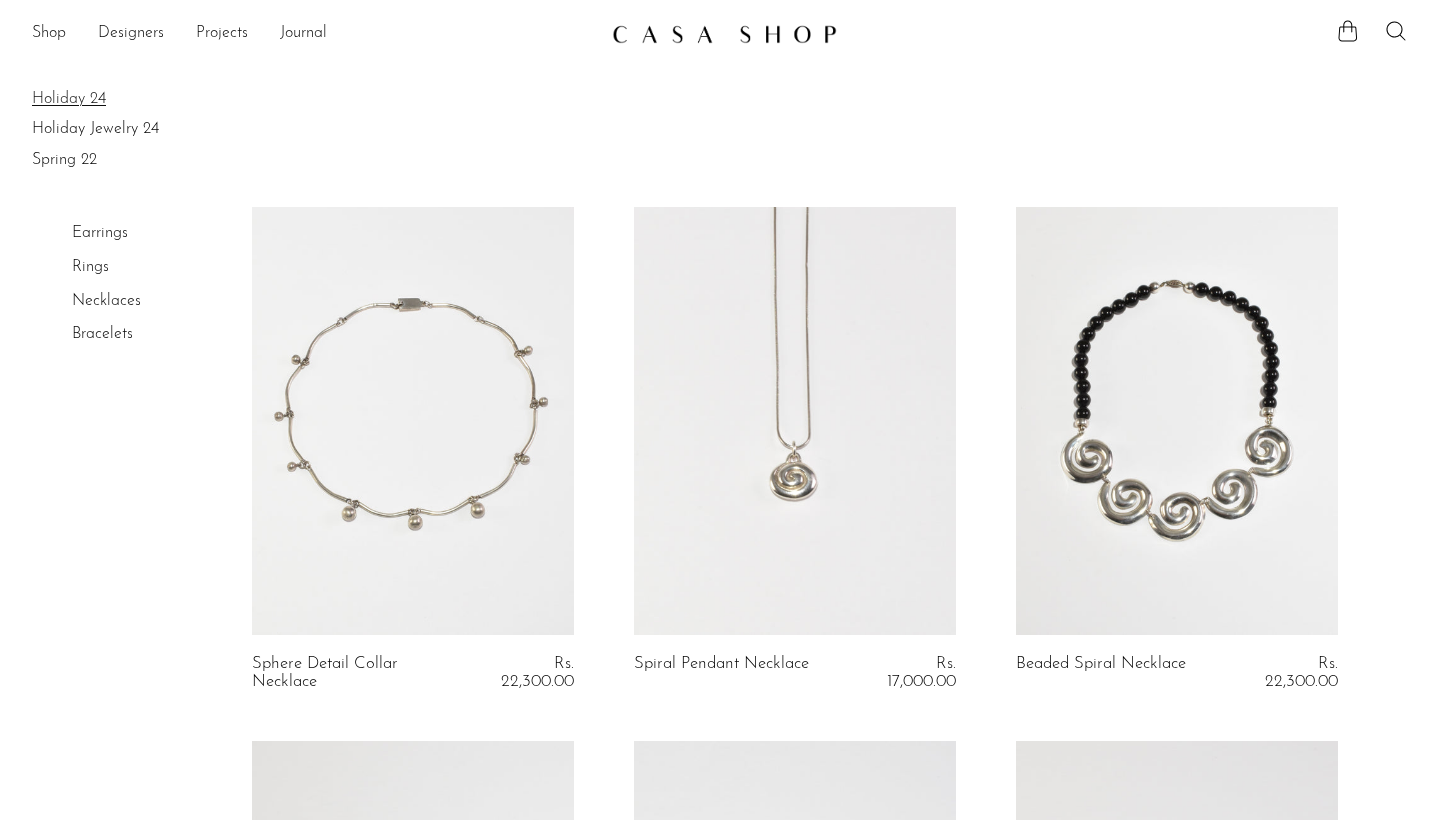 click on "Holiday 24" at bounding box center (720, 99) 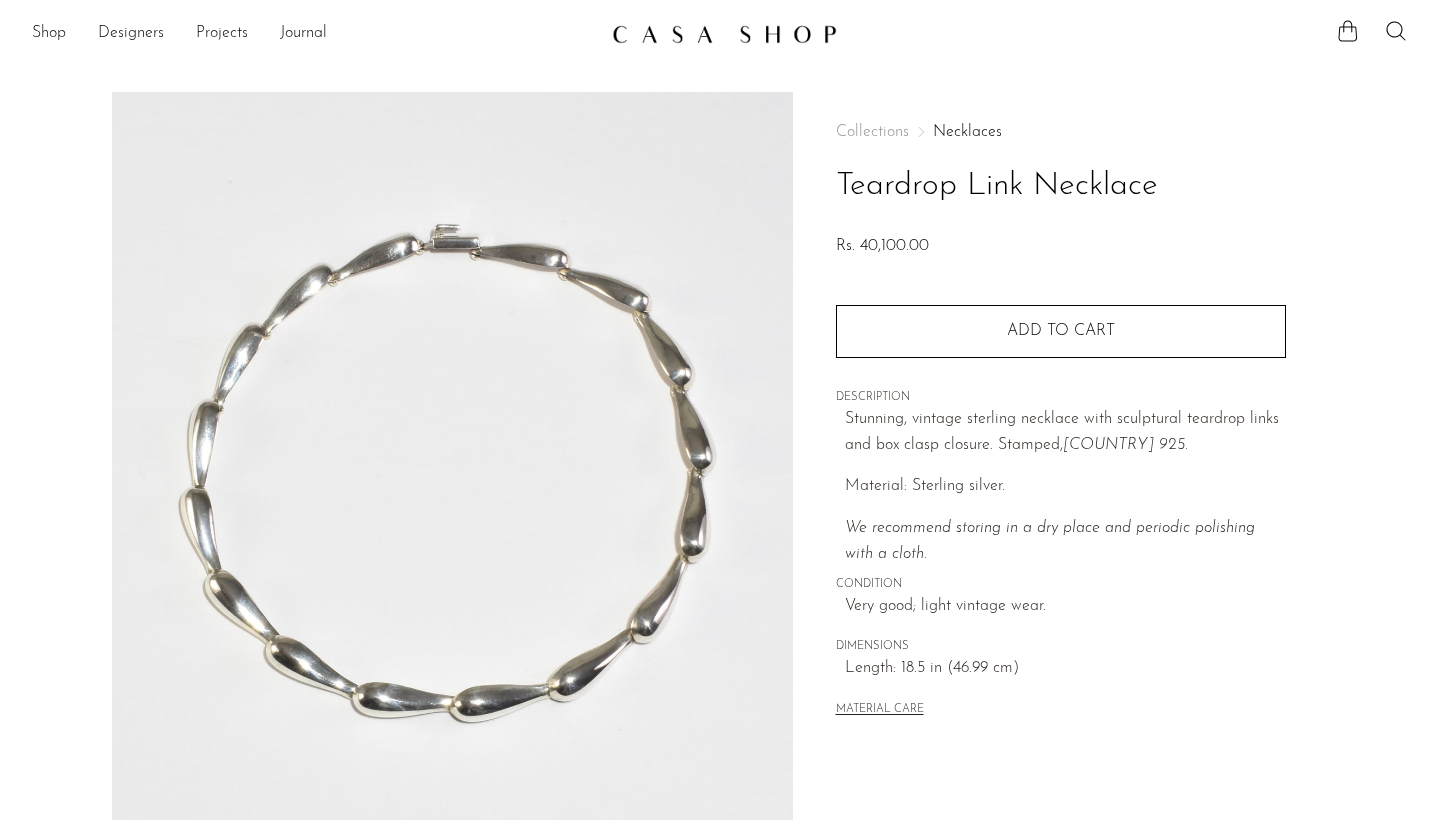scroll, scrollTop: 19, scrollLeft: 0, axis: vertical 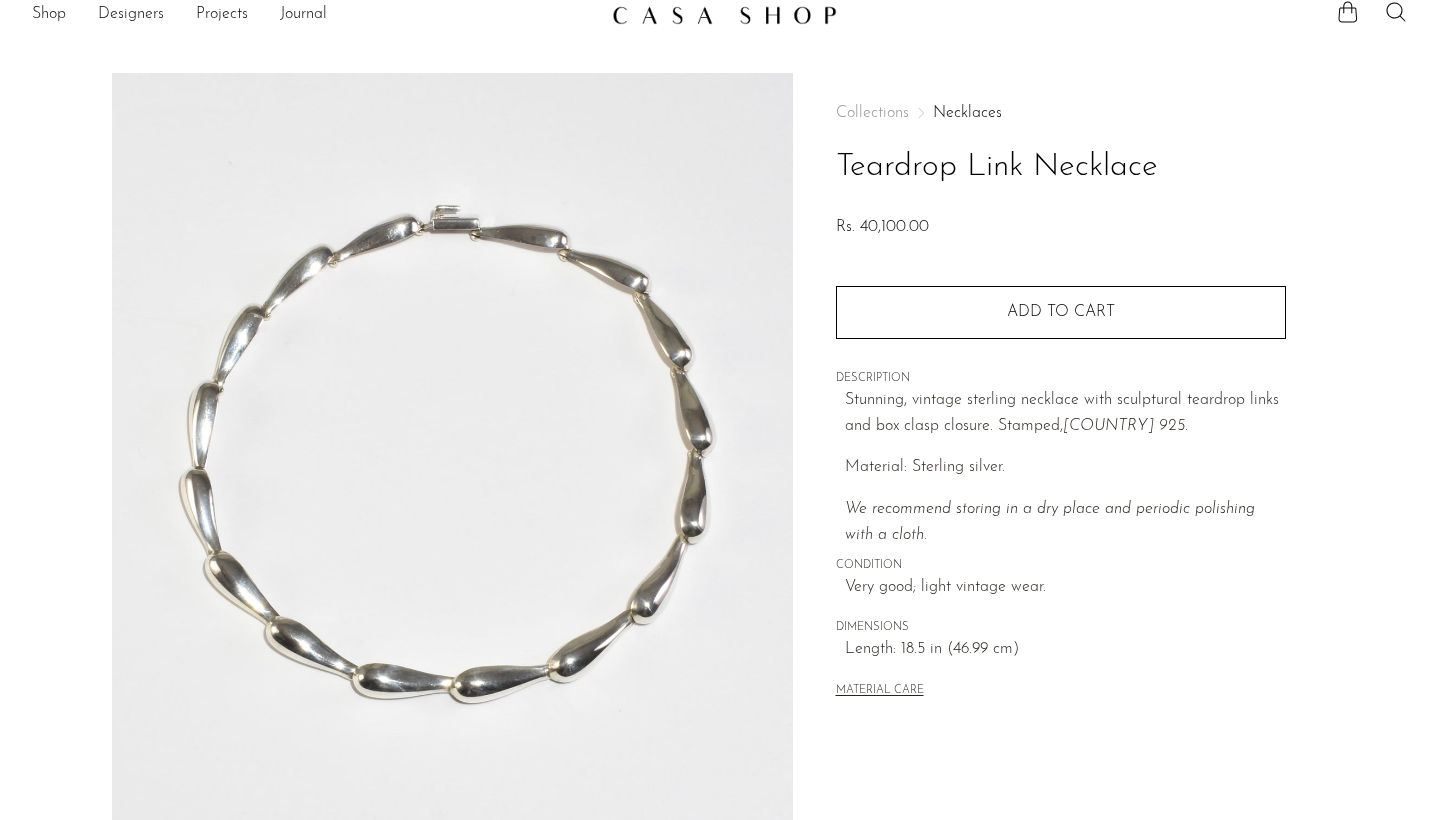 click on "MATERIAL CARE" at bounding box center (880, 691) 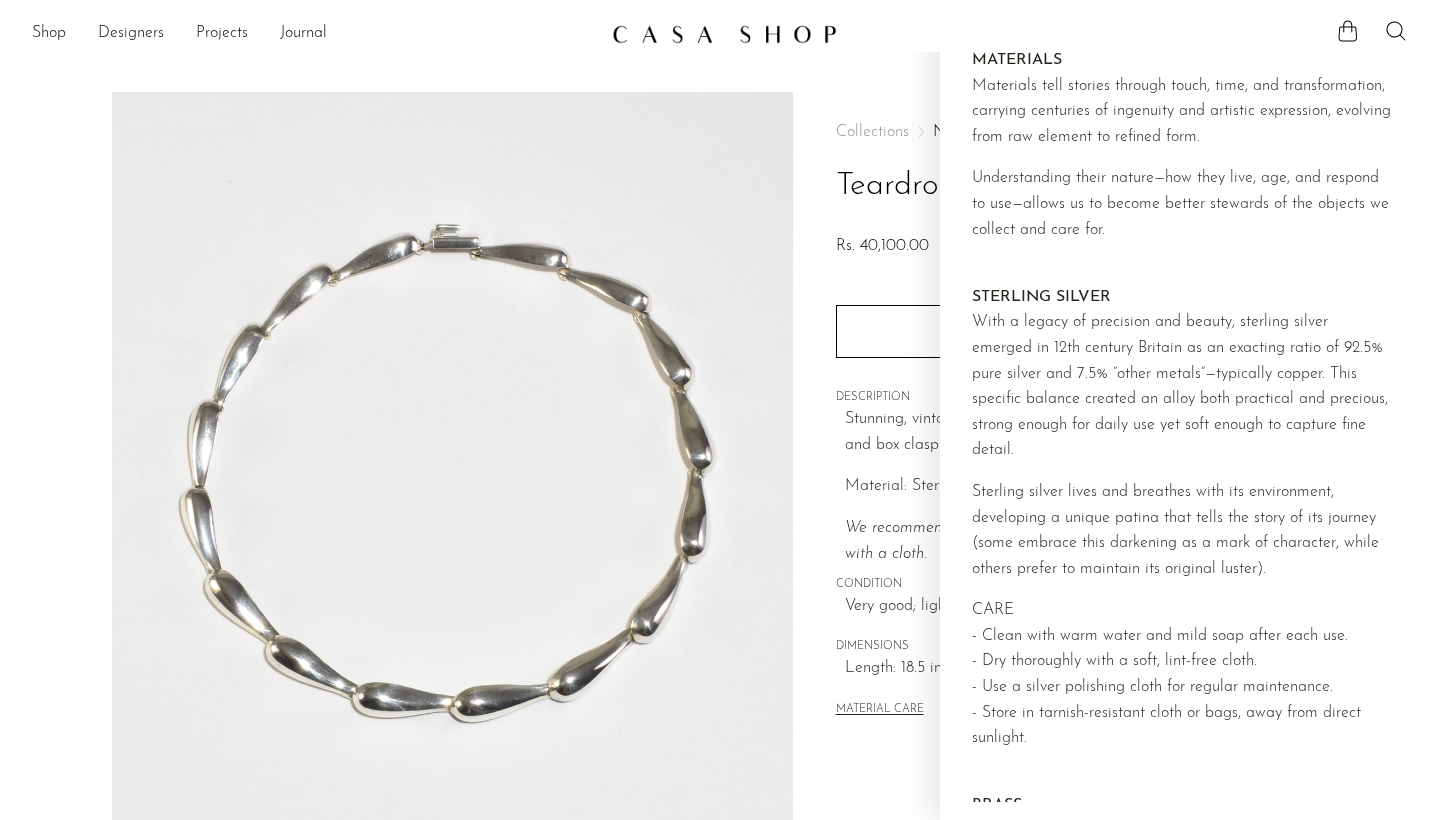 scroll, scrollTop: -1, scrollLeft: 0, axis: vertical 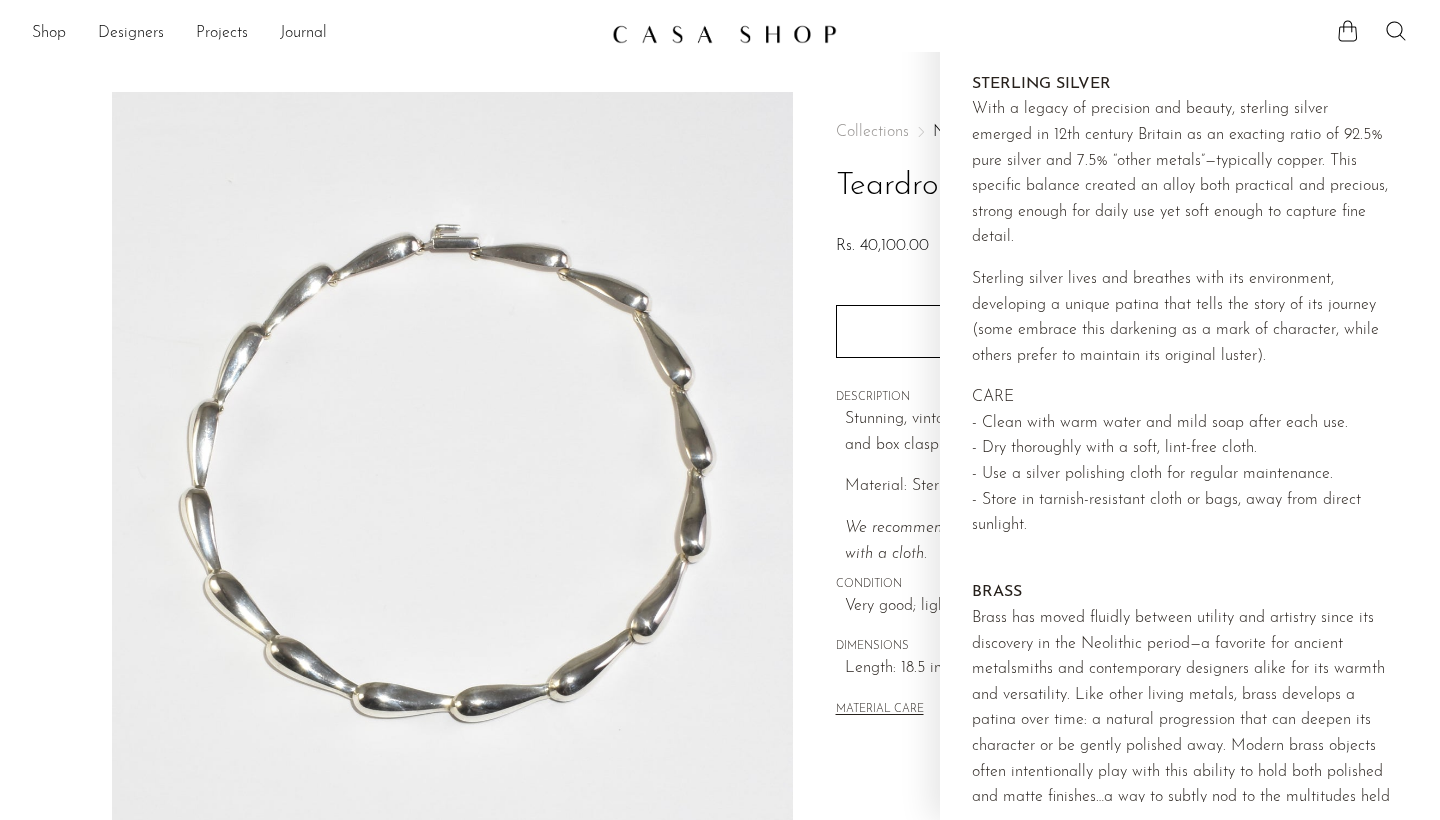 click on "Stunning, vintage sterling necklace with sculptural teardrop links and box clasp closure. Stamped,  Mexico 925." at bounding box center (1065, 432) 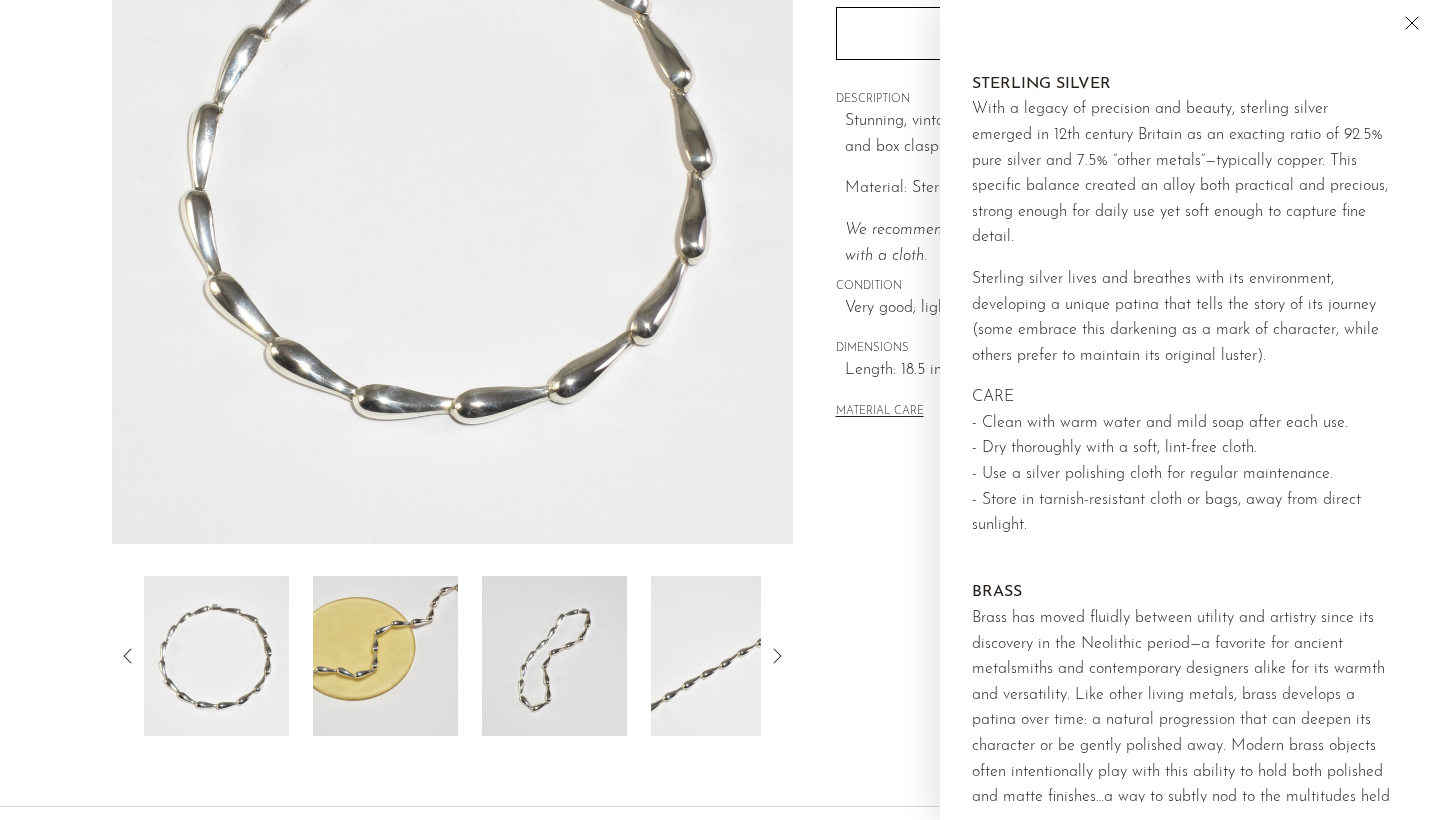 scroll, scrollTop: 322, scrollLeft: 0, axis: vertical 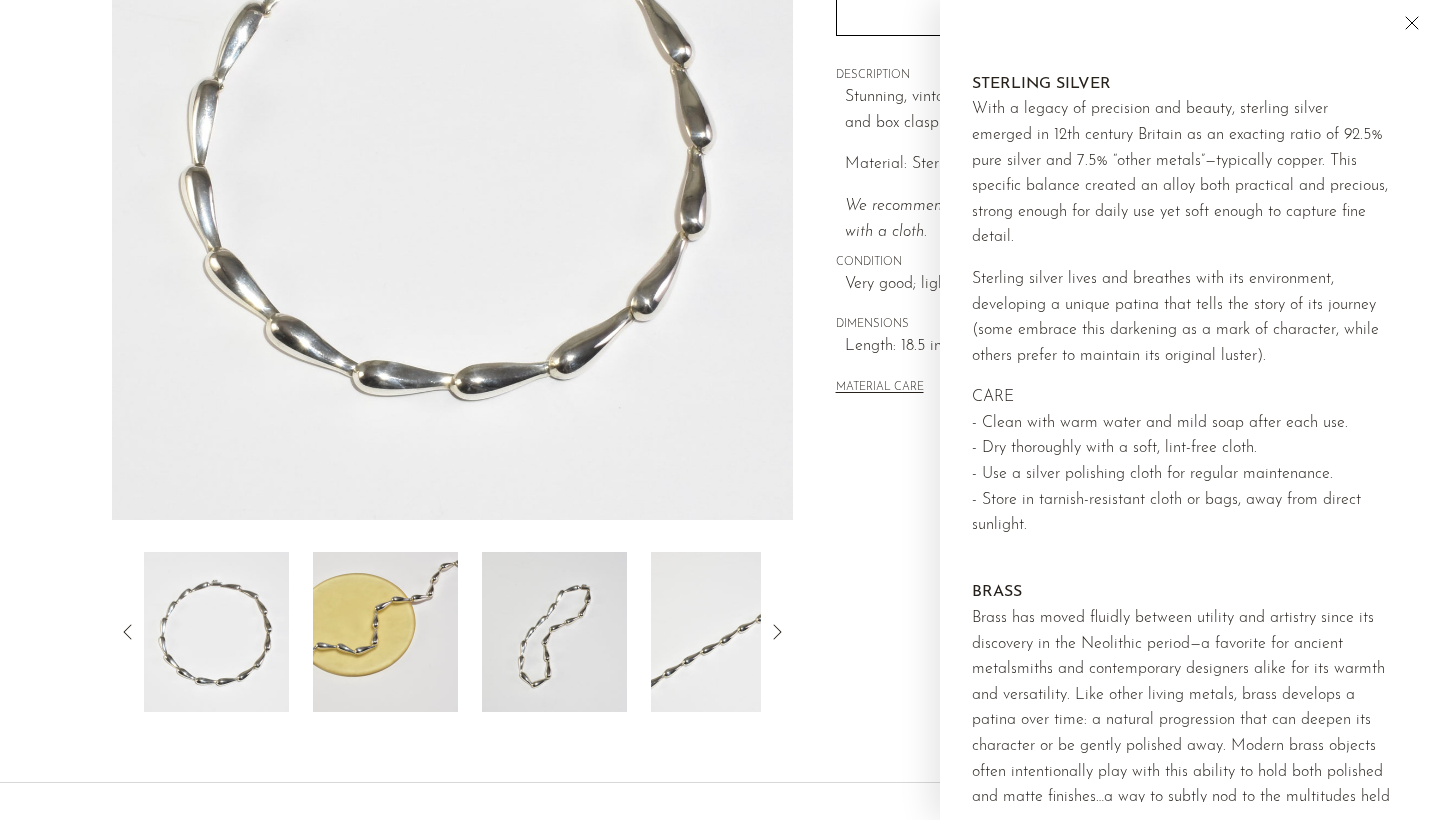click 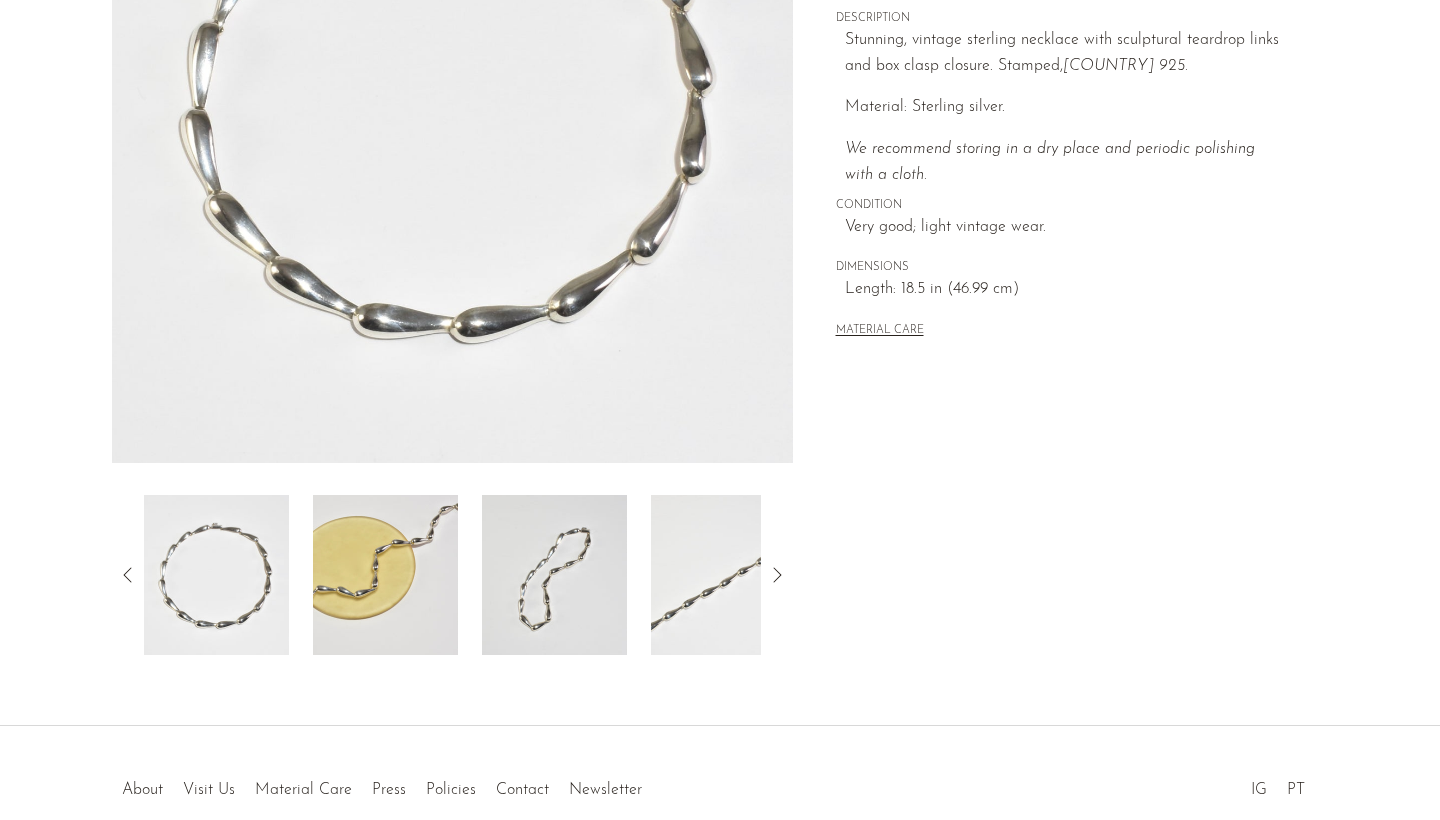 scroll, scrollTop: 385, scrollLeft: 0, axis: vertical 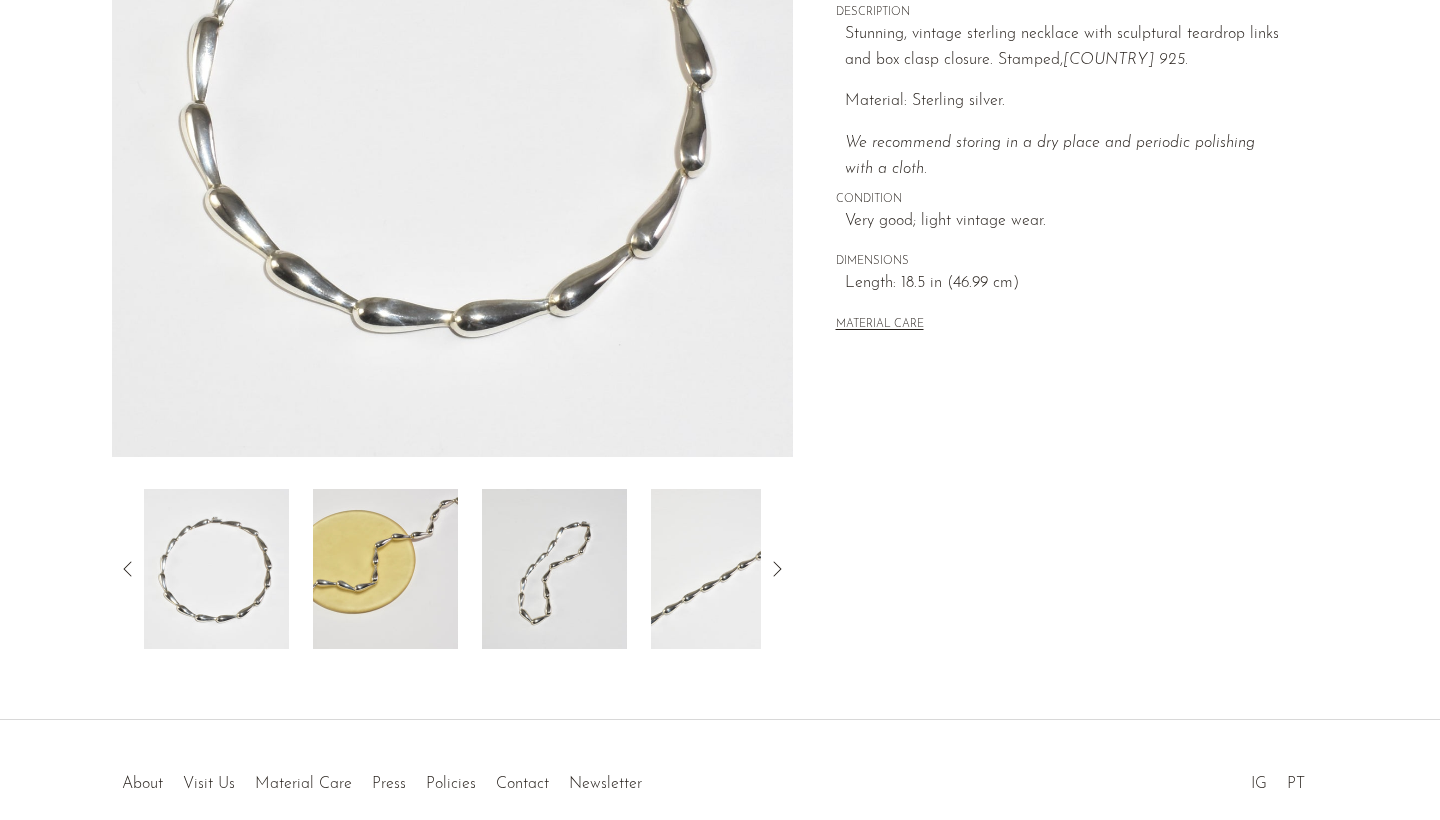 click at bounding box center (385, 569) 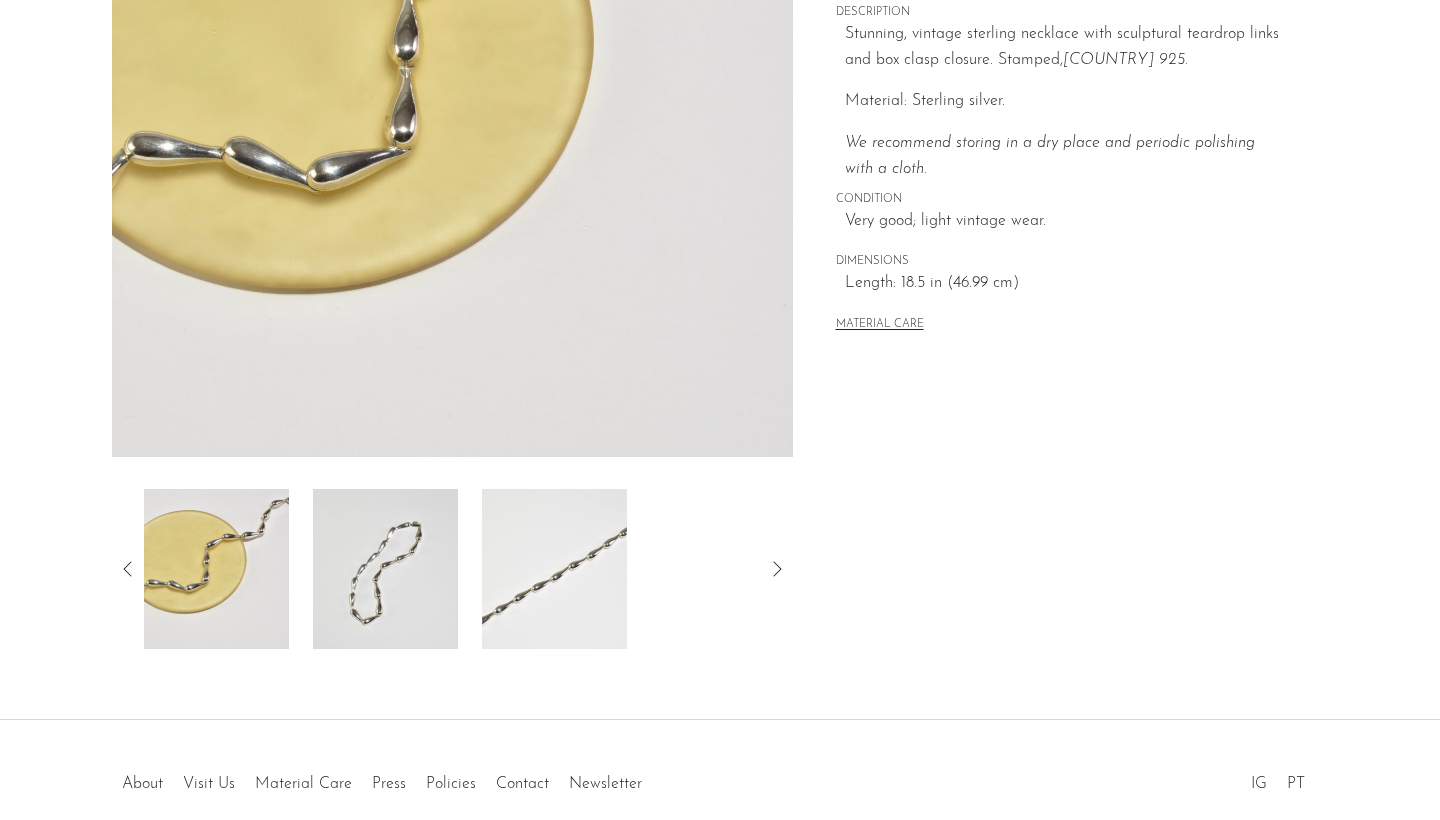 click at bounding box center [554, 569] 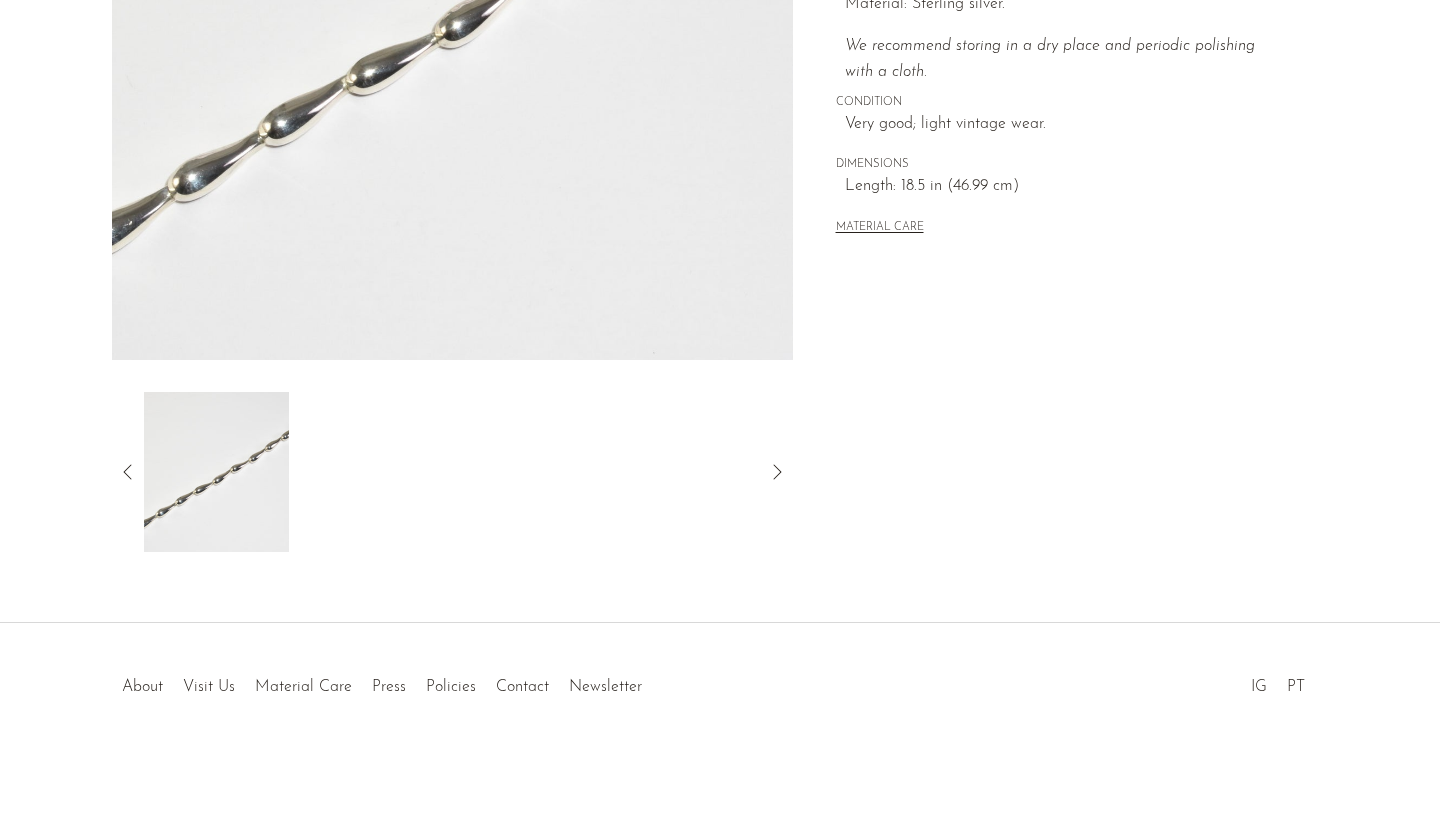 scroll, scrollTop: 480, scrollLeft: 0, axis: vertical 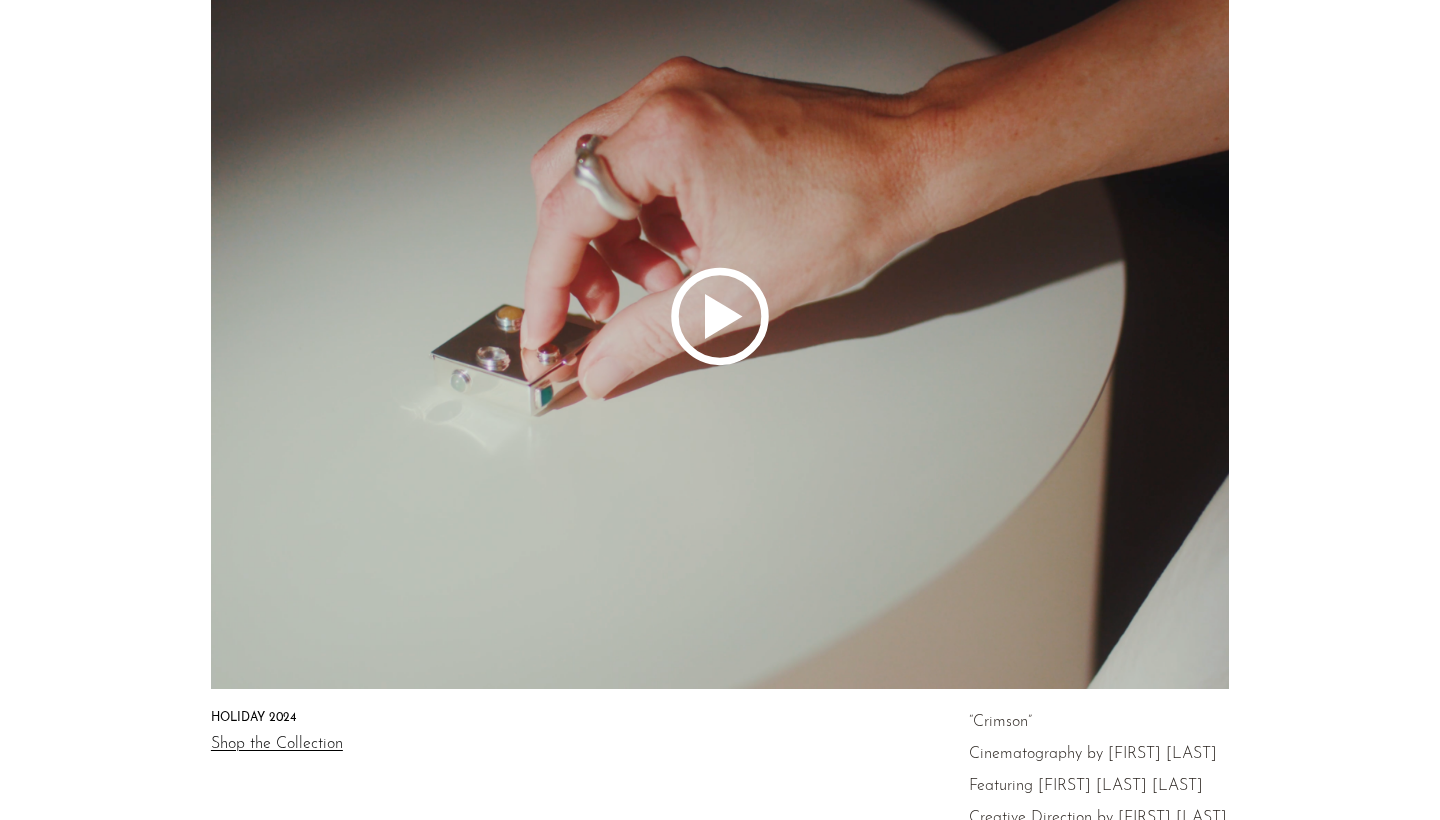 click 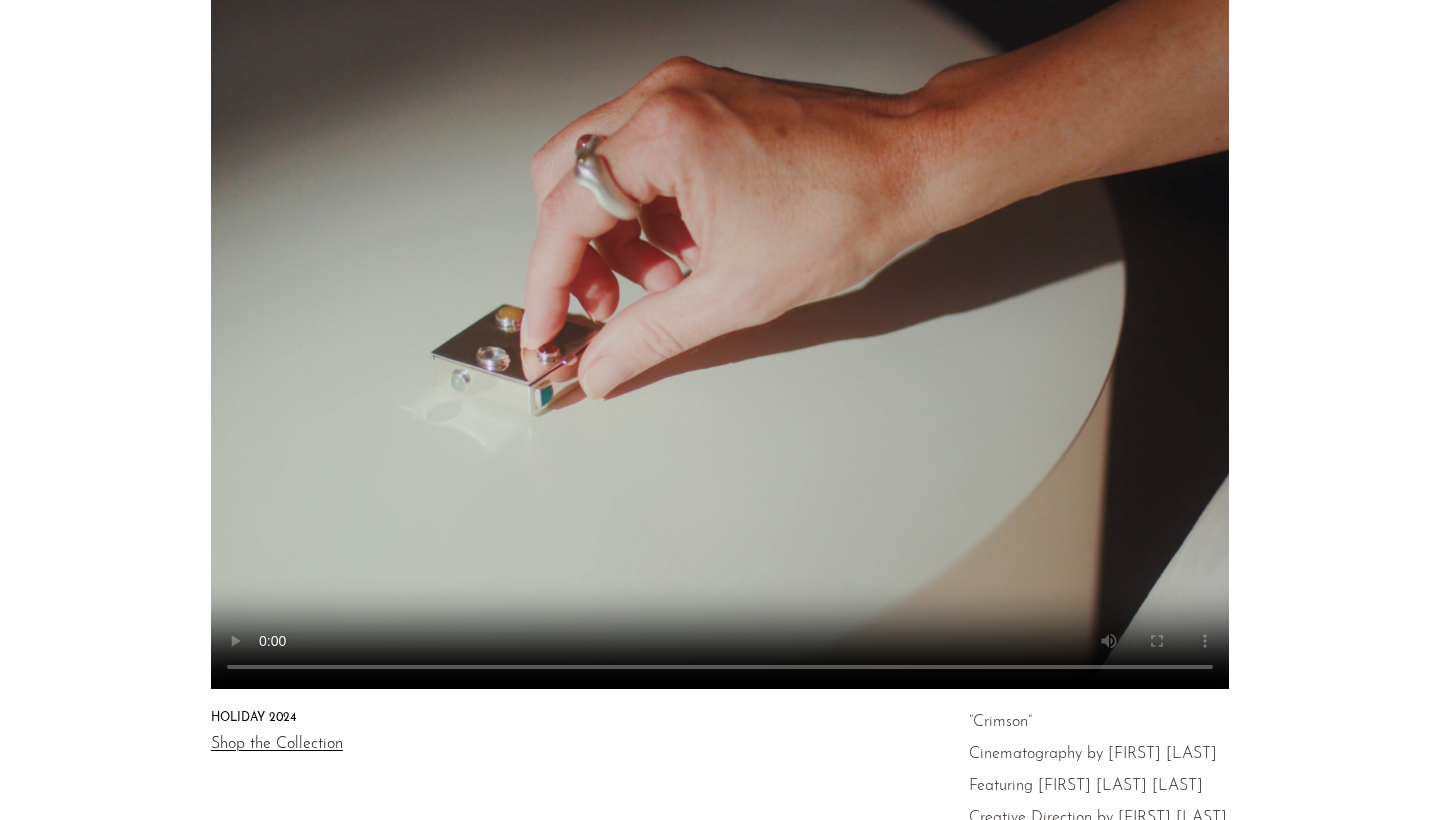 click at bounding box center (720, 316) 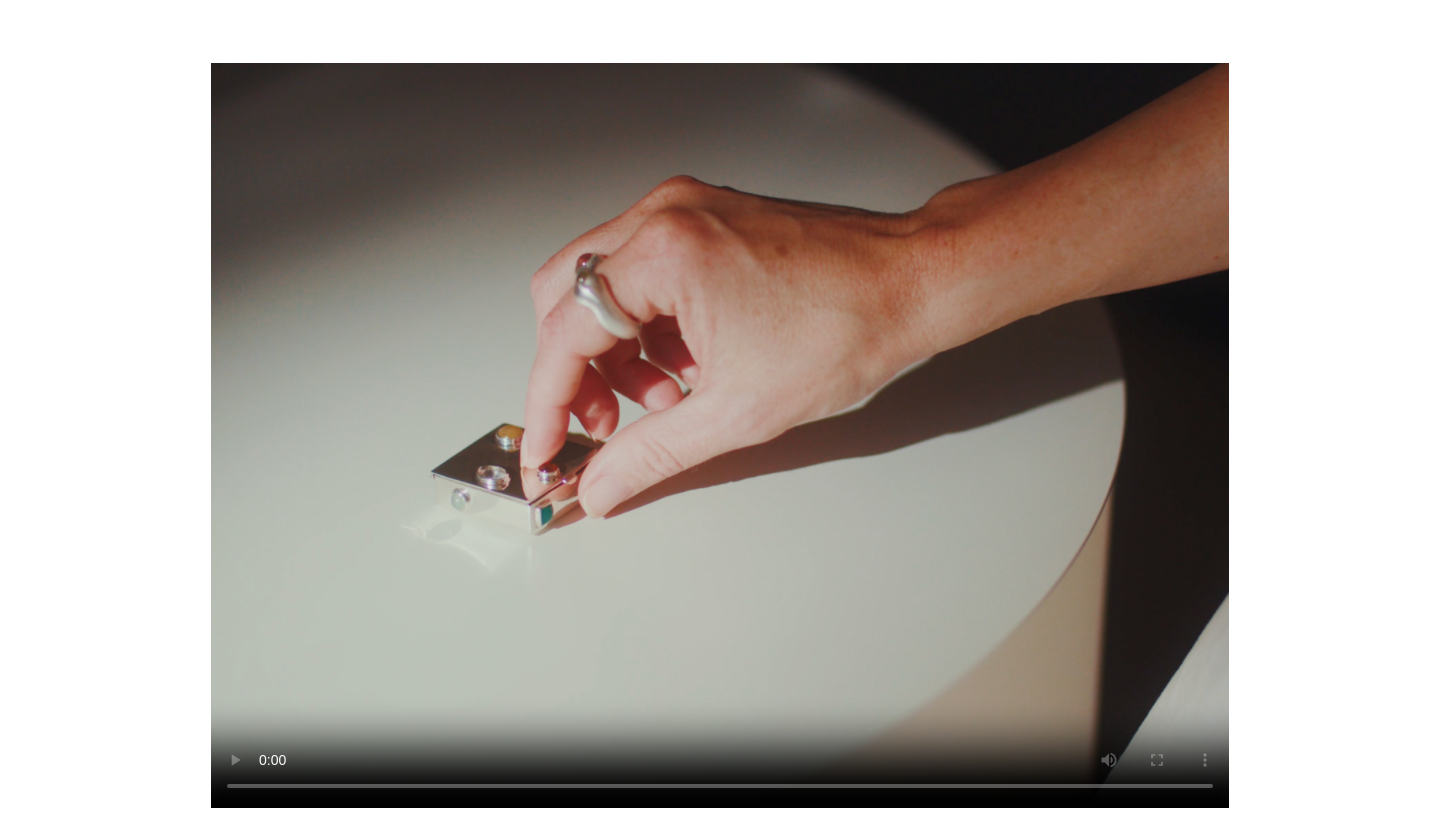 scroll, scrollTop: 86, scrollLeft: 0, axis: vertical 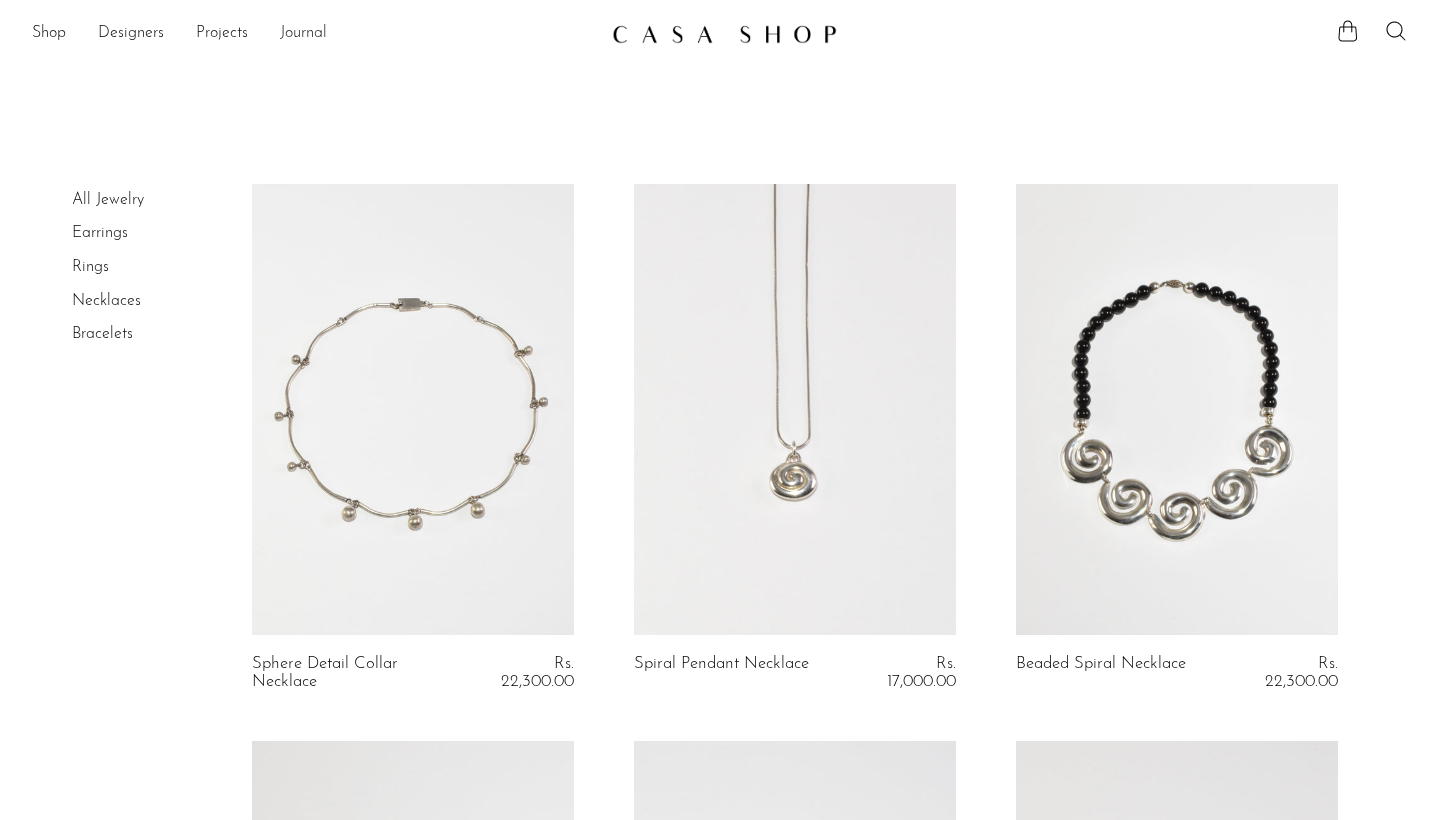click on "Journal" at bounding box center (303, 34) 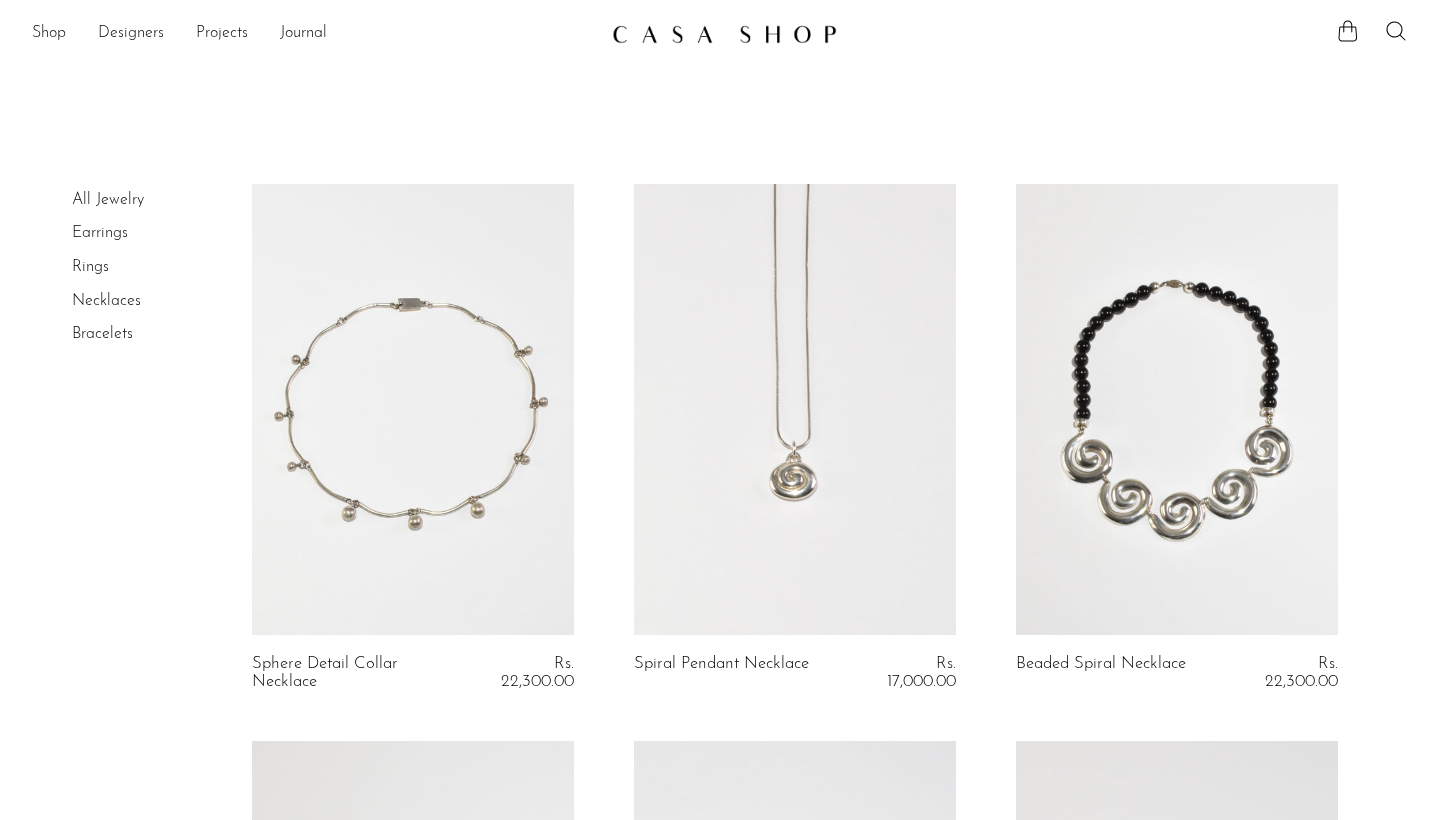 scroll, scrollTop: 0, scrollLeft: 0, axis: both 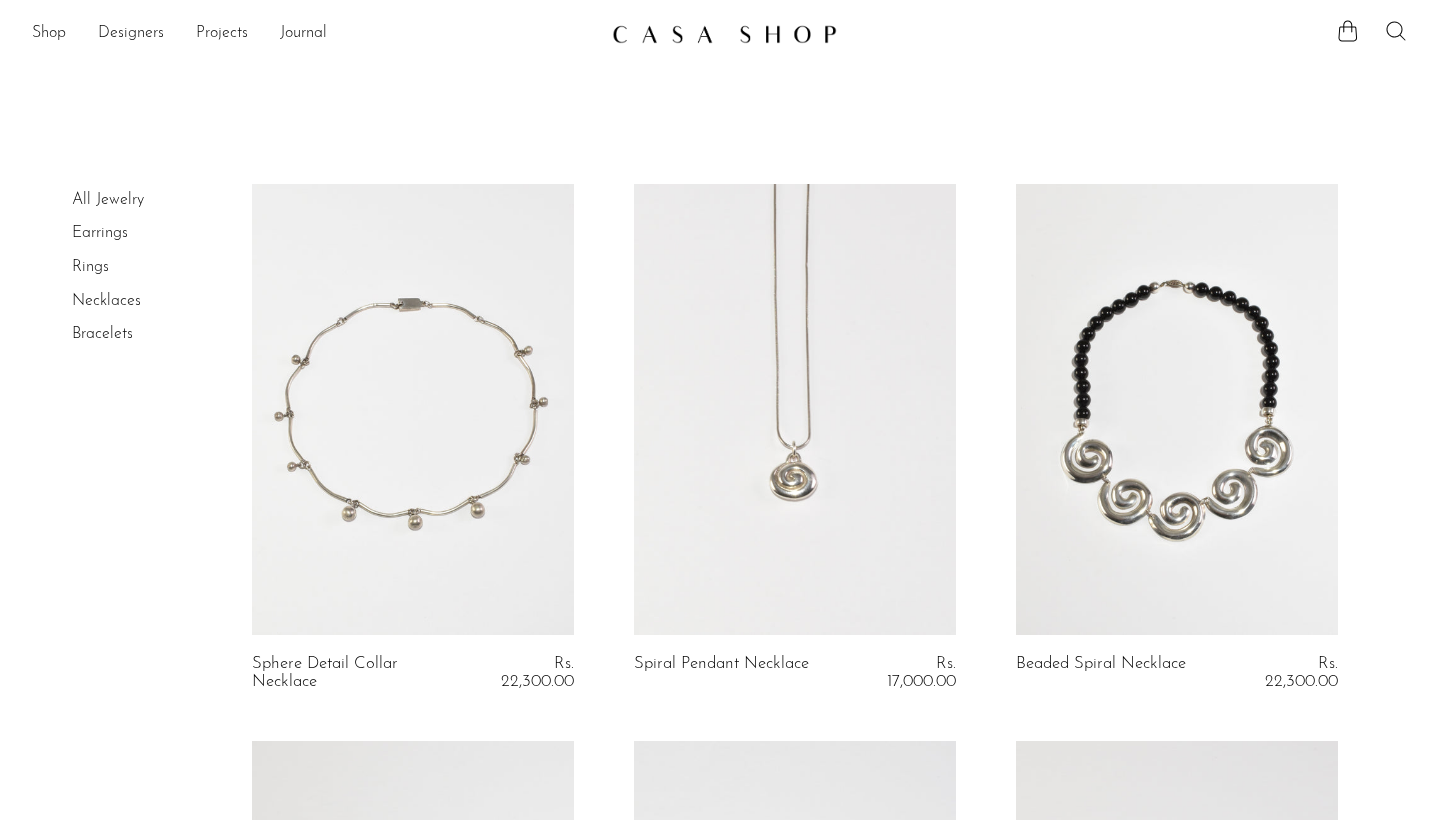 click 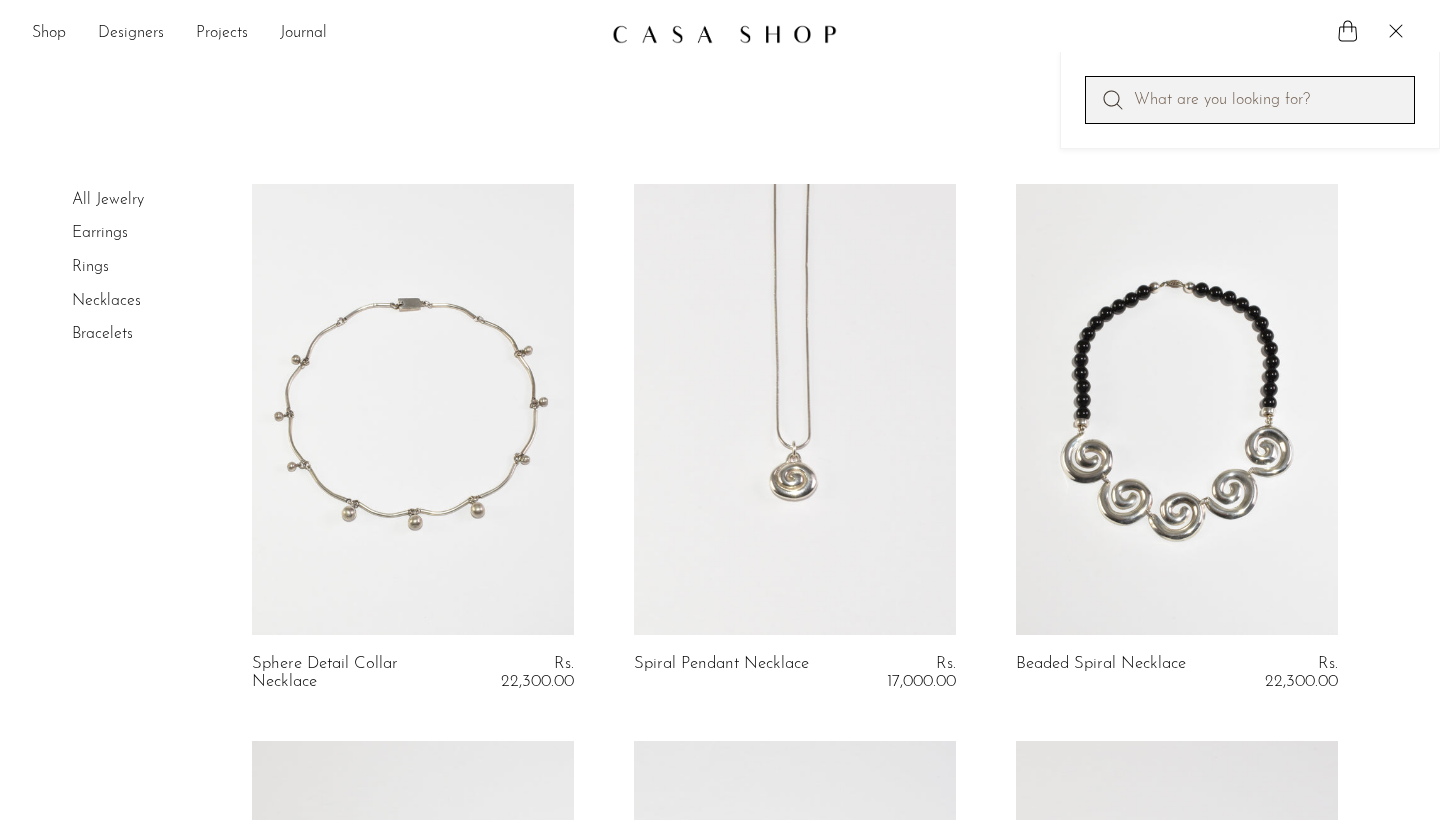 click at bounding box center [1250, 100] 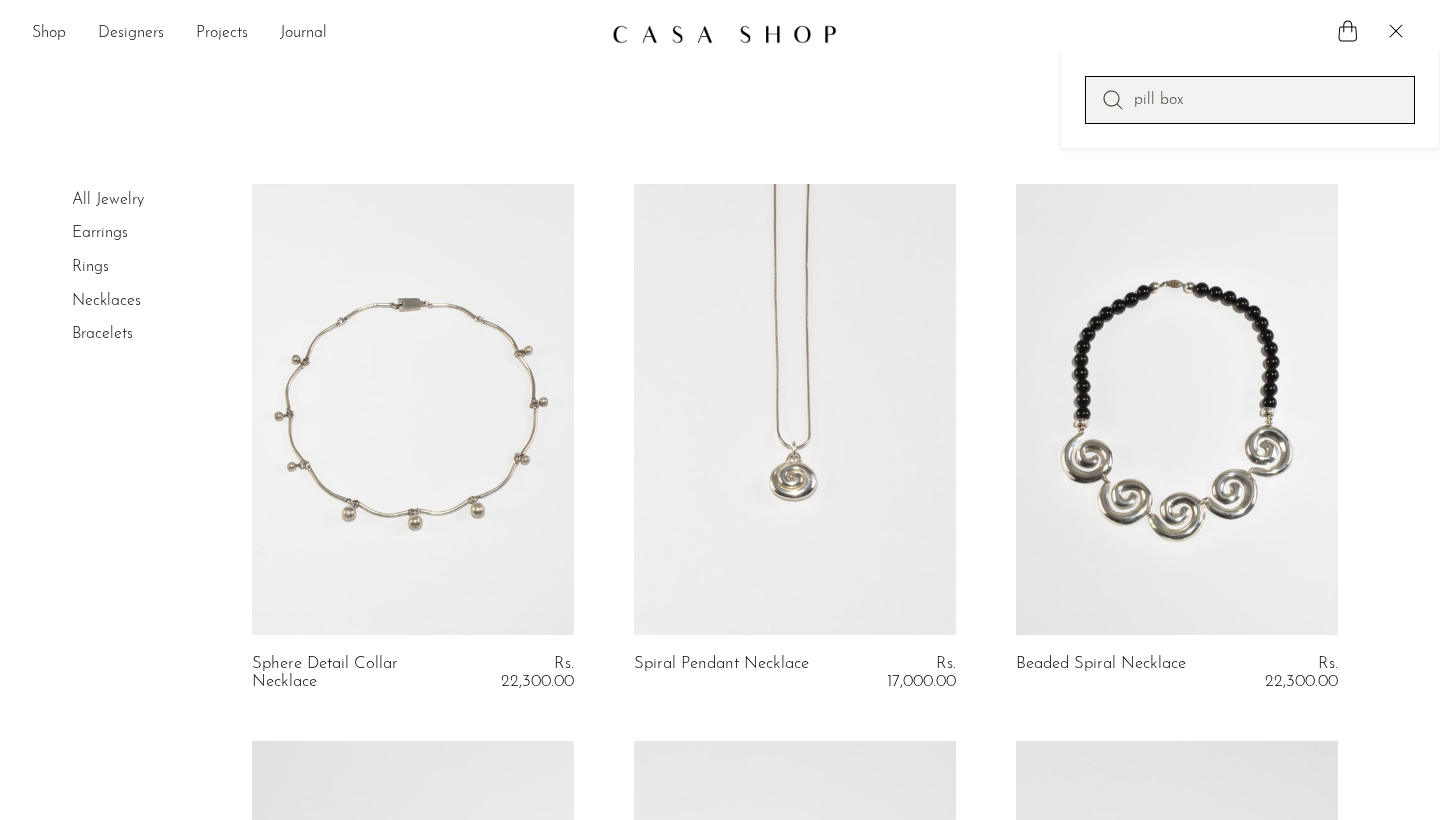 type on "pill box" 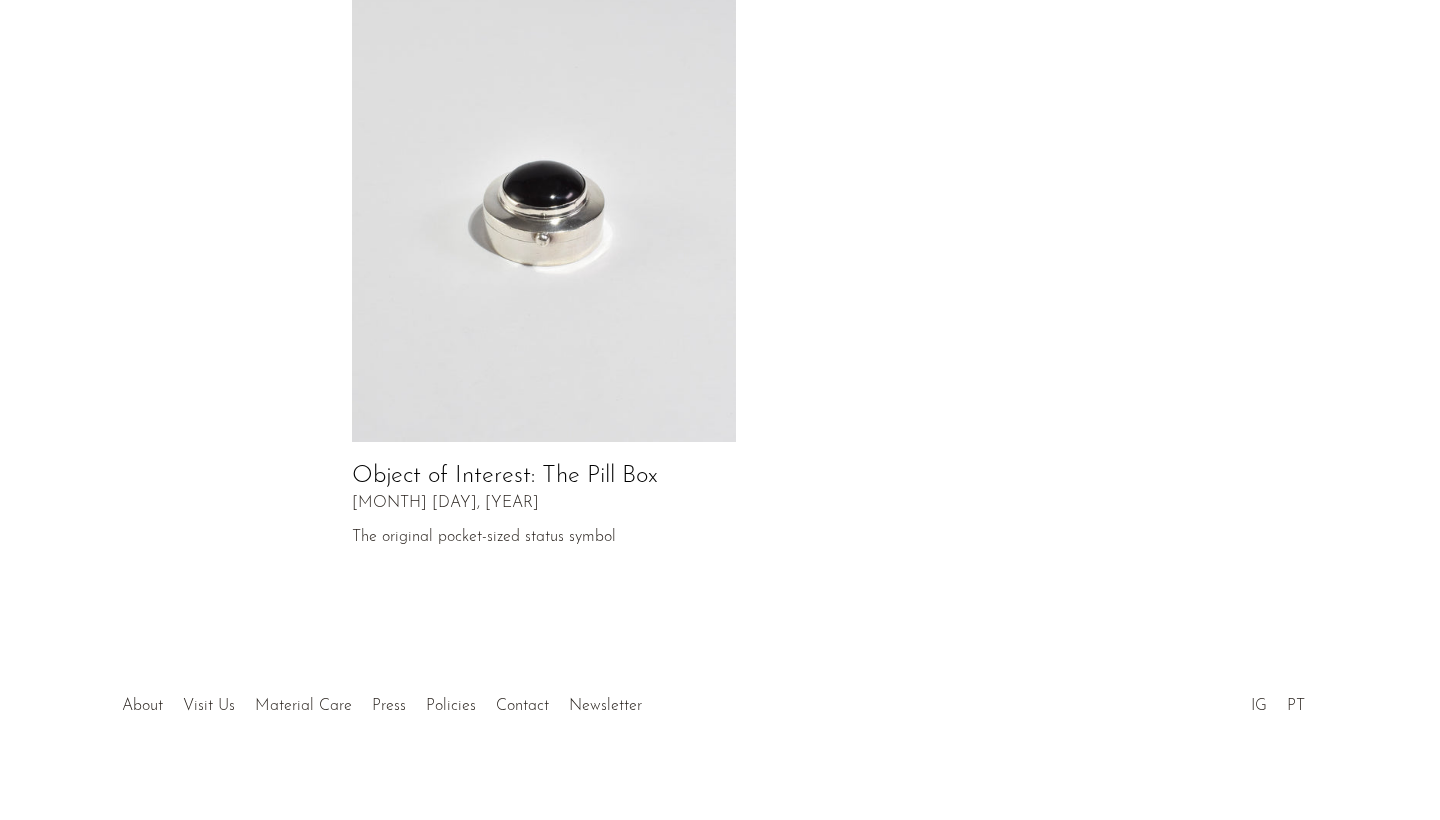 scroll, scrollTop: 1014, scrollLeft: 0, axis: vertical 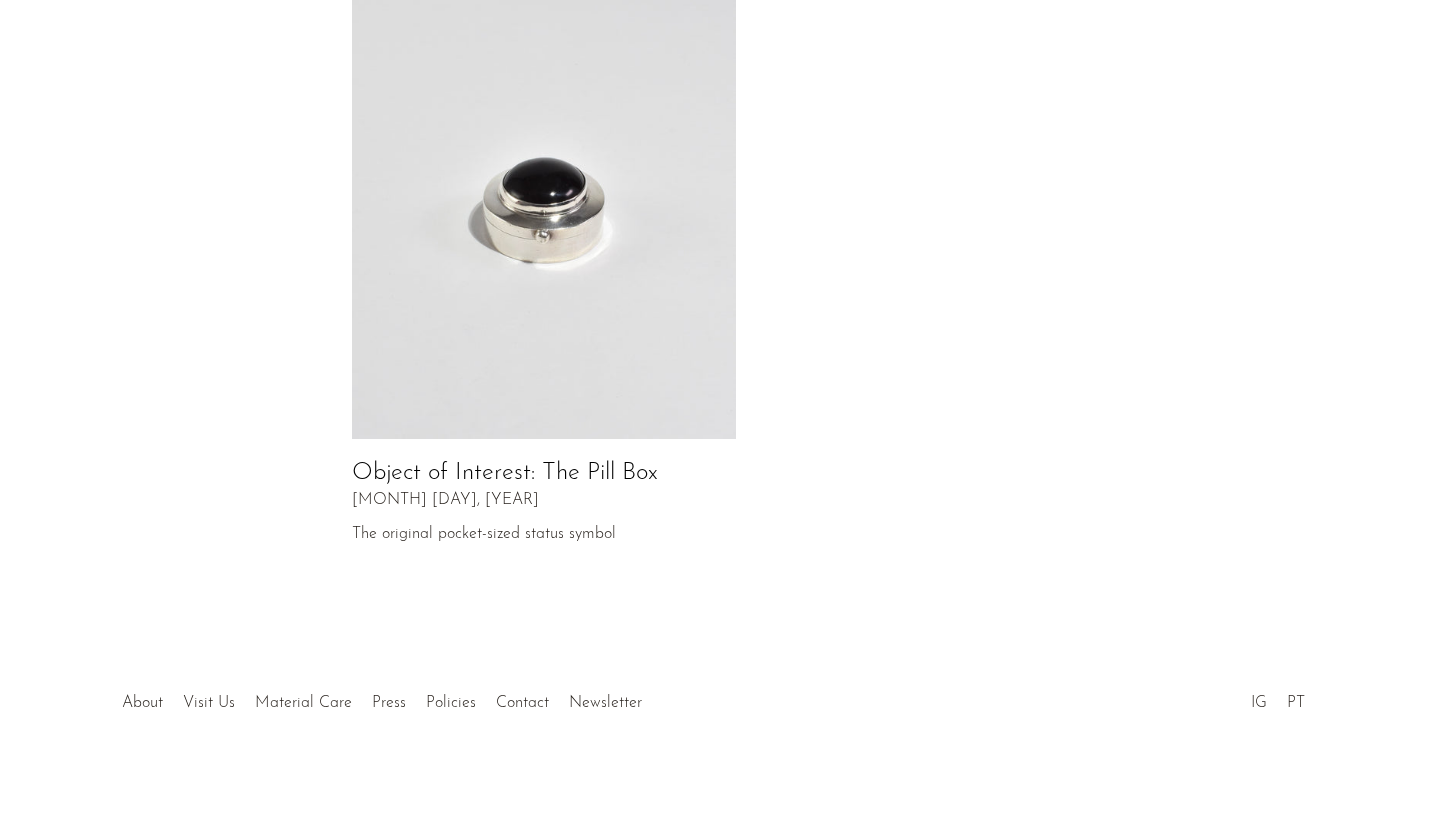 click at bounding box center (544, 200) 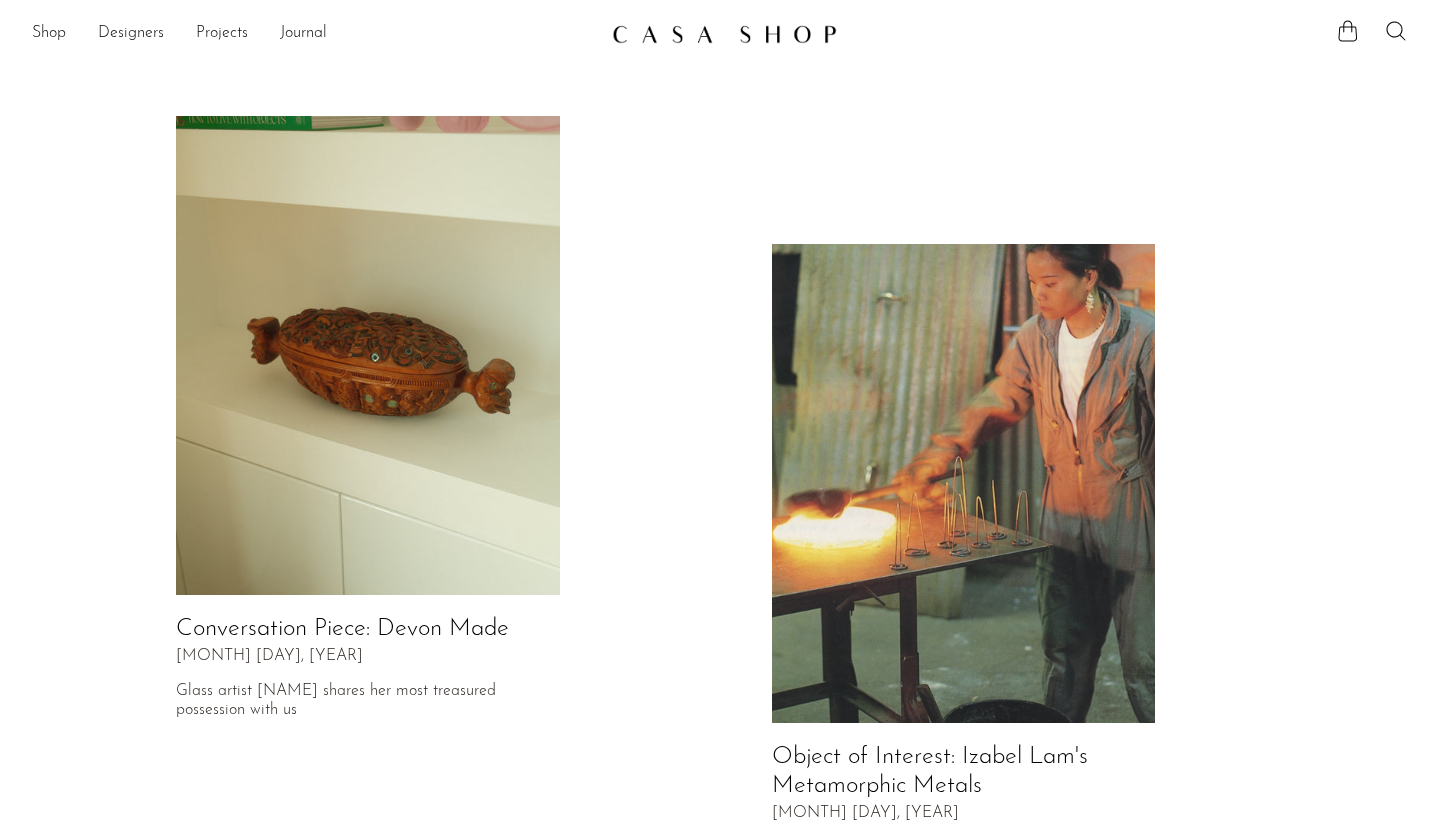 scroll, scrollTop: -4, scrollLeft: 0, axis: vertical 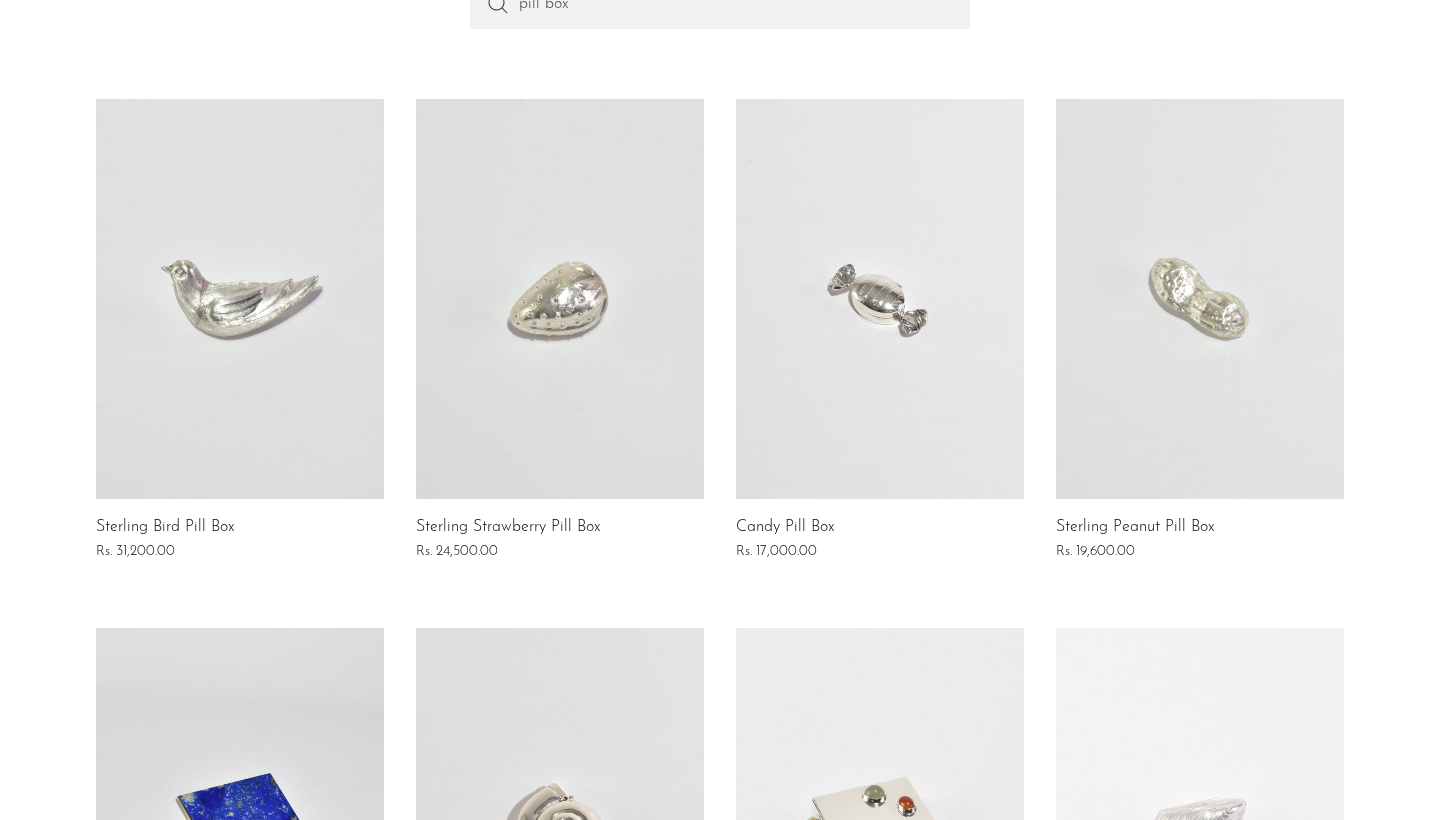 click at bounding box center [880, 299] 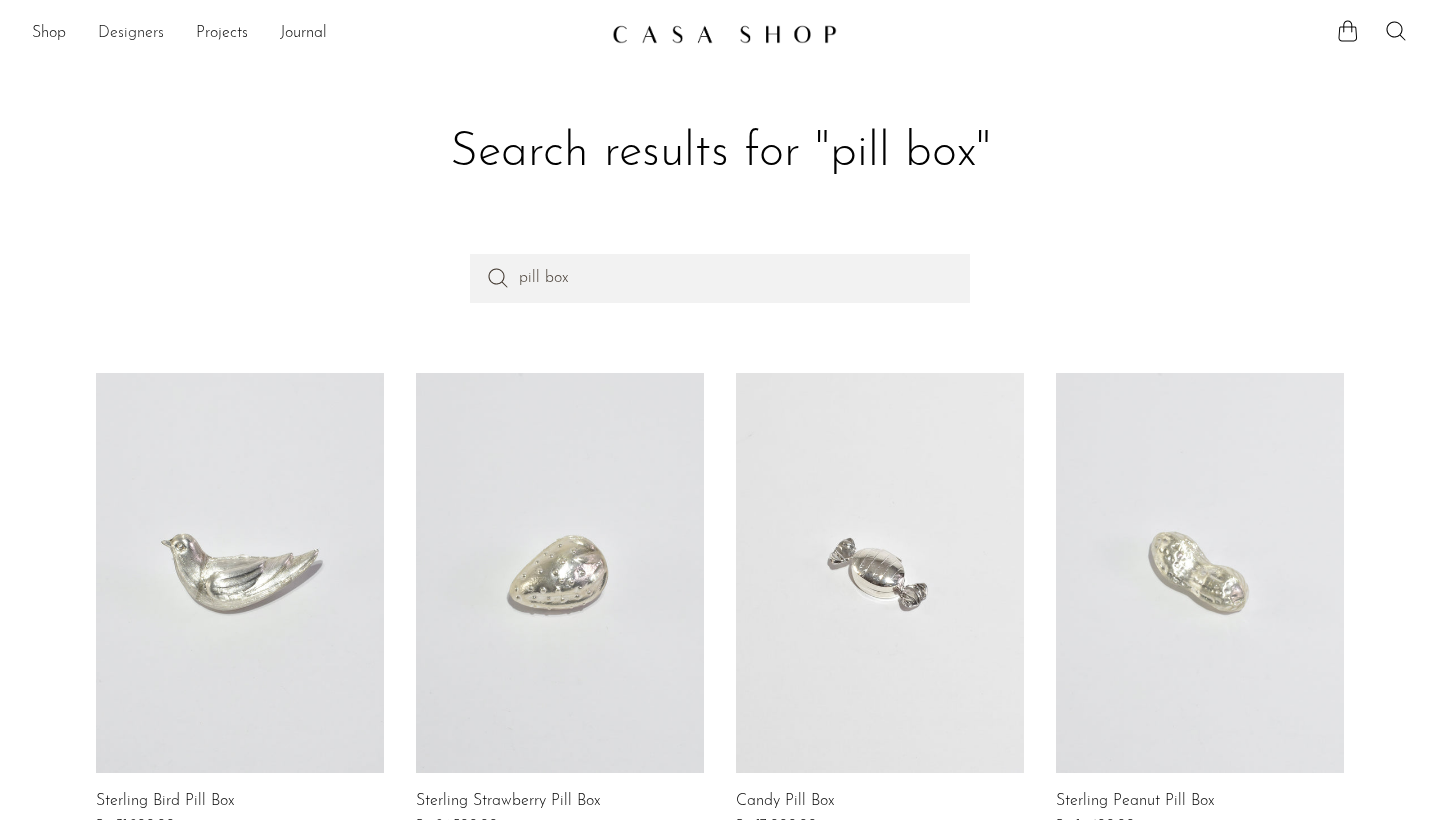 scroll, scrollTop: 0, scrollLeft: 0, axis: both 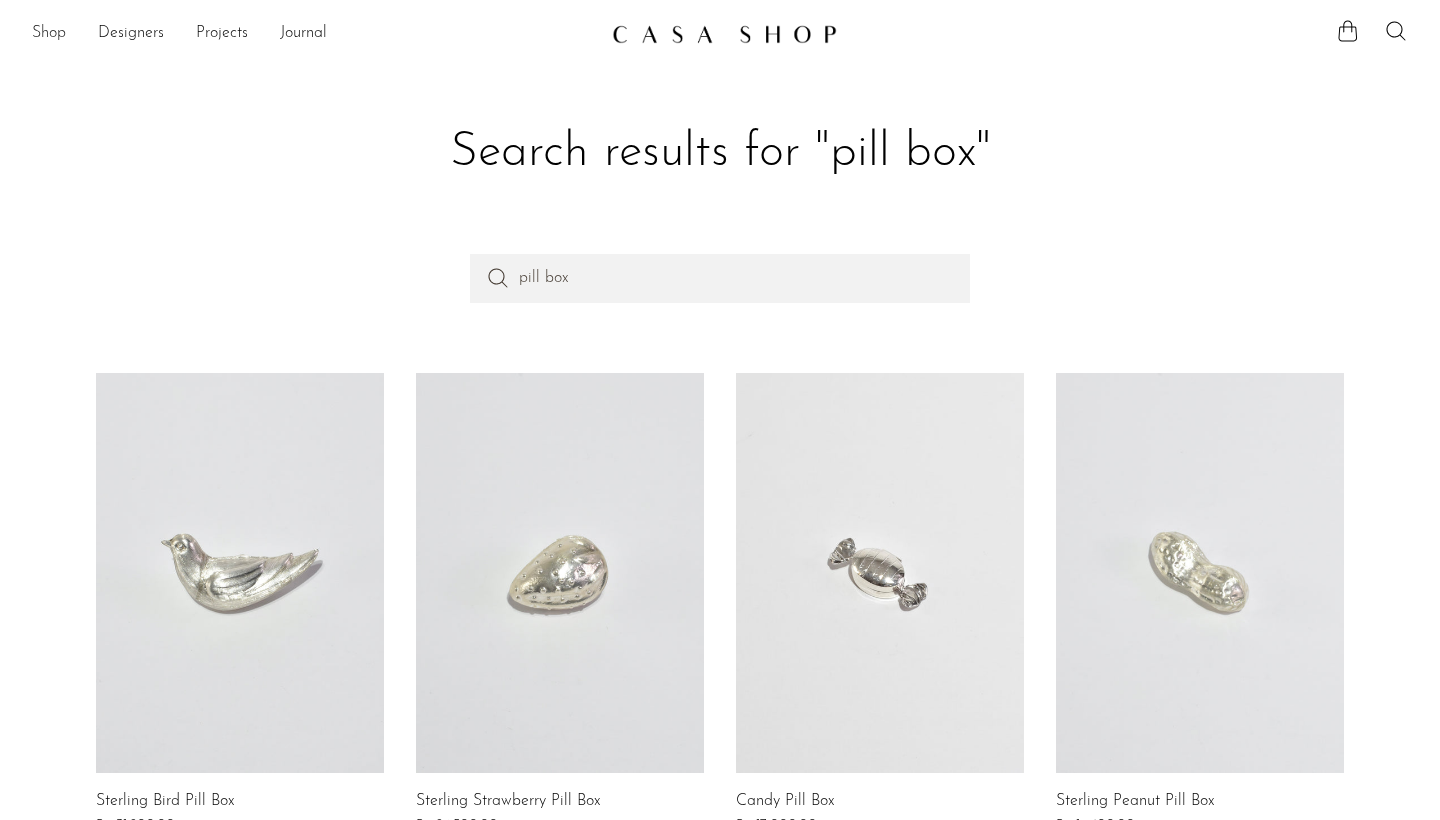 click on "Shop" at bounding box center (49, 34) 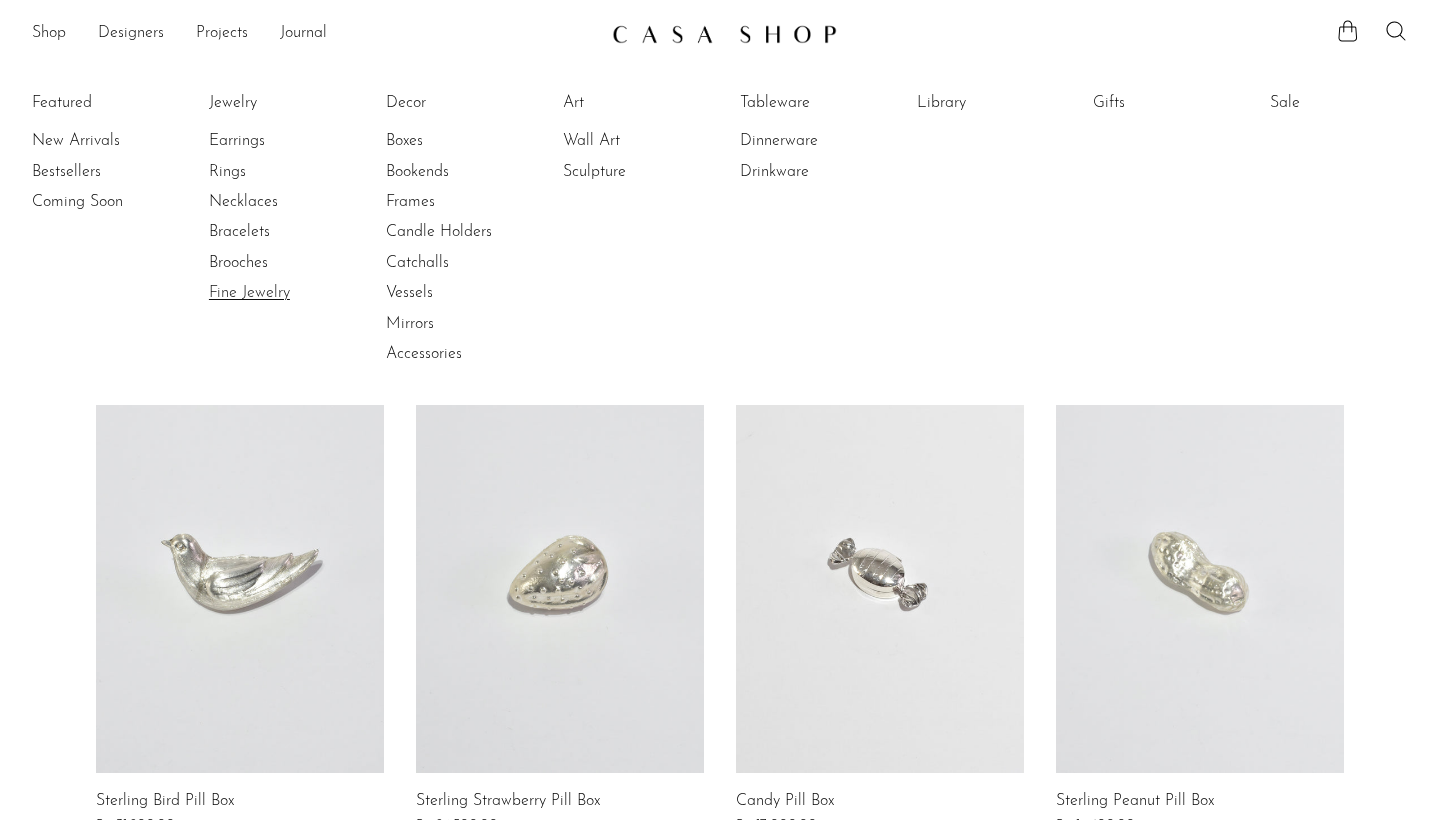 click on "Fine Jewelry" at bounding box center [284, 293] 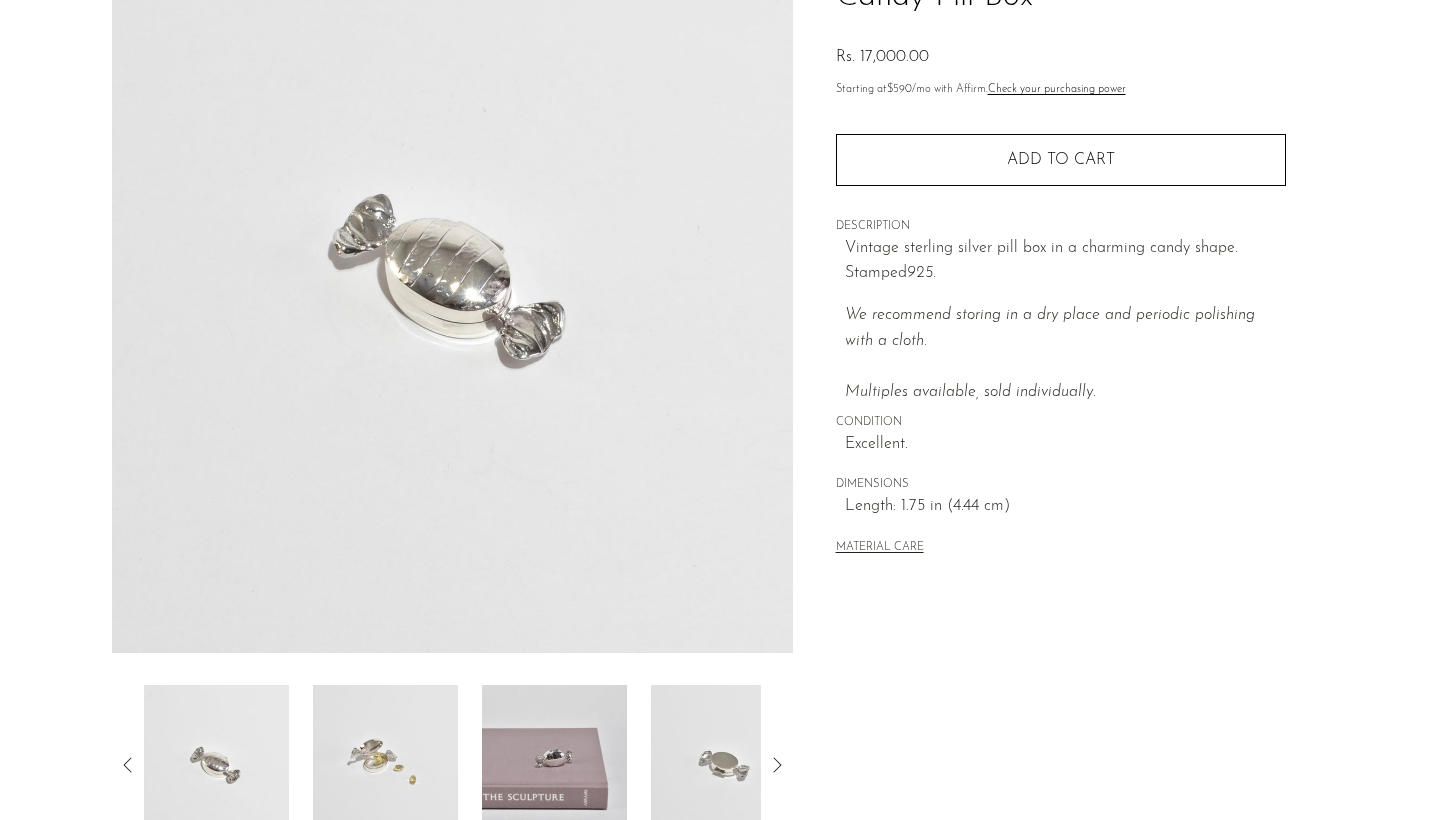 scroll, scrollTop: 188, scrollLeft: 0, axis: vertical 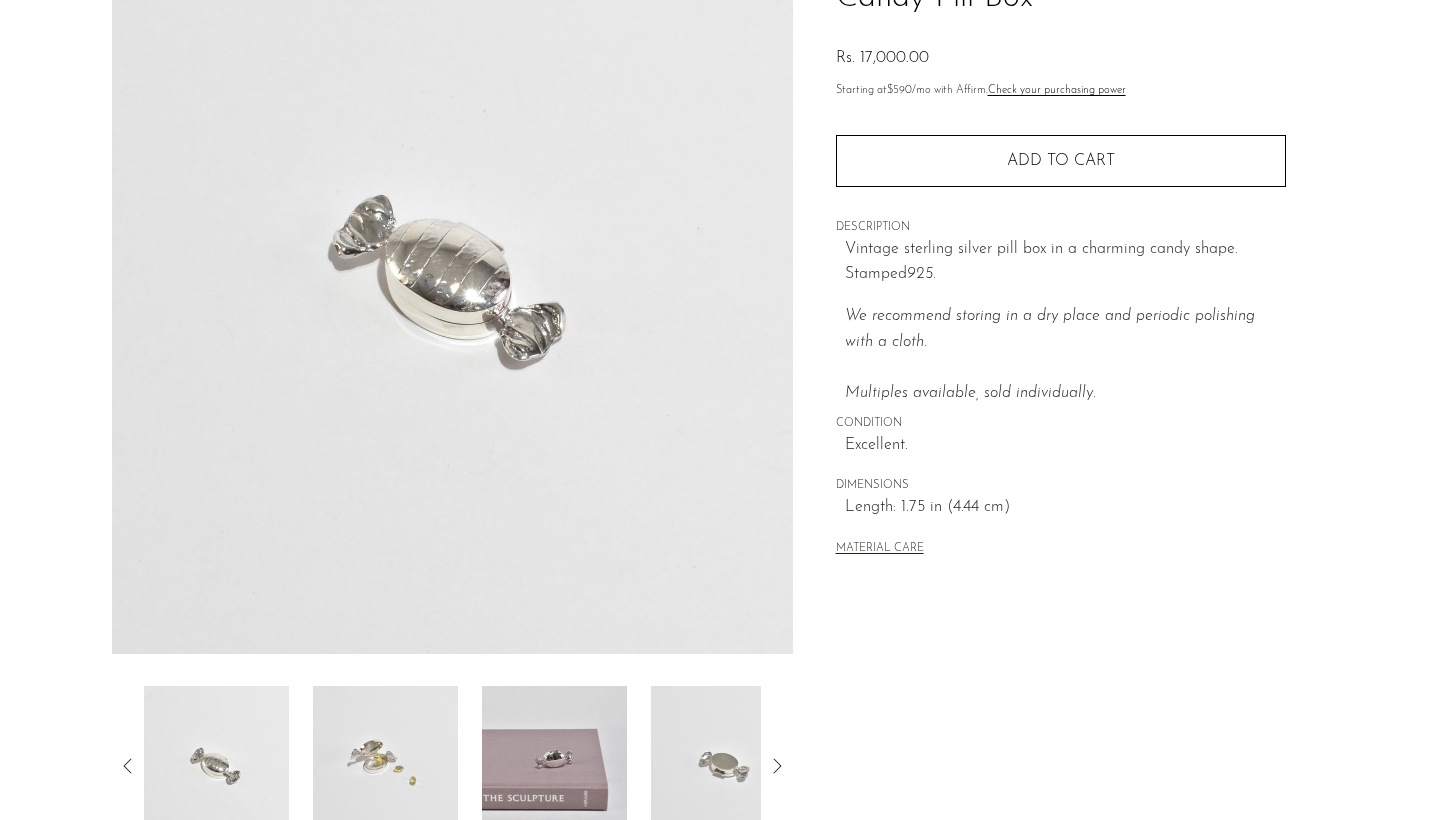 click at bounding box center [385, 766] 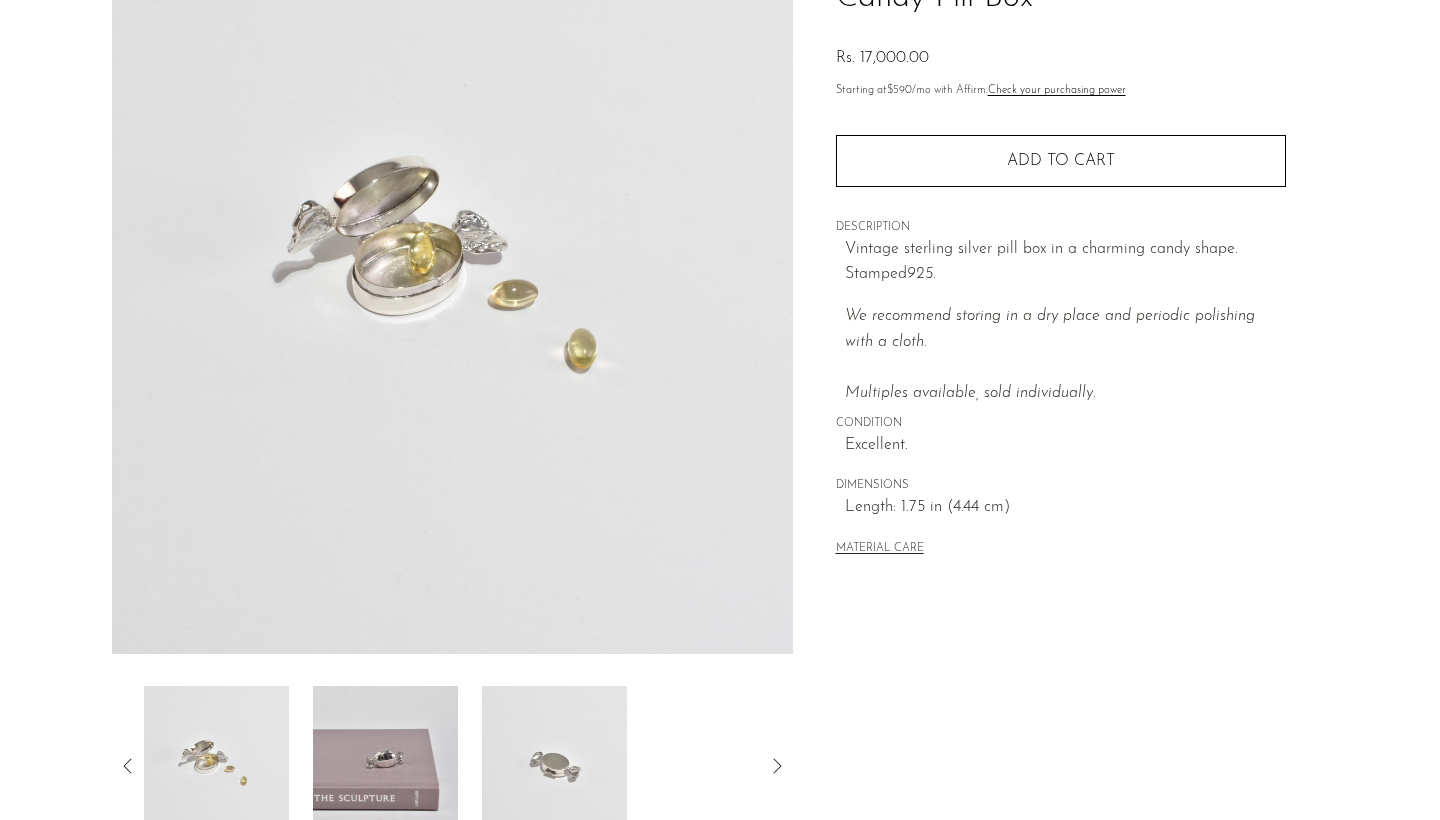 click at bounding box center [385, 766] 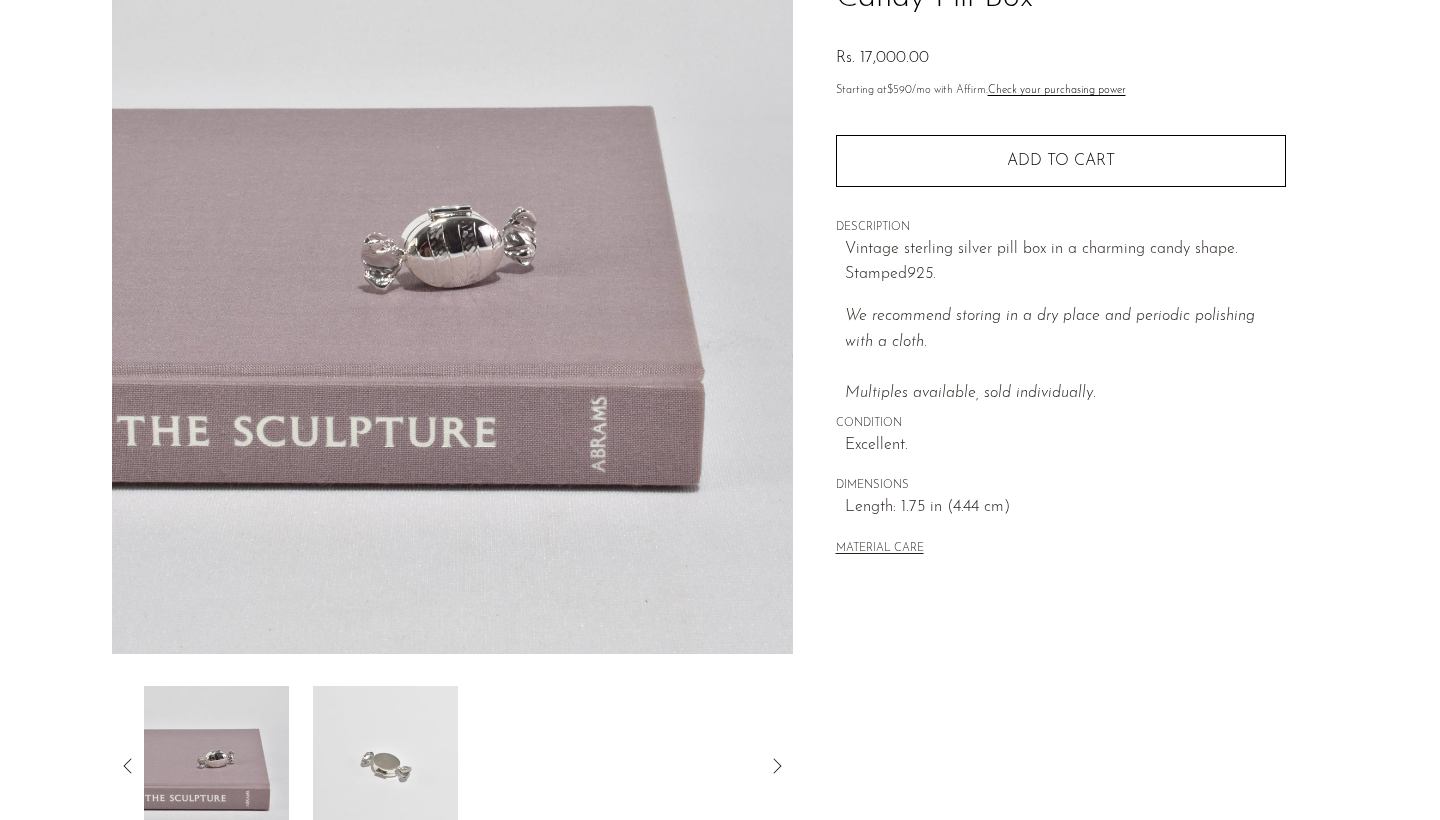 click at bounding box center (385, 766) 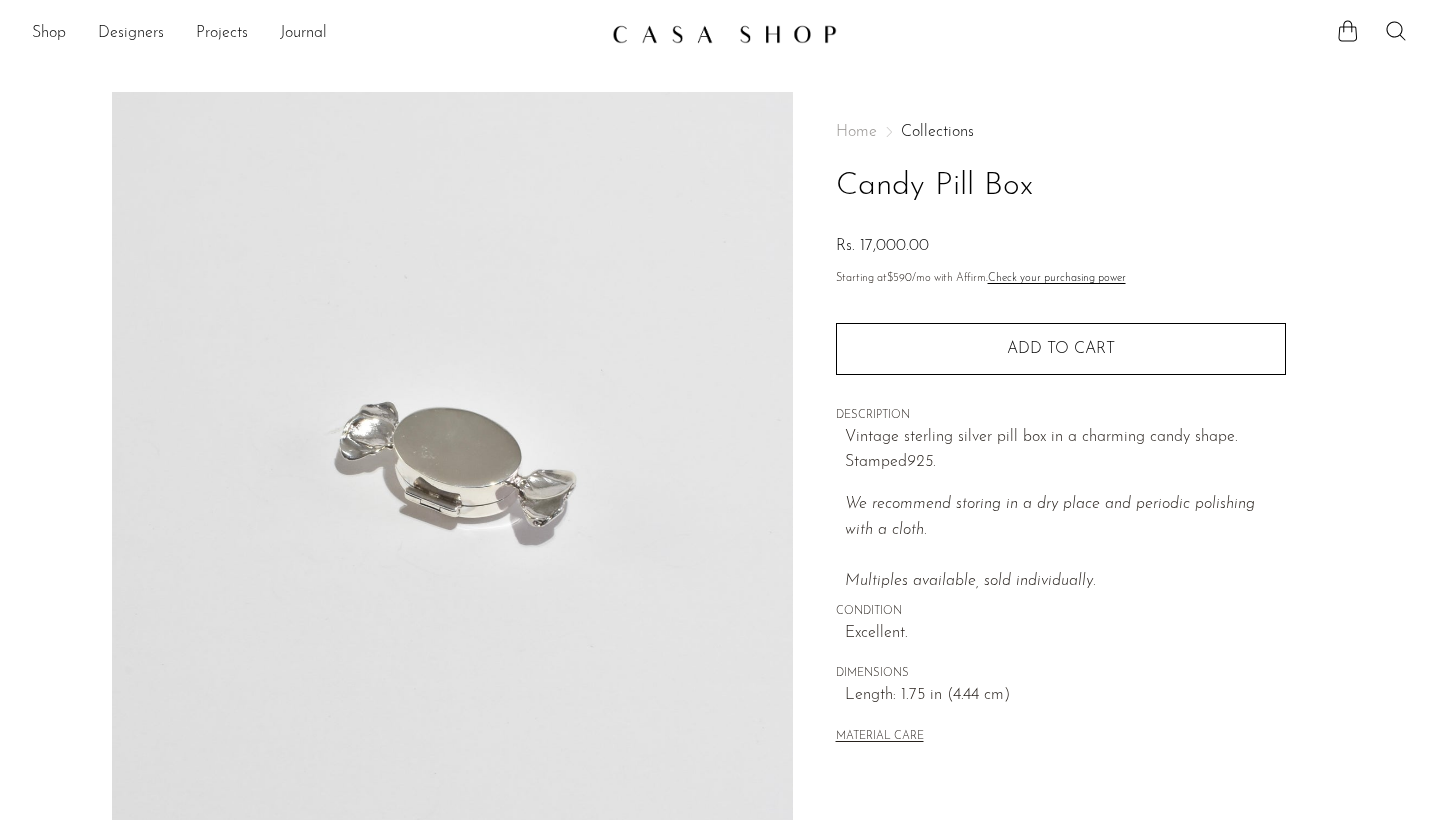 scroll, scrollTop: 0, scrollLeft: 0, axis: both 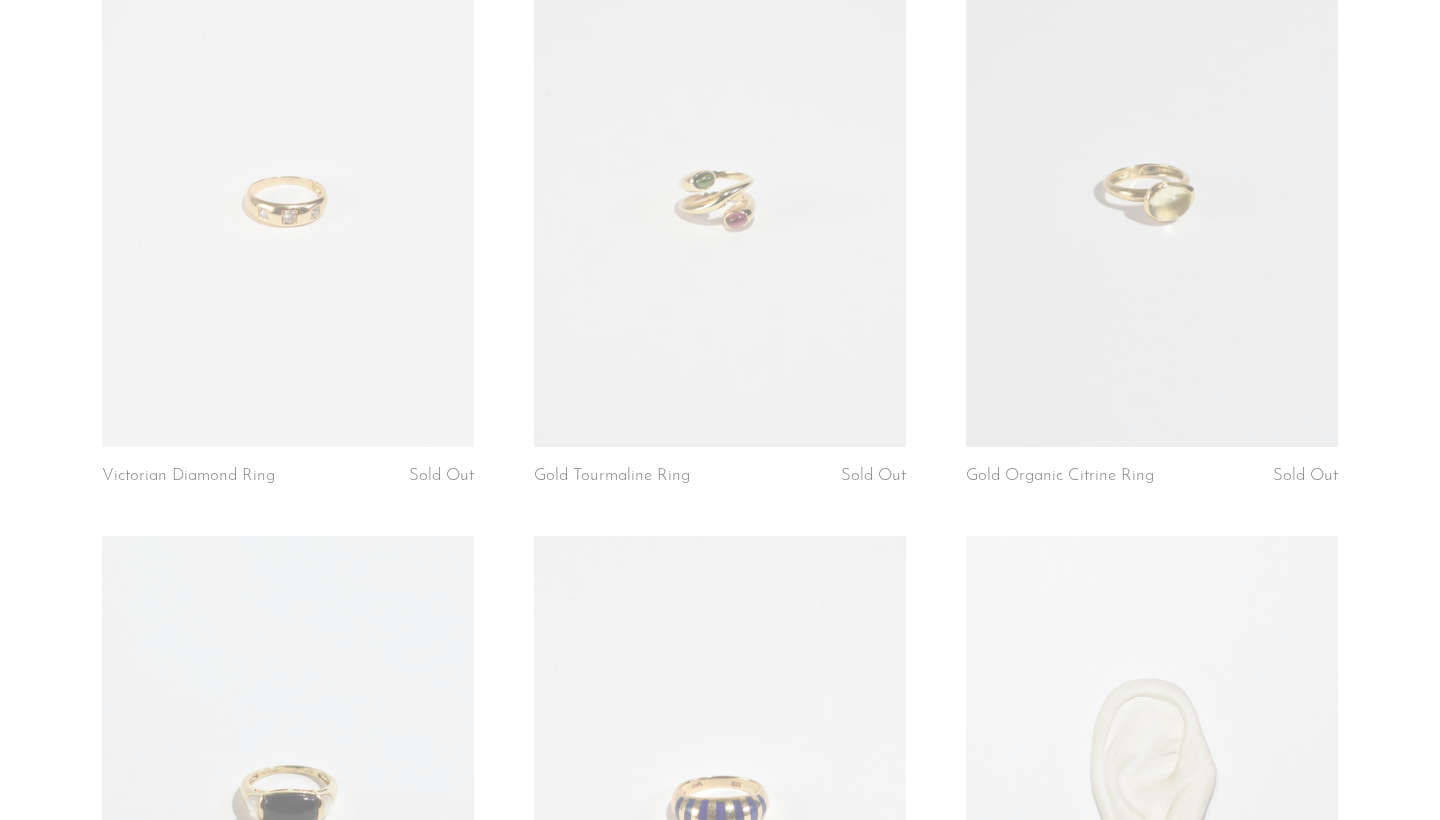 click at bounding box center [720, 187] 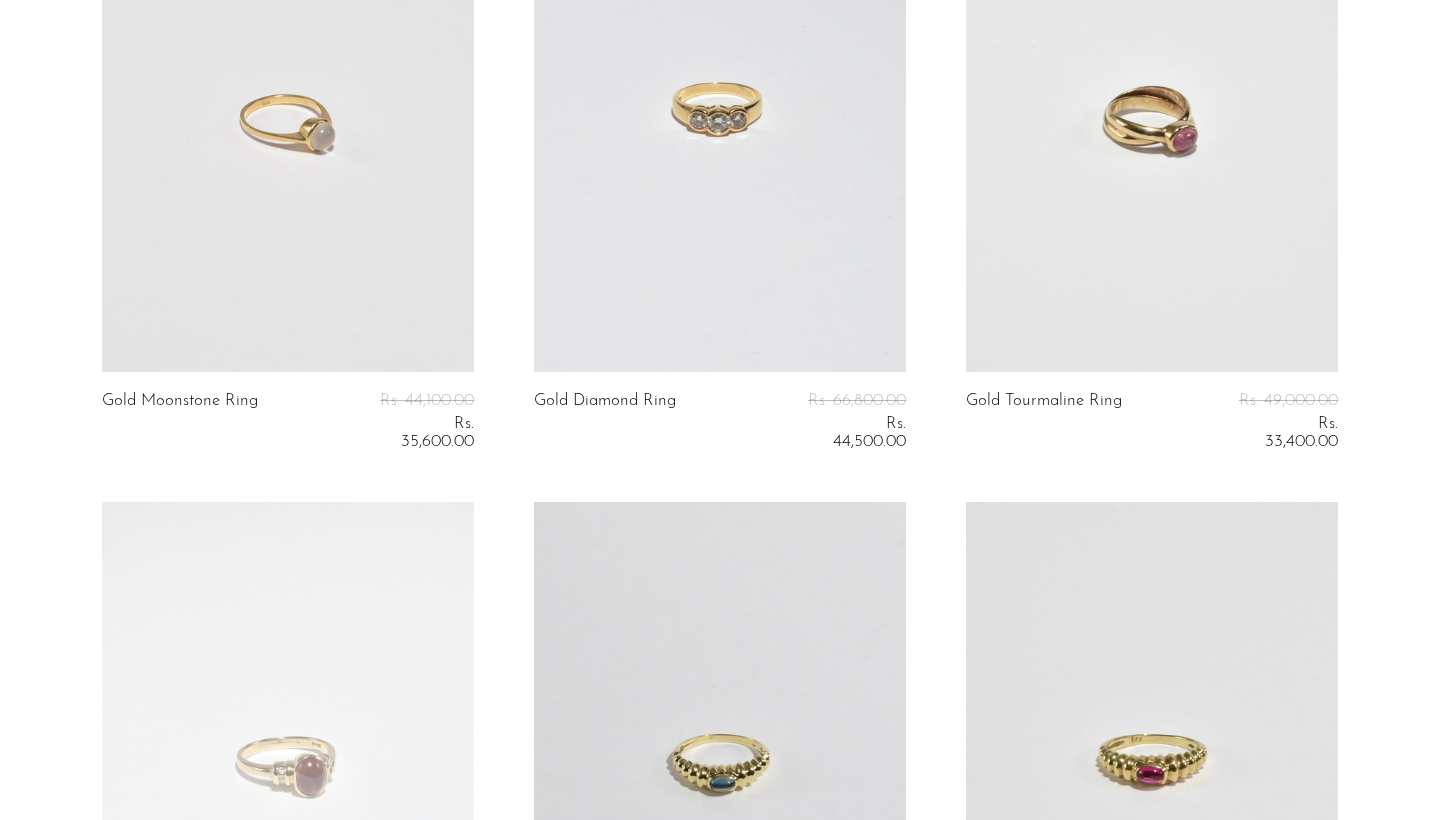 scroll, scrollTop: 669, scrollLeft: 0, axis: vertical 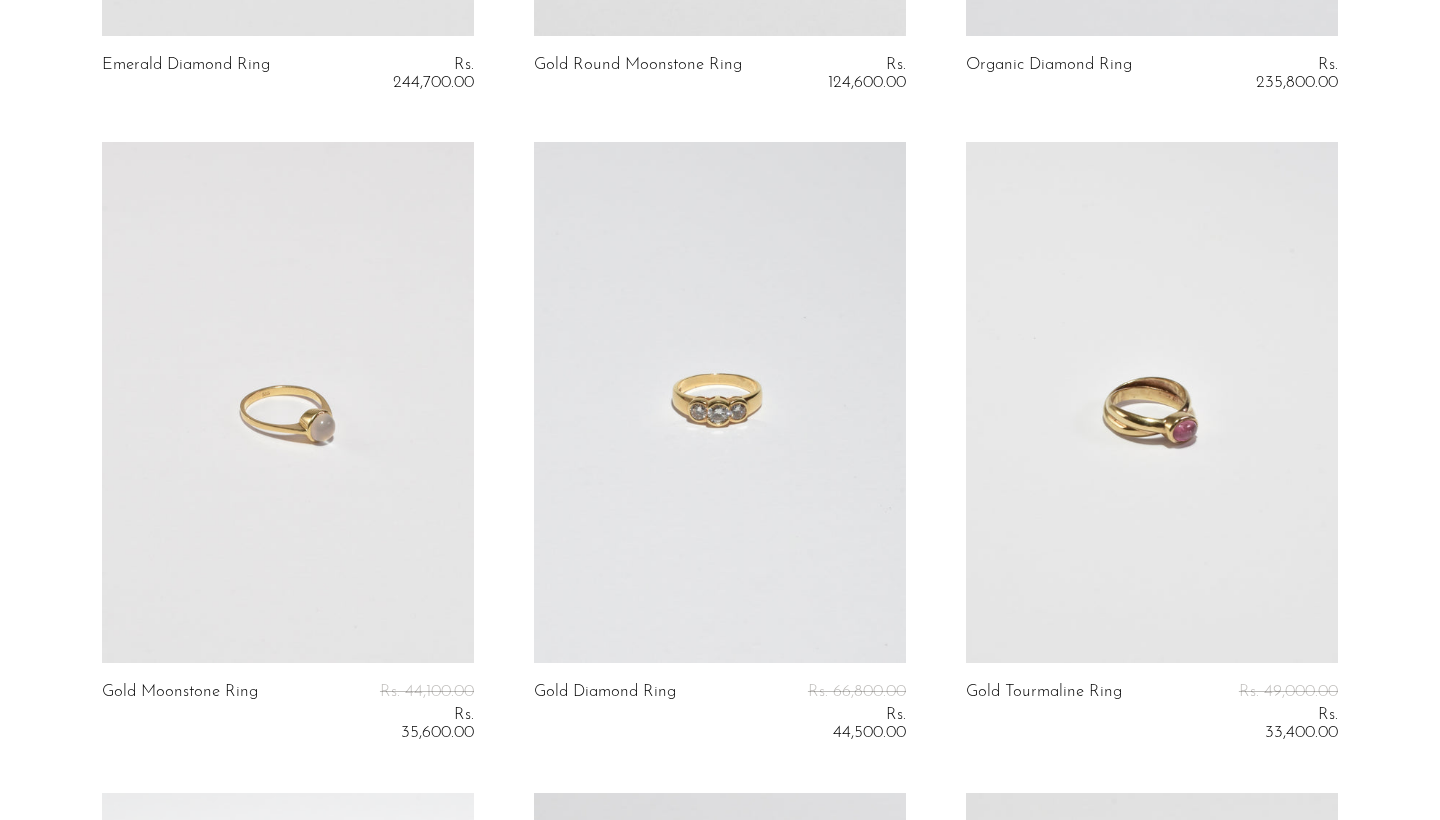 click at bounding box center [720, 402] 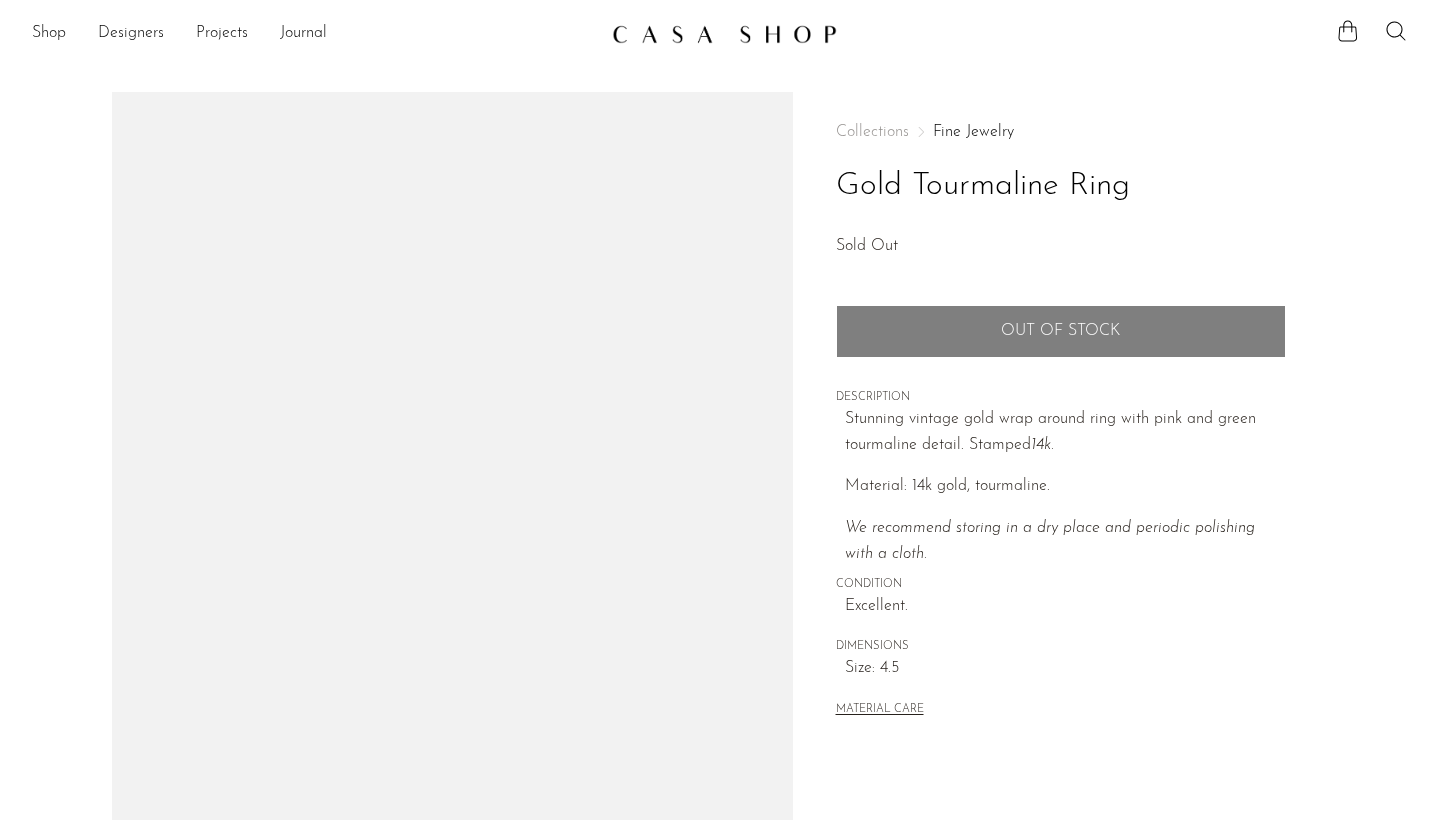 scroll, scrollTop: 0, scrollLeft: 0, axis: both 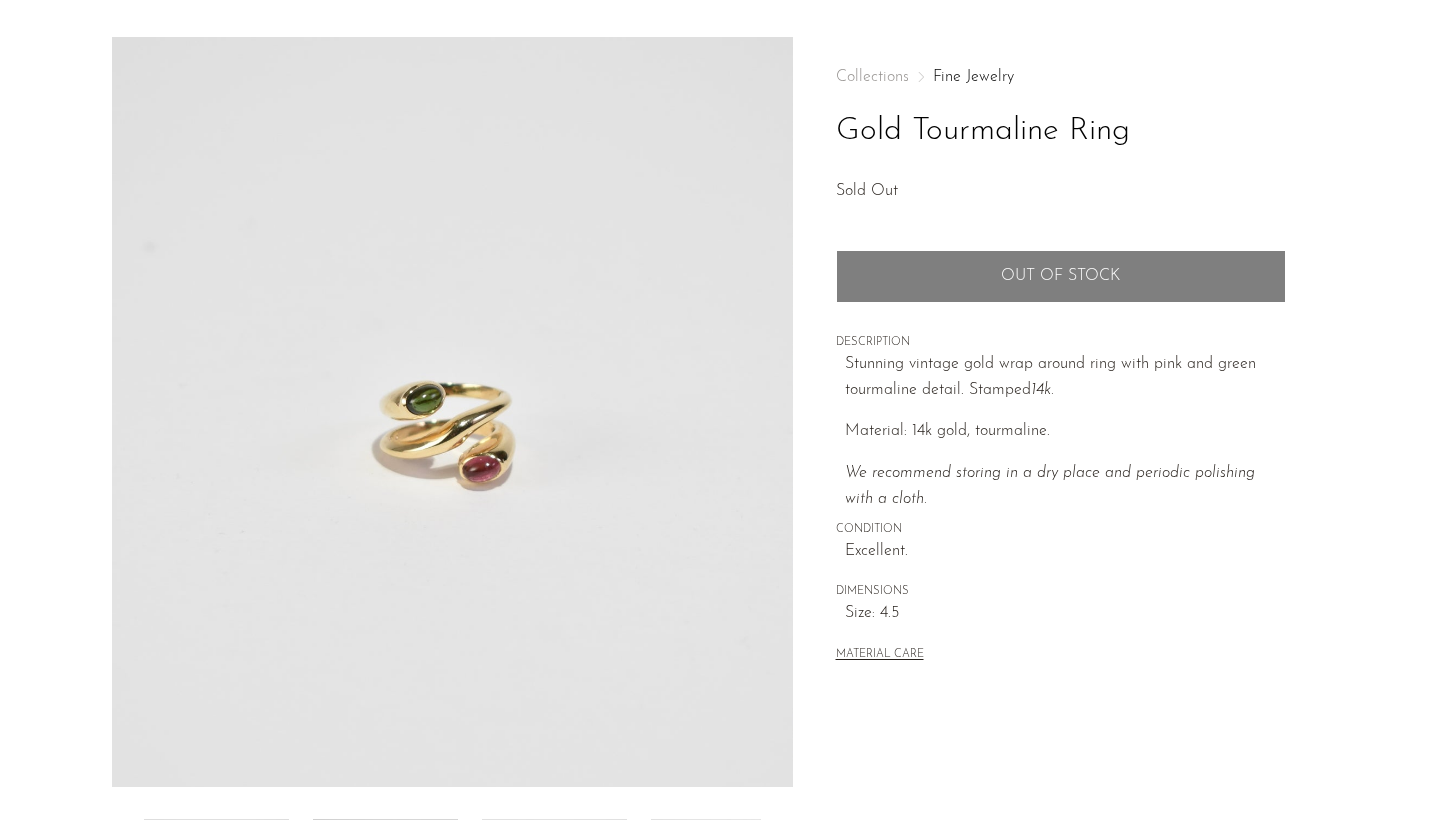 click on "MATERIAL CARE" at bounding box center (880, 655) 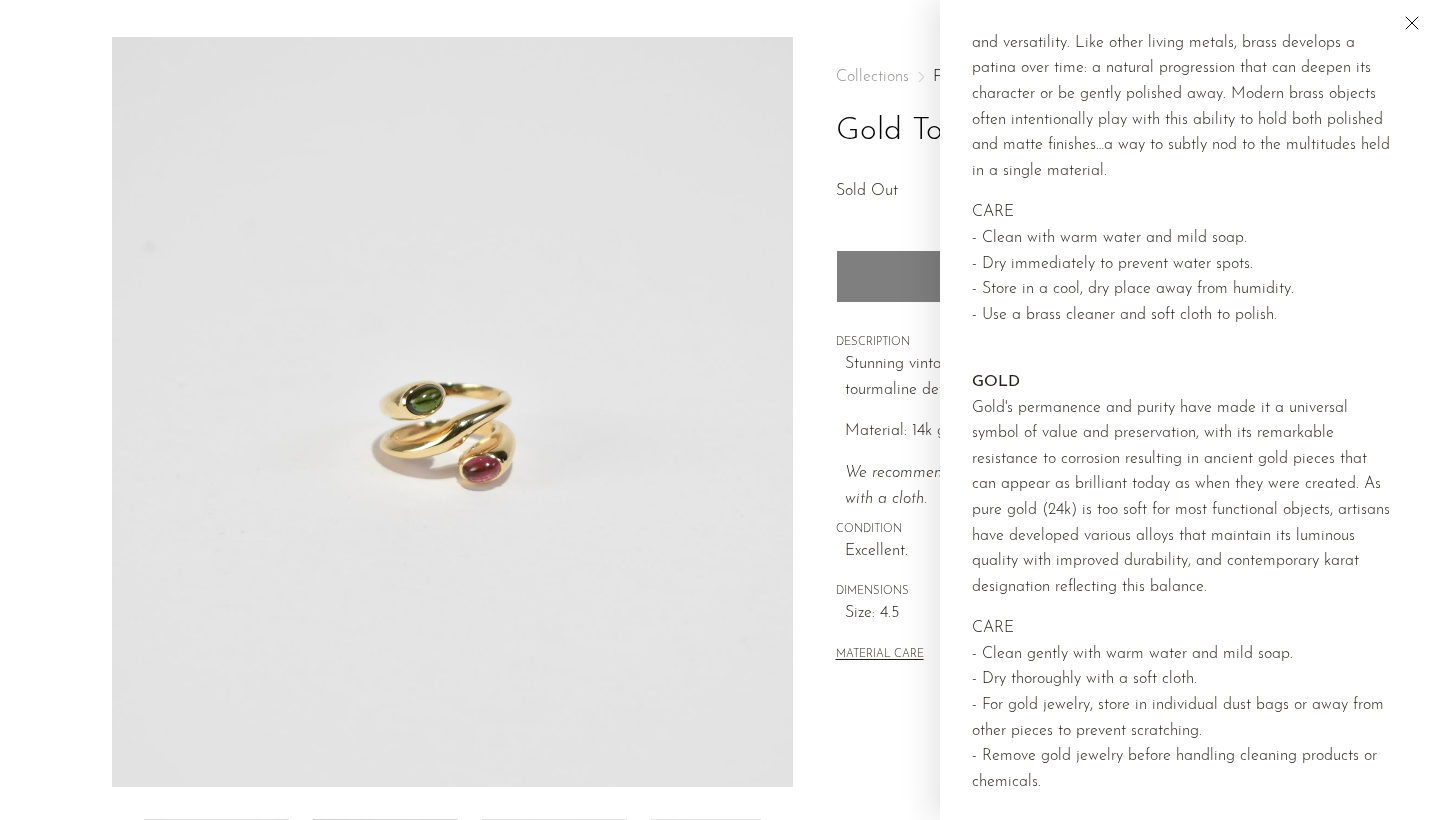 scroll, scrollTop: 882, scrollLeft: 0, axis: vertical 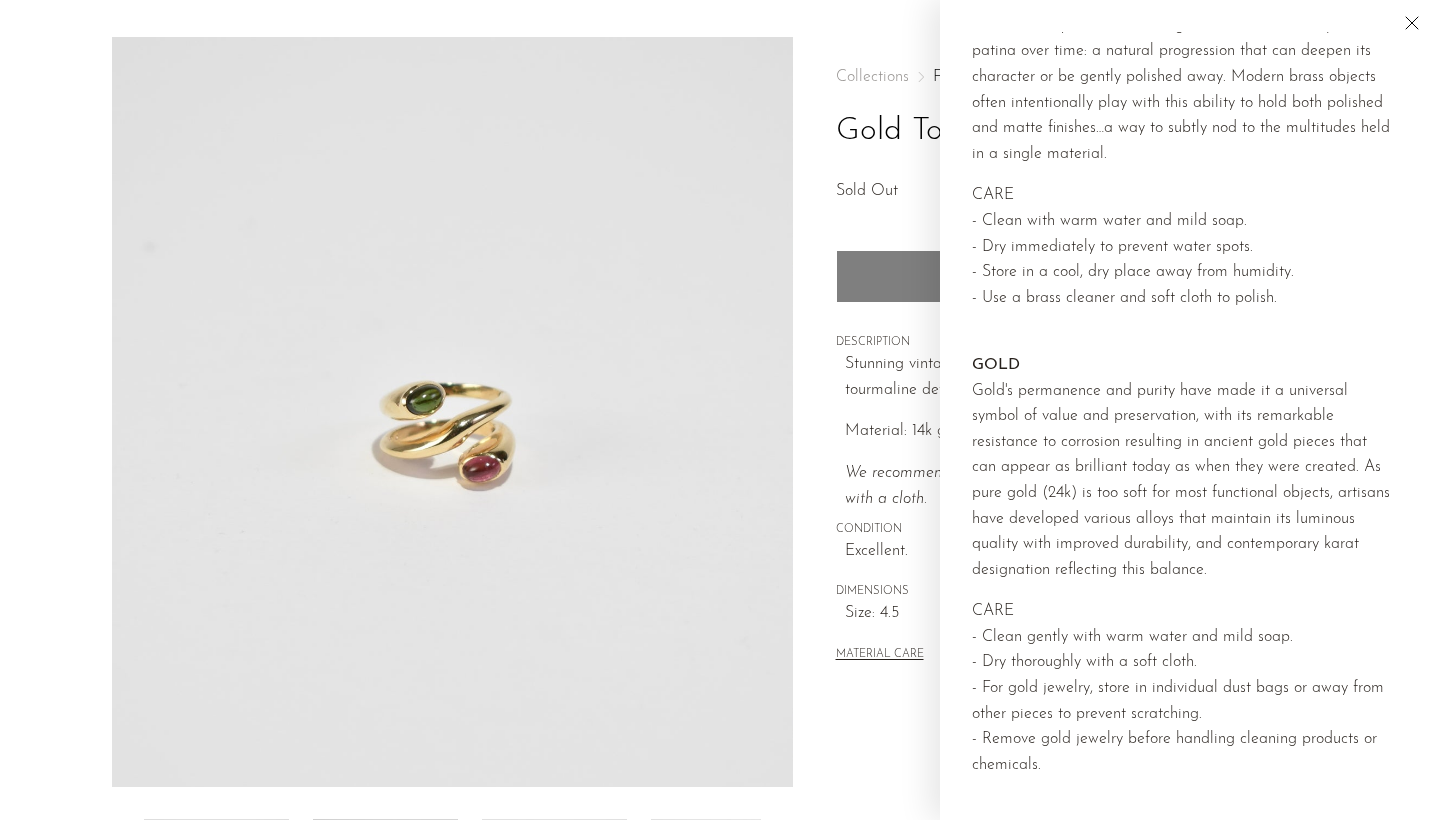 click on "Collections
Fine Jewelry
Gold Tourmaline Ring
Sold Out
Quantity
1
Out of stock" at bounding box center (1060, 508) 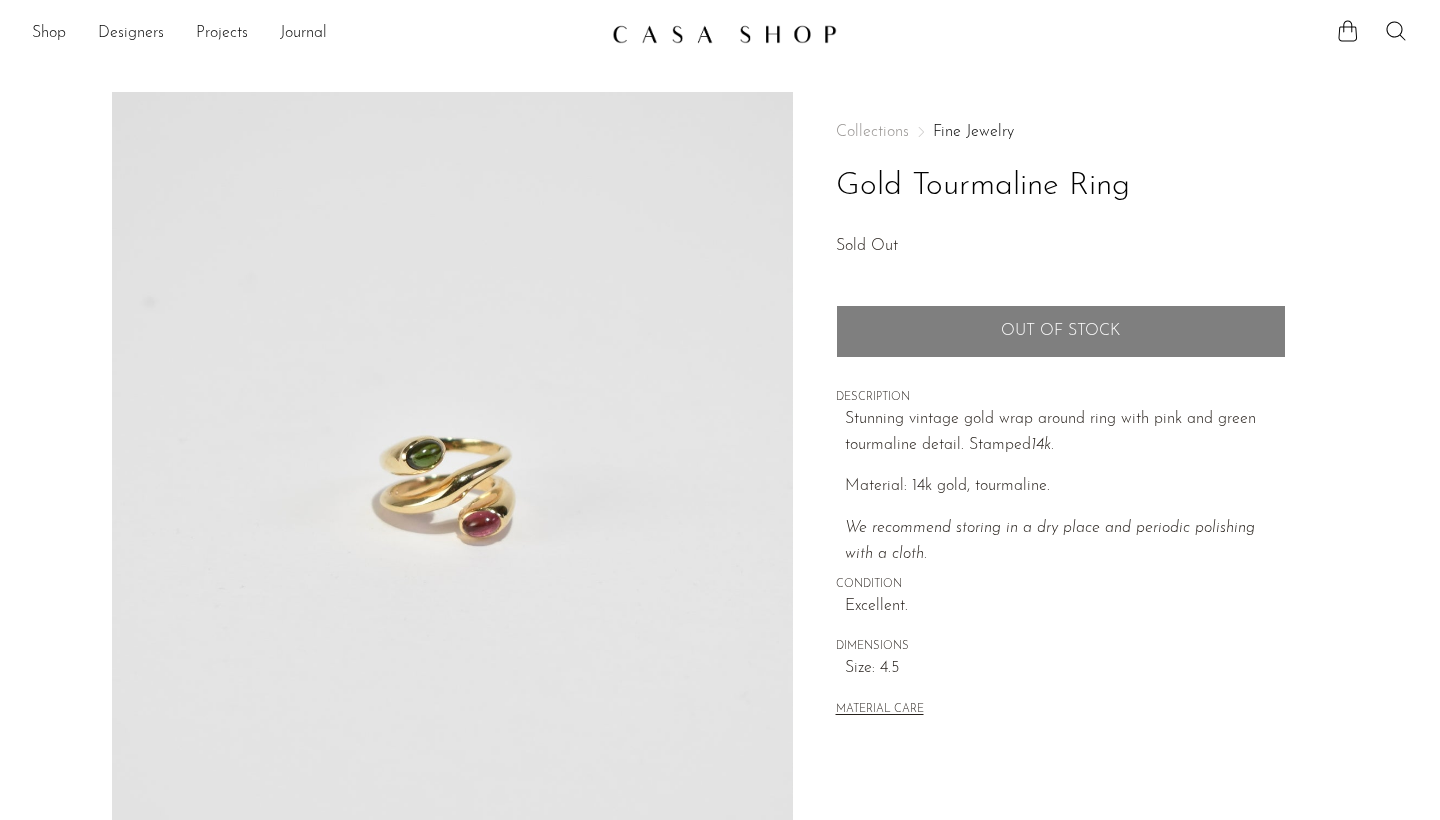 scroll, scrollTop: 0, scrollLeft: 0, axis: both 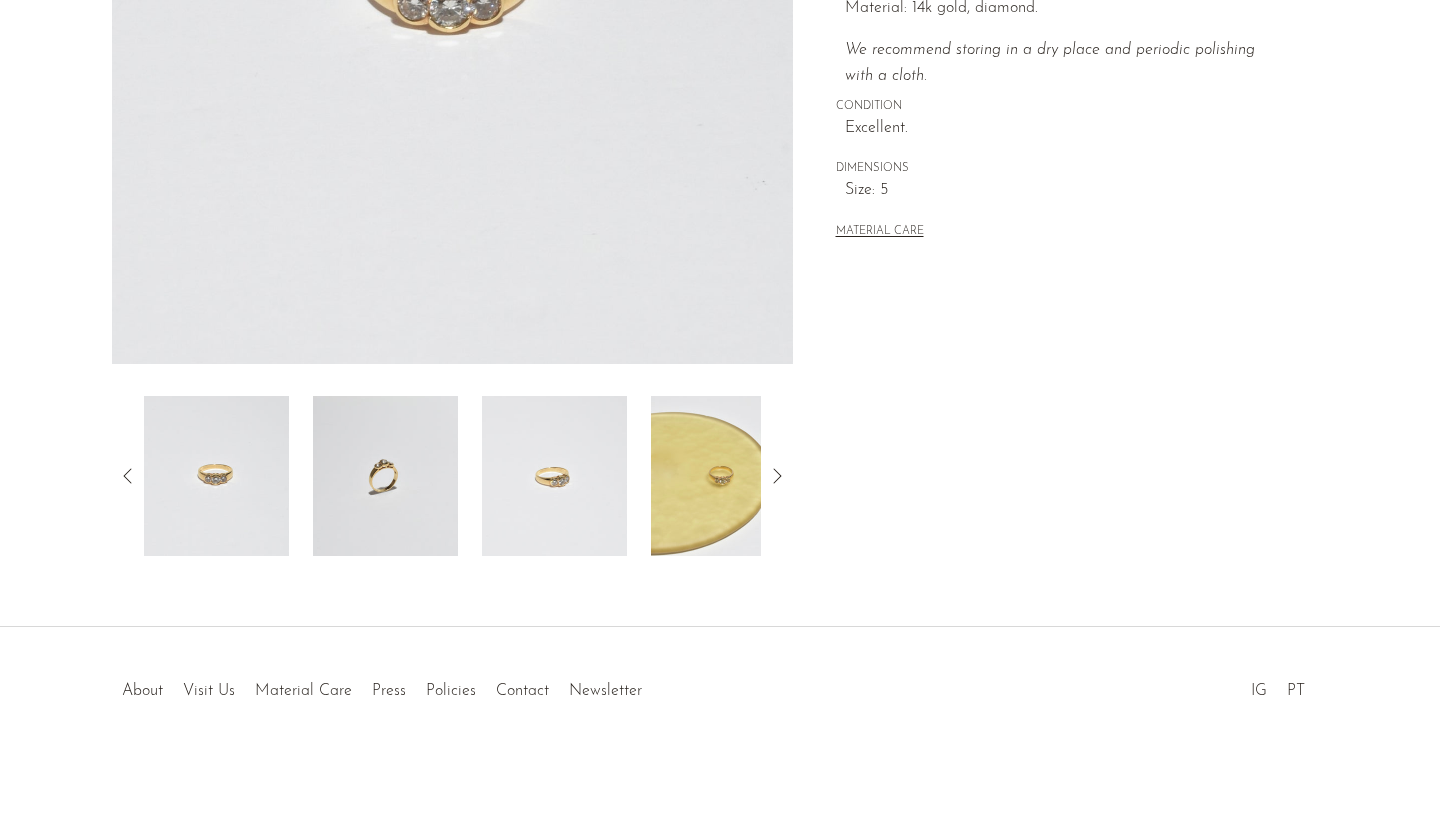 click on "Contact" at bounding box center [522, 692] 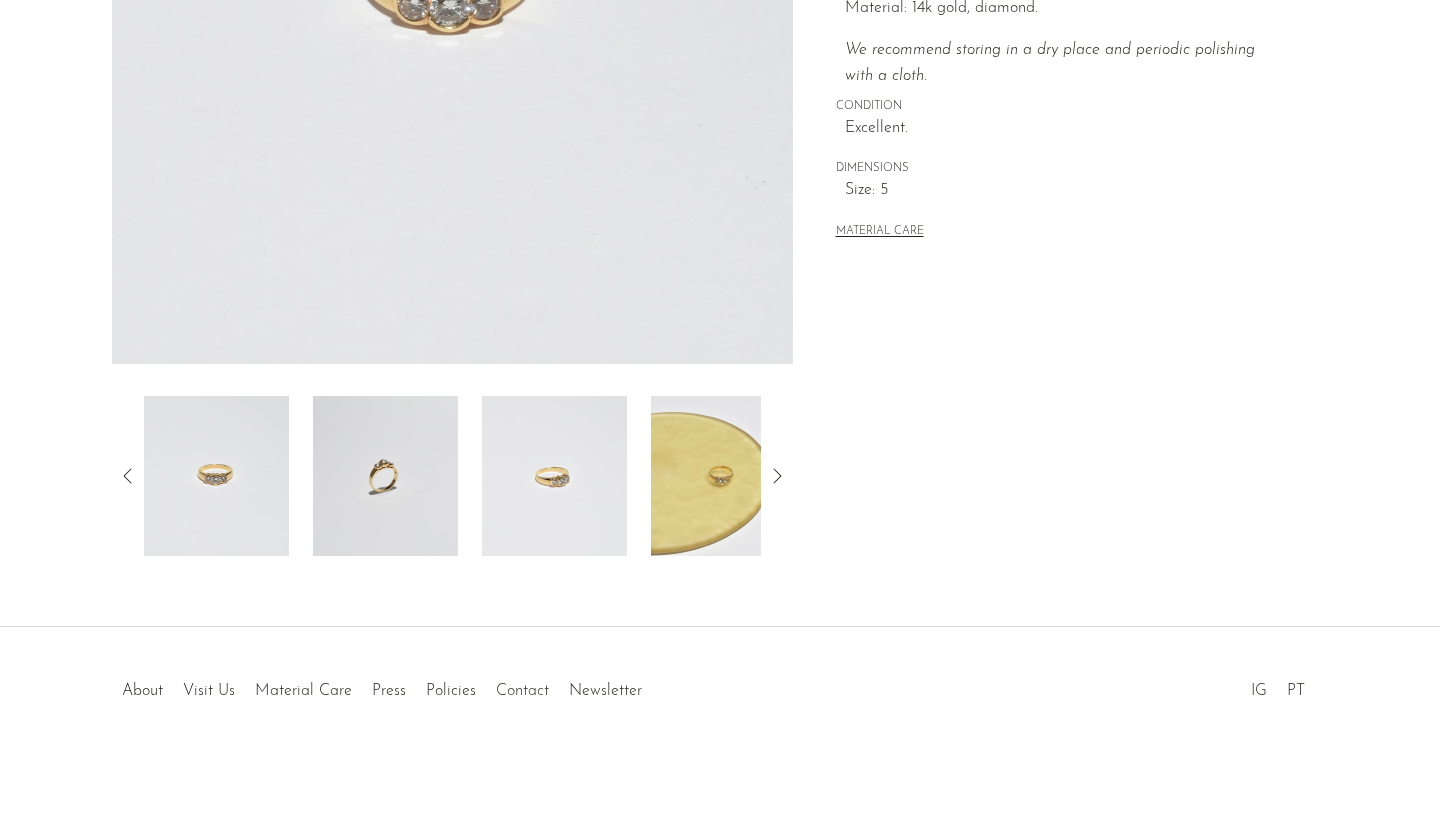 click on "Contact" at bounding box center (522, 691) 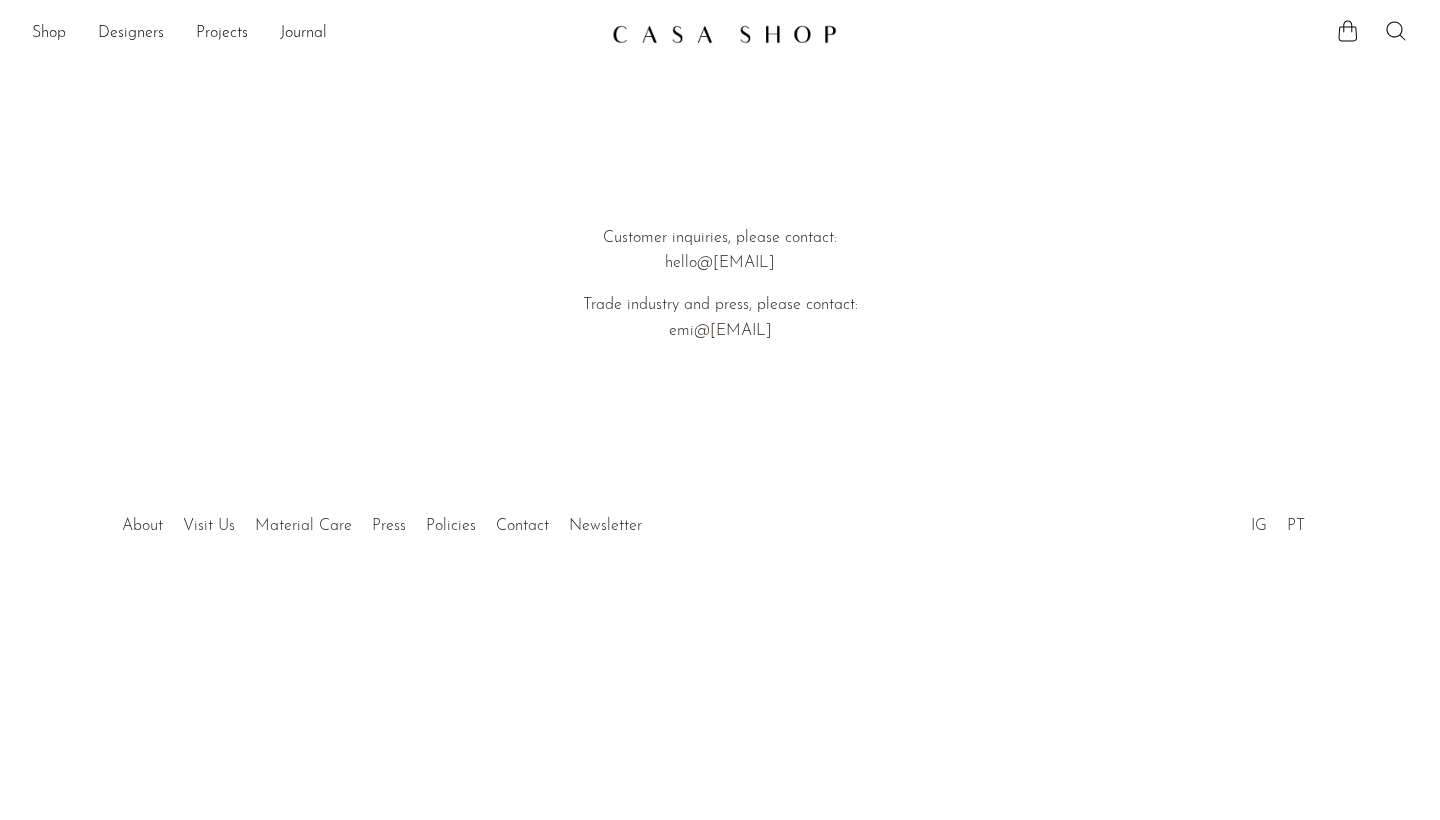 scroll, scrollTop: 0, scrollLeft: 0, axis: both 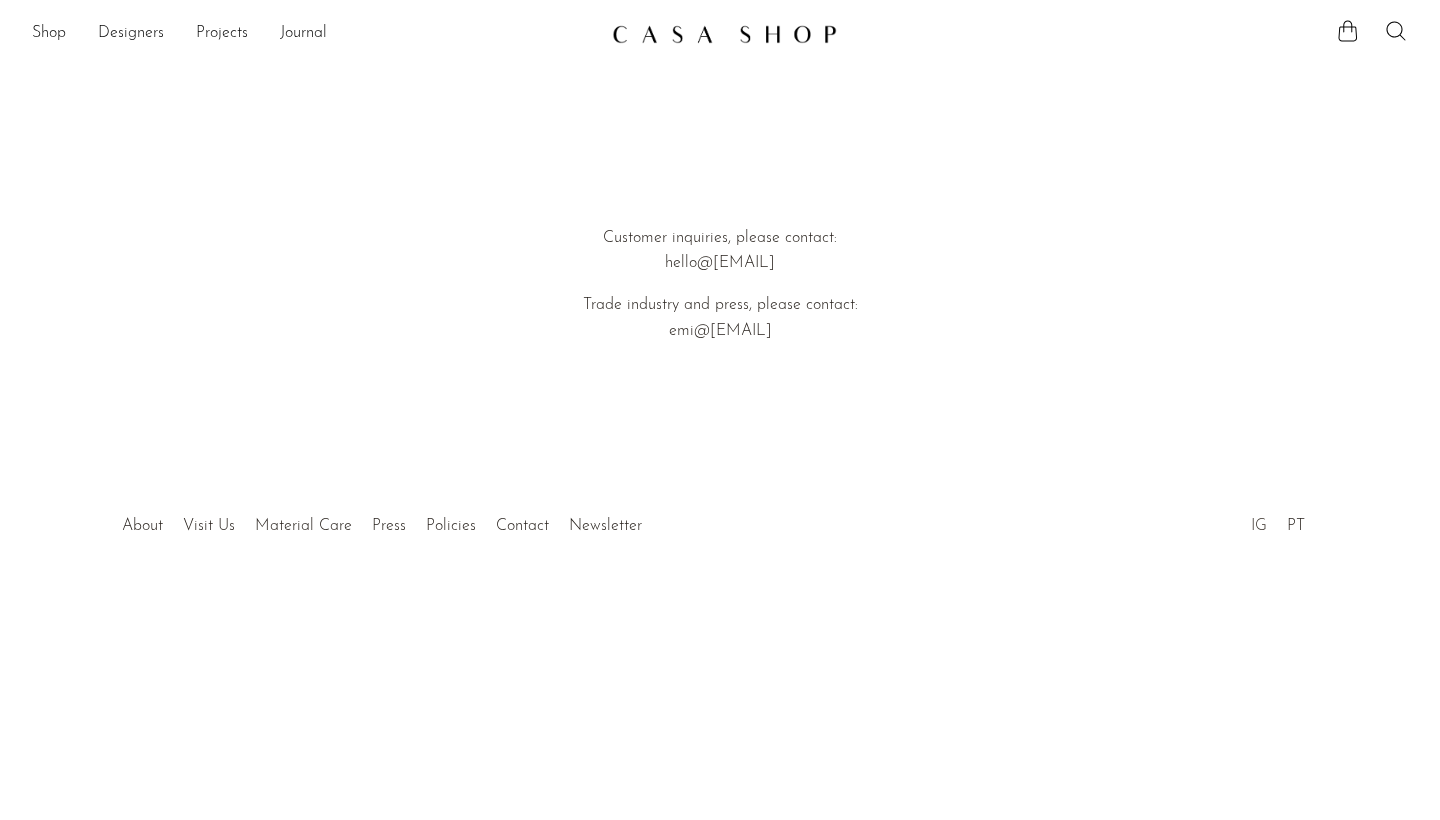 click on "IG" at bounding box center [1259, 526] 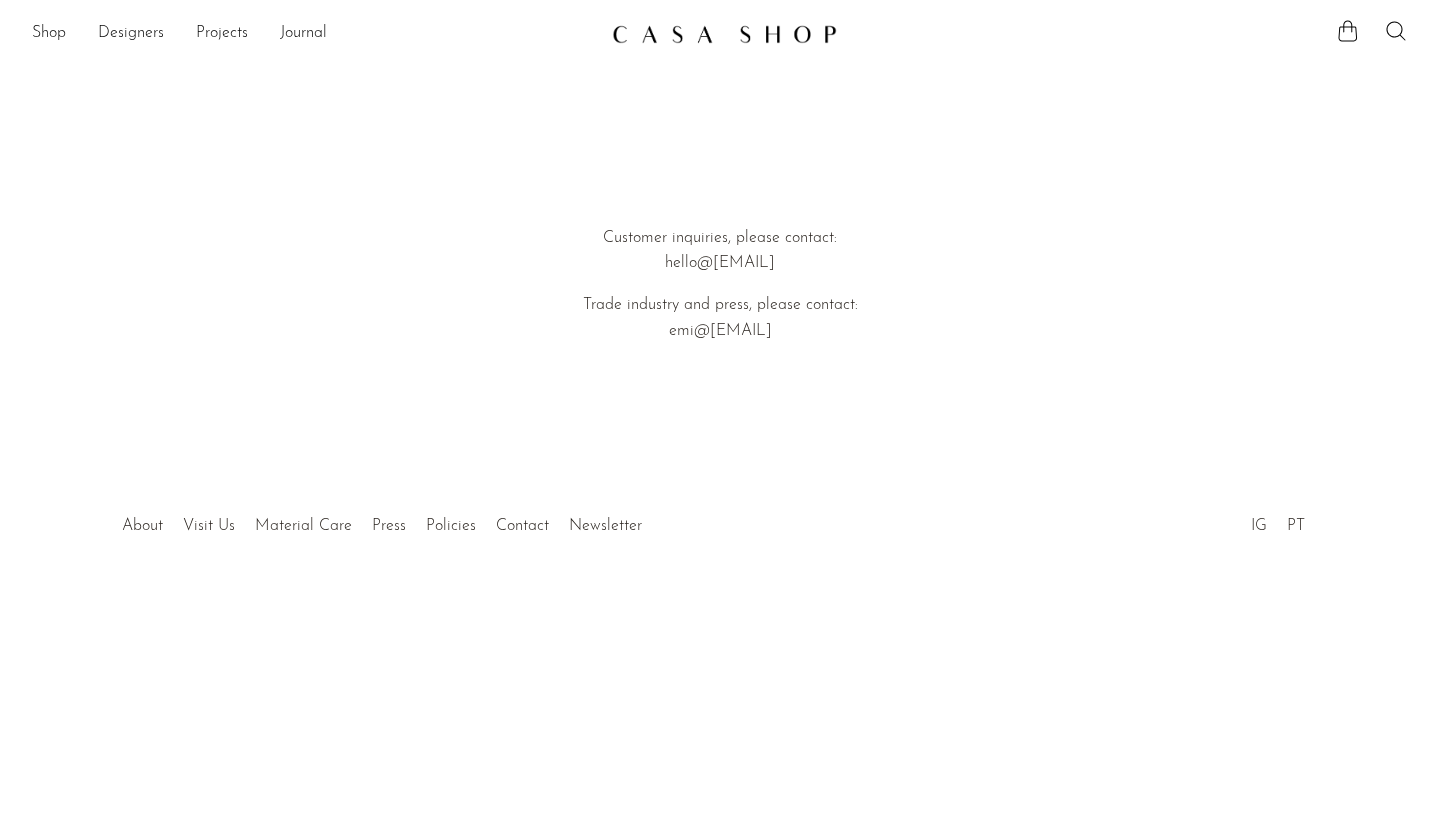 scroll, scrollTop: 0, scrollLeft: 0, axis: both 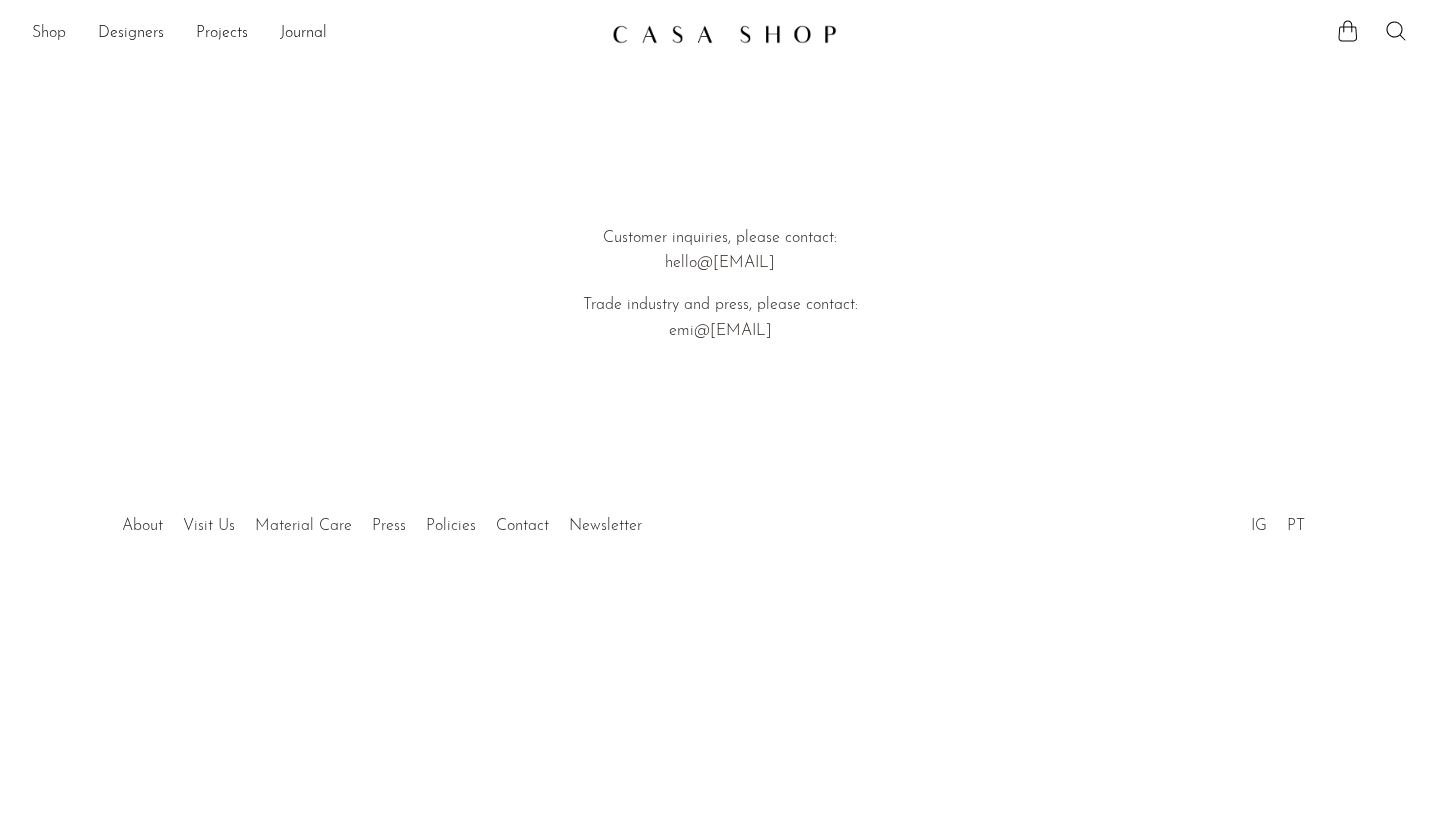 click on "Shop" at bounding box center [49, 34] 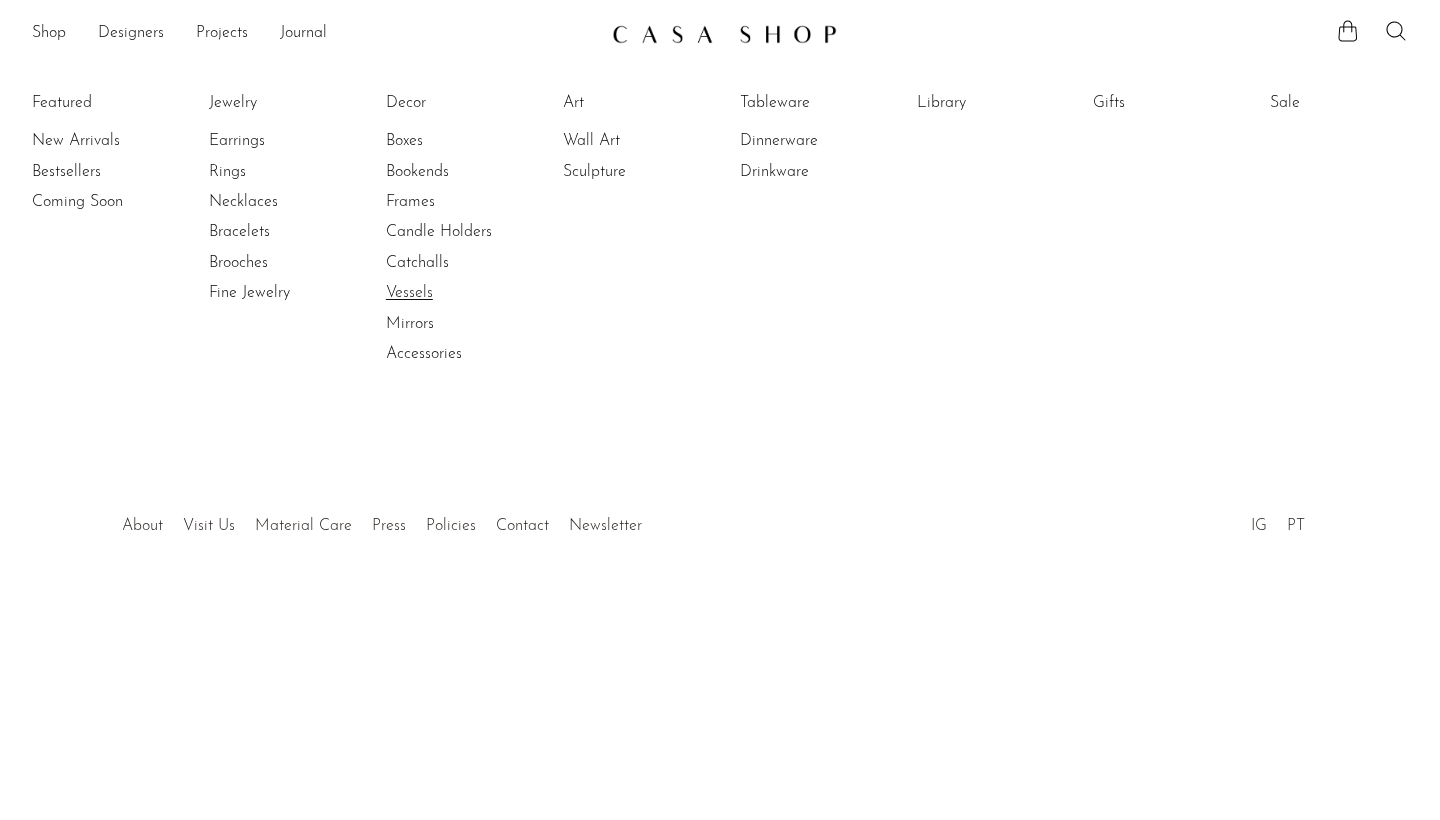 click on "Vessels" at bounding box center [461, 293] 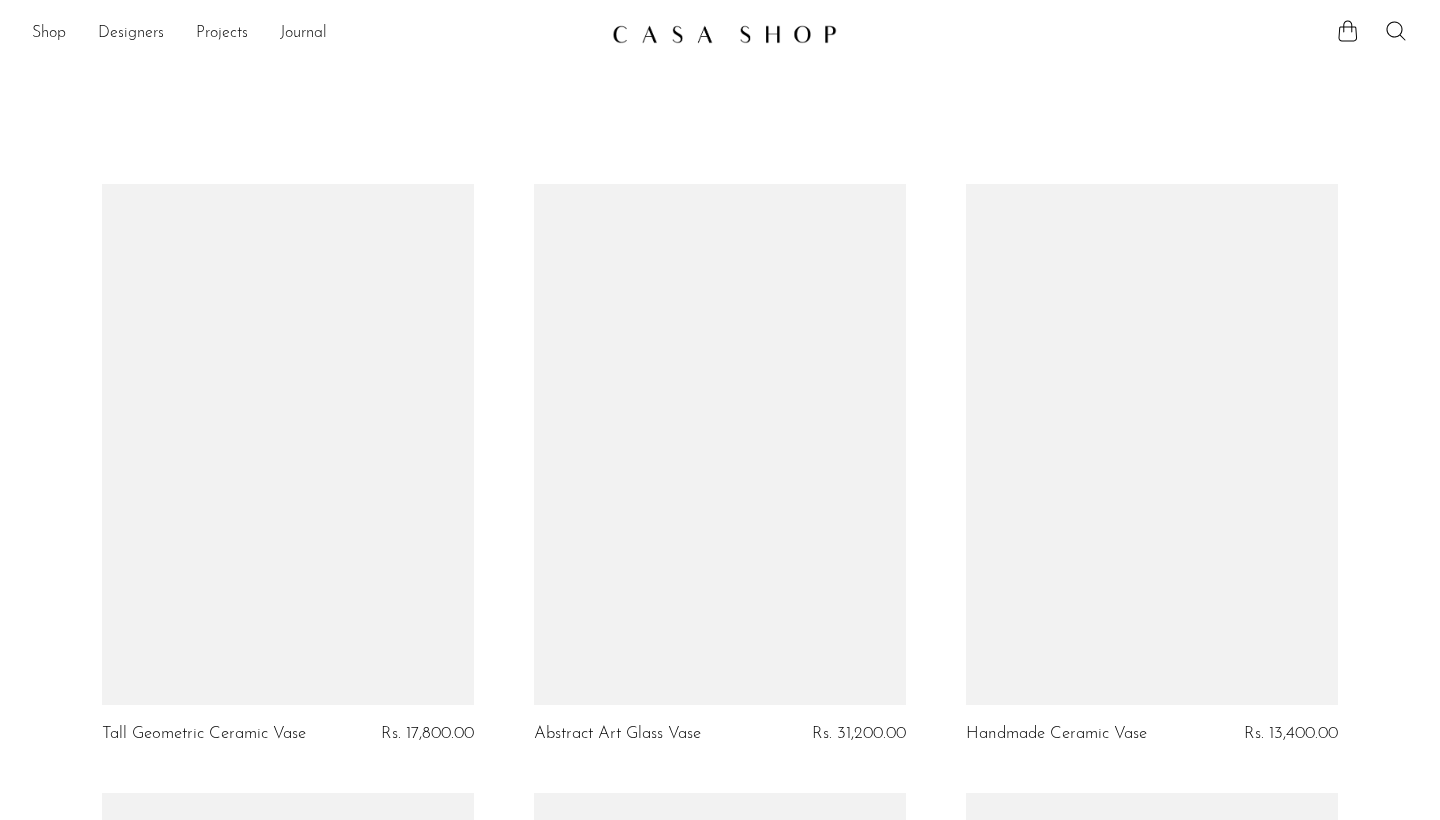 scroll, scrollTop: 0, scrollLeft: 0, axis: both 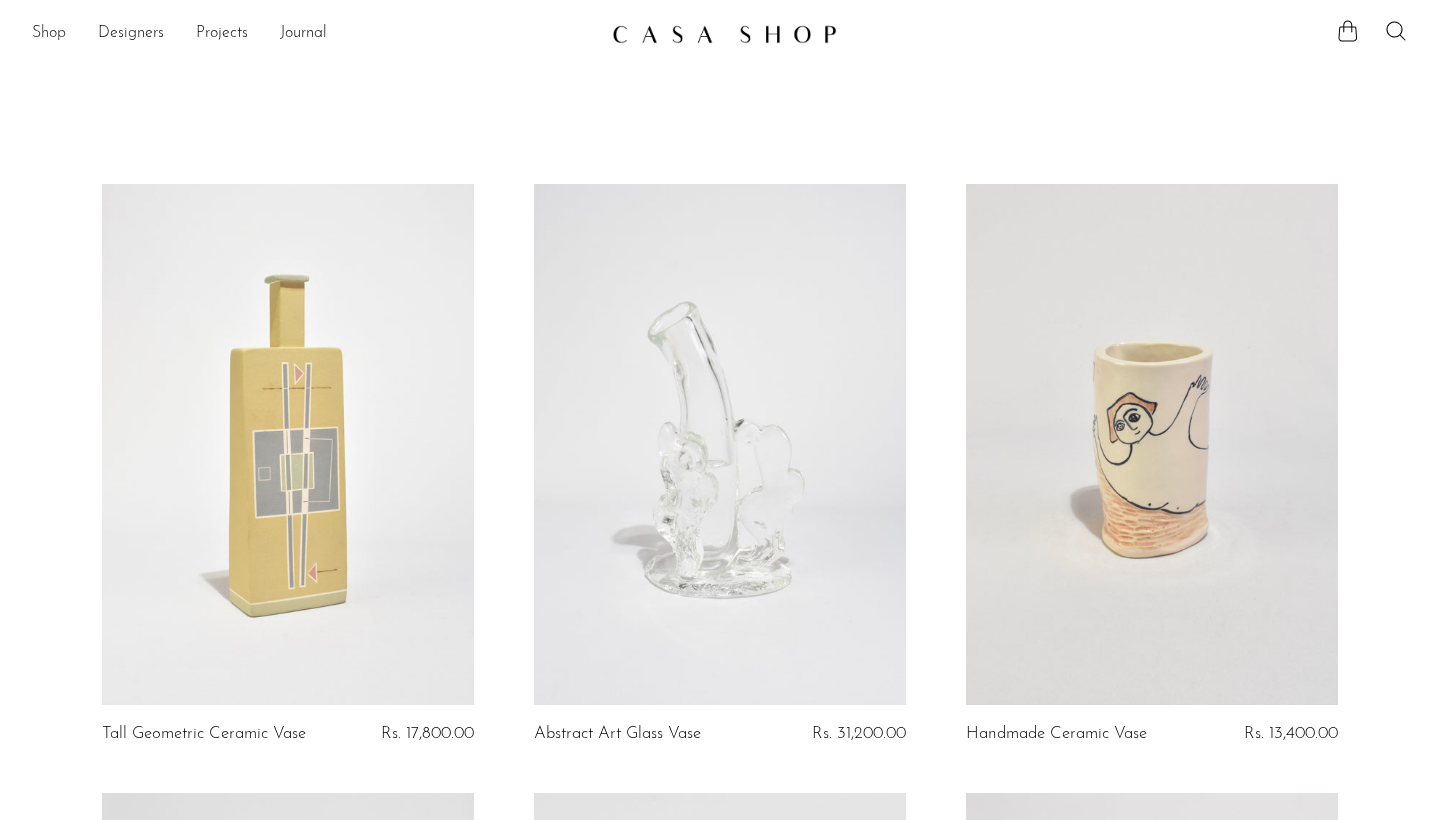 click on "Shop" at bounding box center (49, 34) 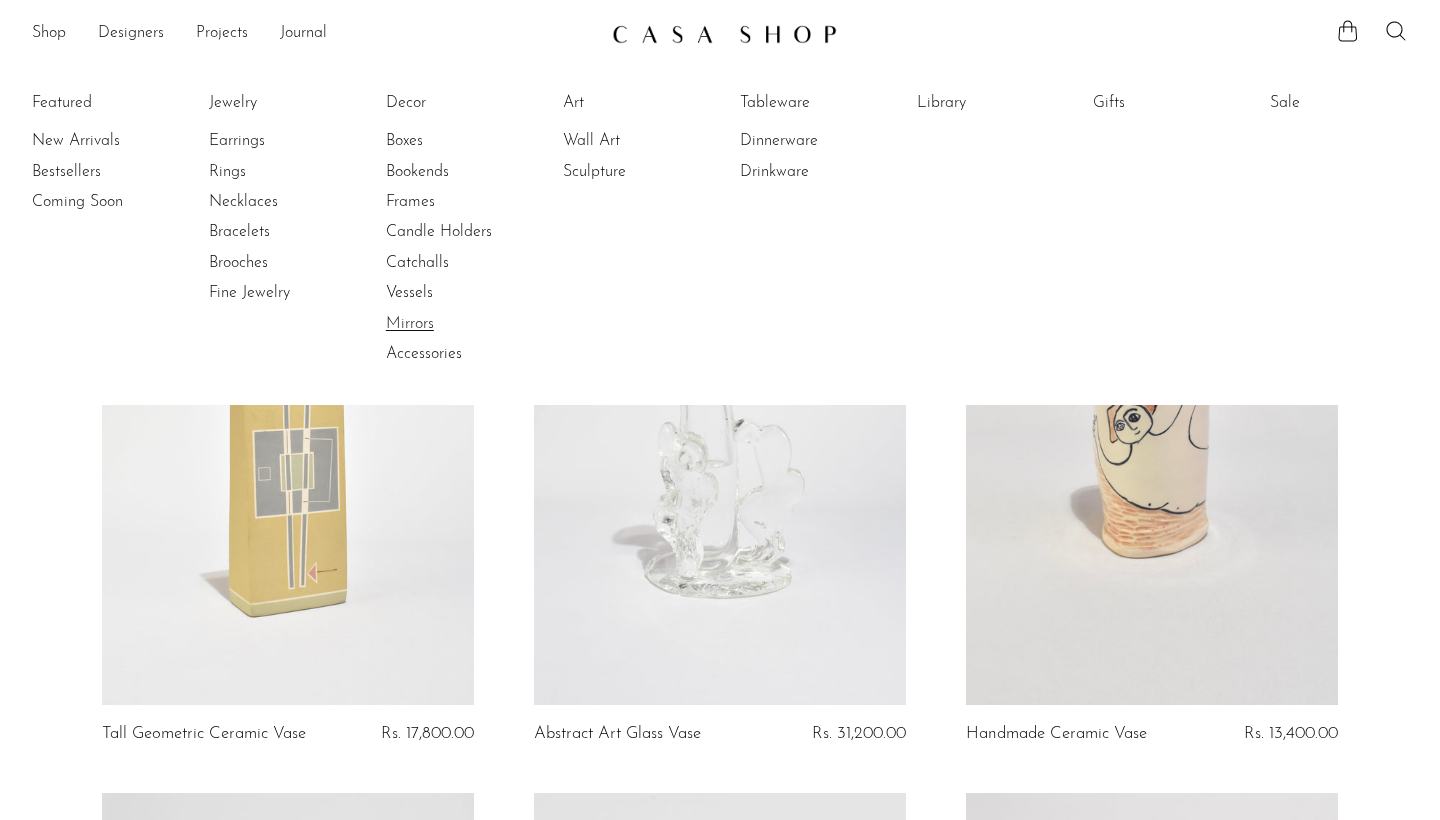 click on "Mirrors" at bounding box center [461, 324] 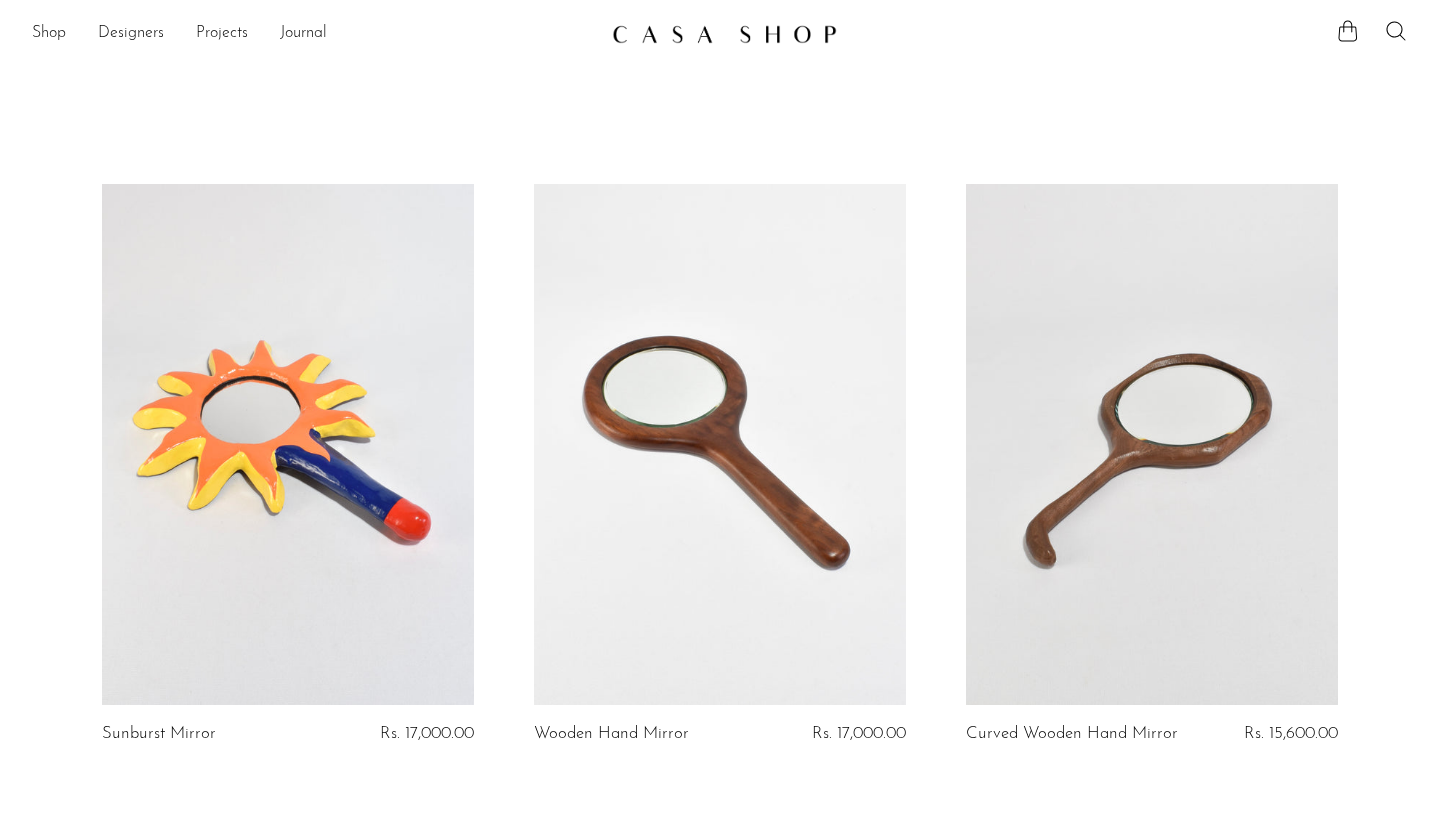 scroll, scrollTop: 0, scrollLeft: 0, axis: both 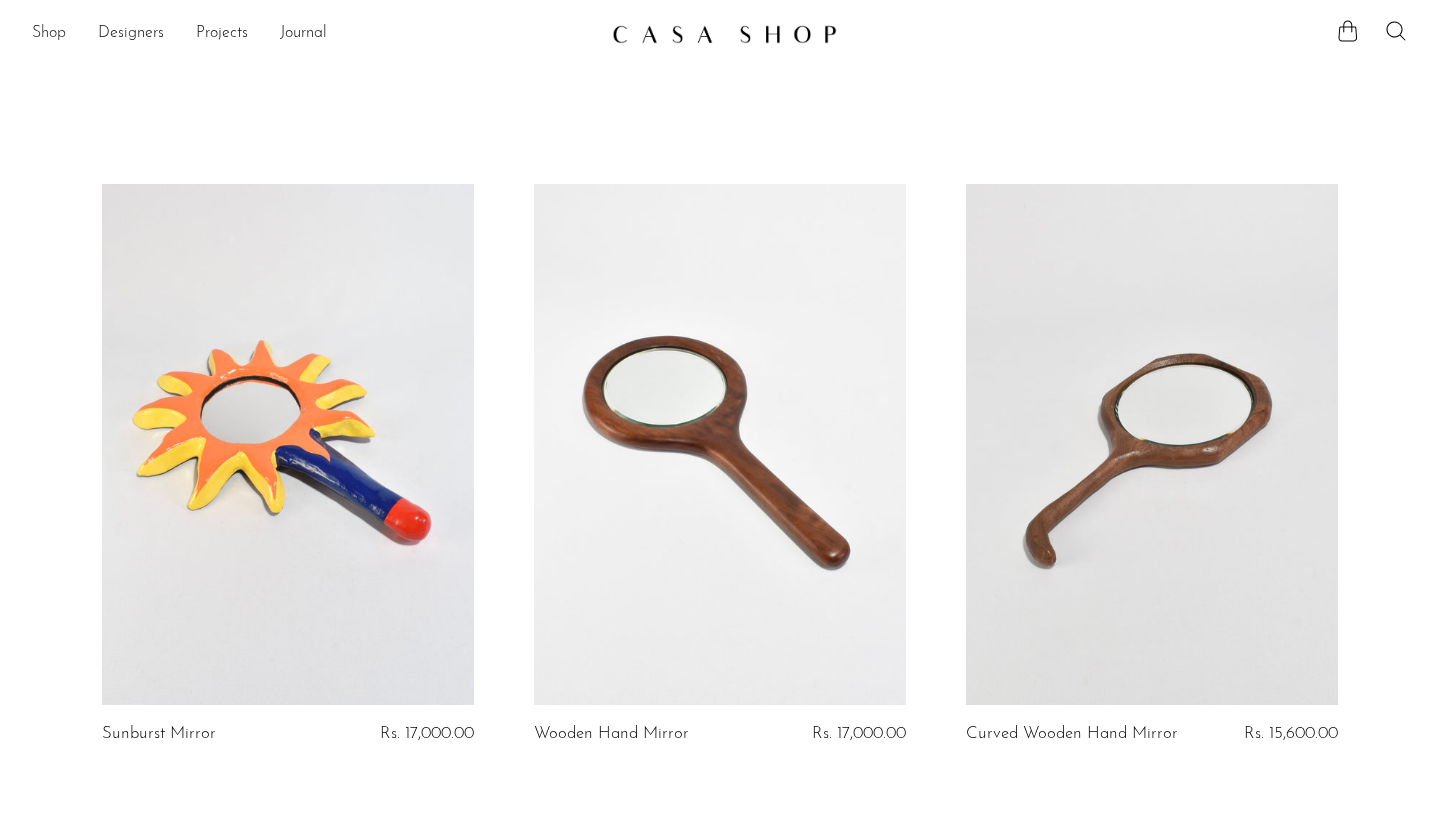 click on "Shop" at bounding box center (49, 34) 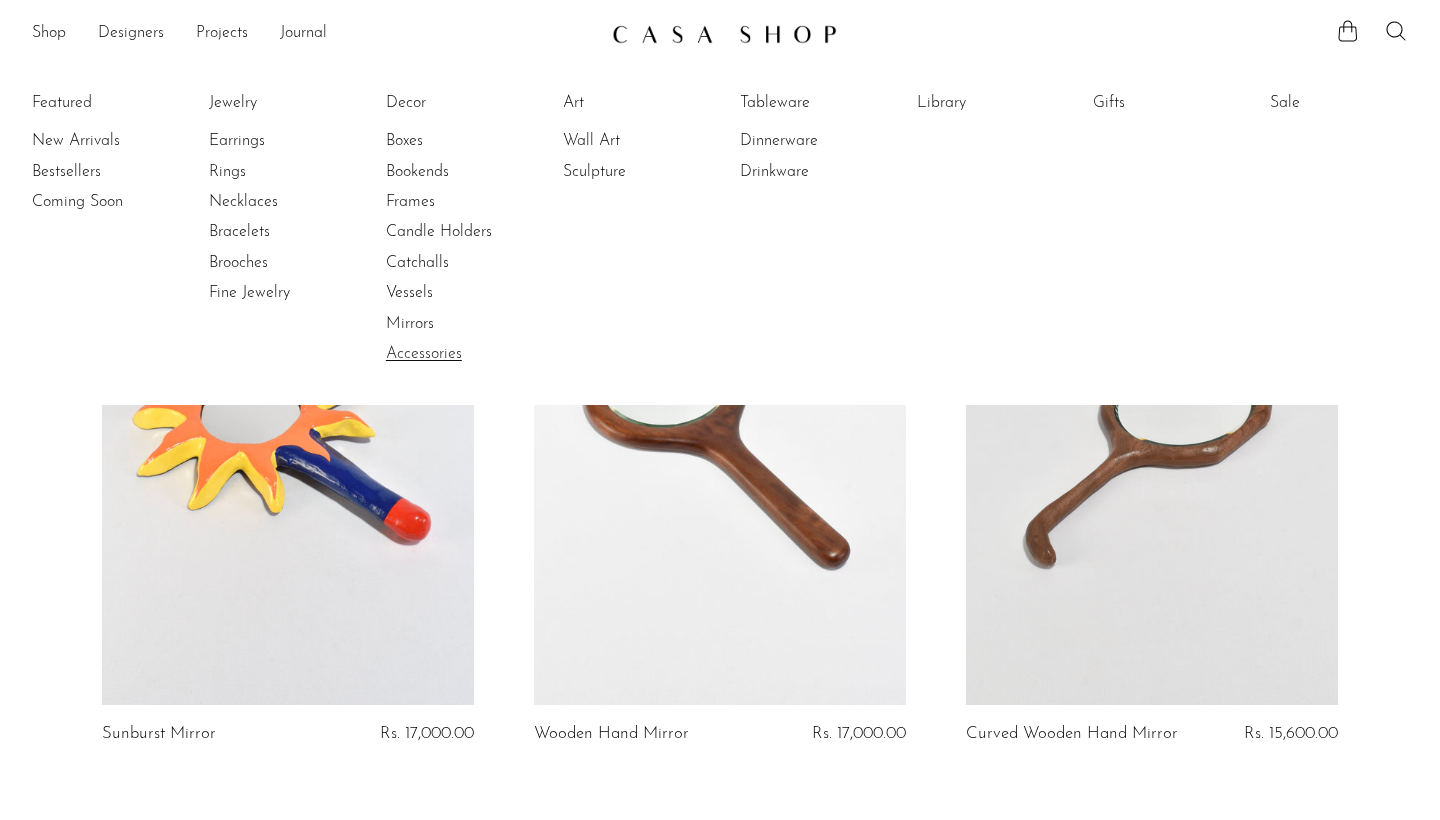 click on "Accessories" at bounding box center [461, 354] 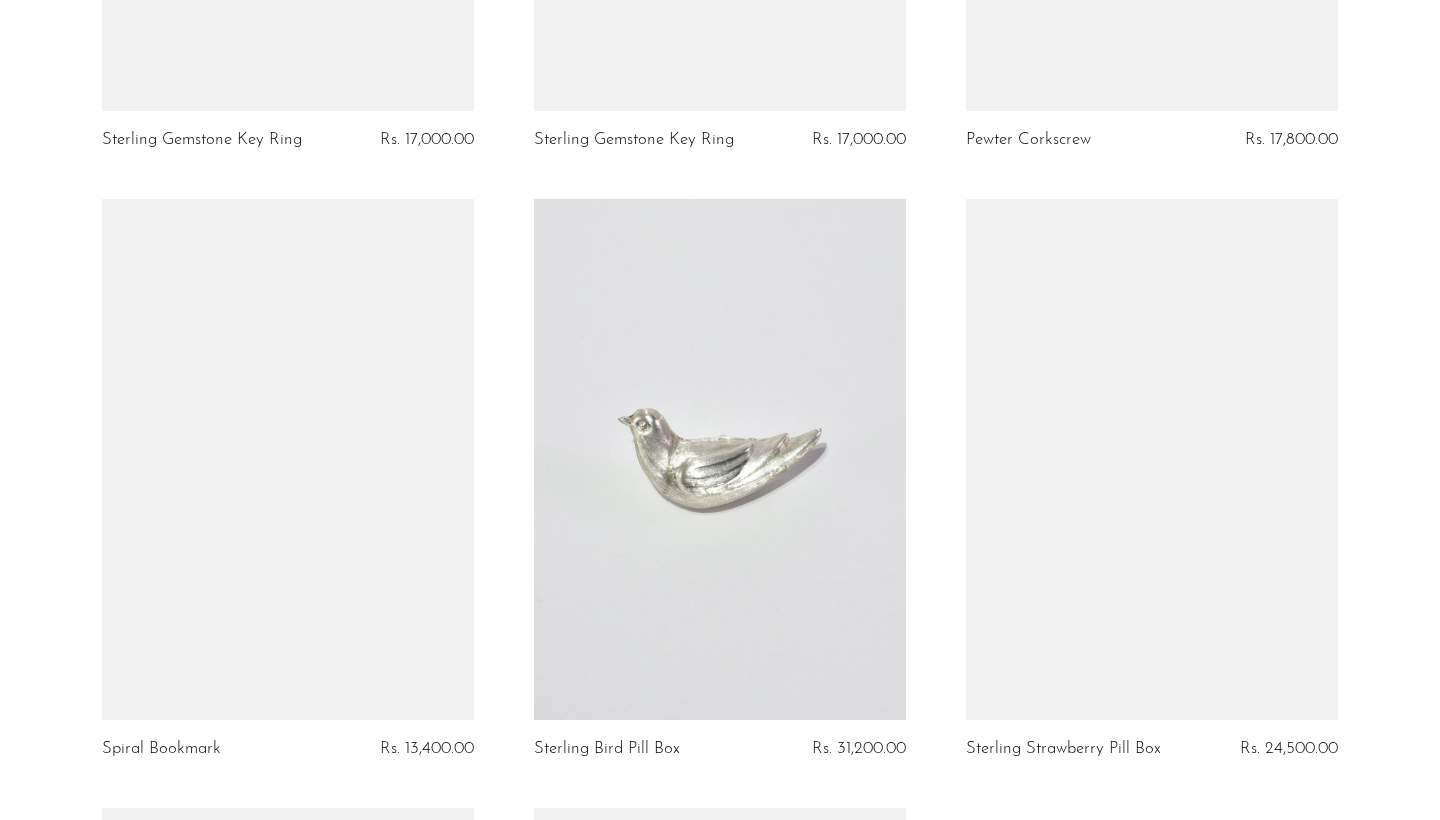 scroll, scrollTop: 4321, scrollLeft: 0, axis: vertical 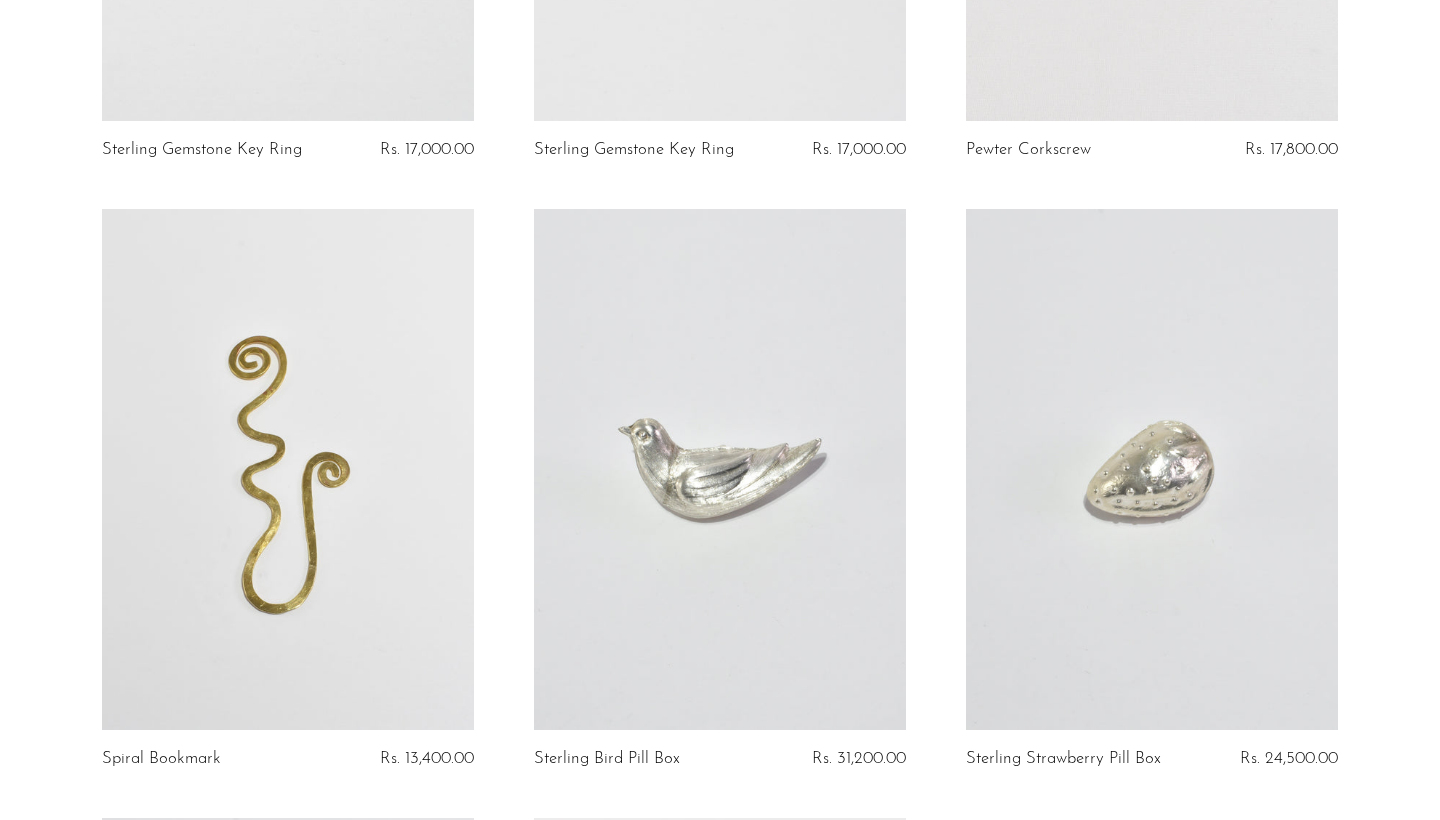 click at bounding box center (1152, 469) 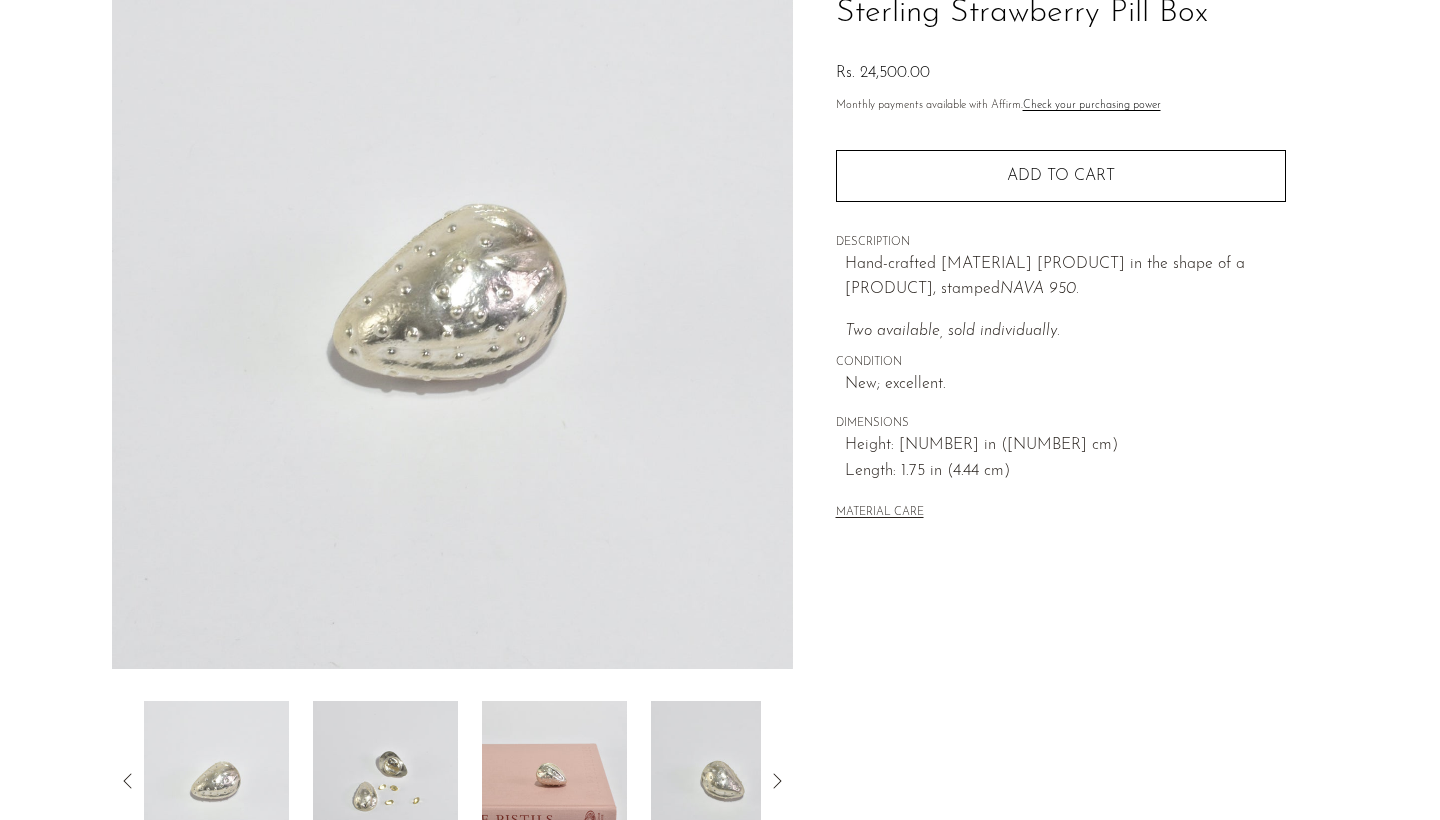 scroll, scrollTop: 174, scrollLeft: 0, axis: vertical 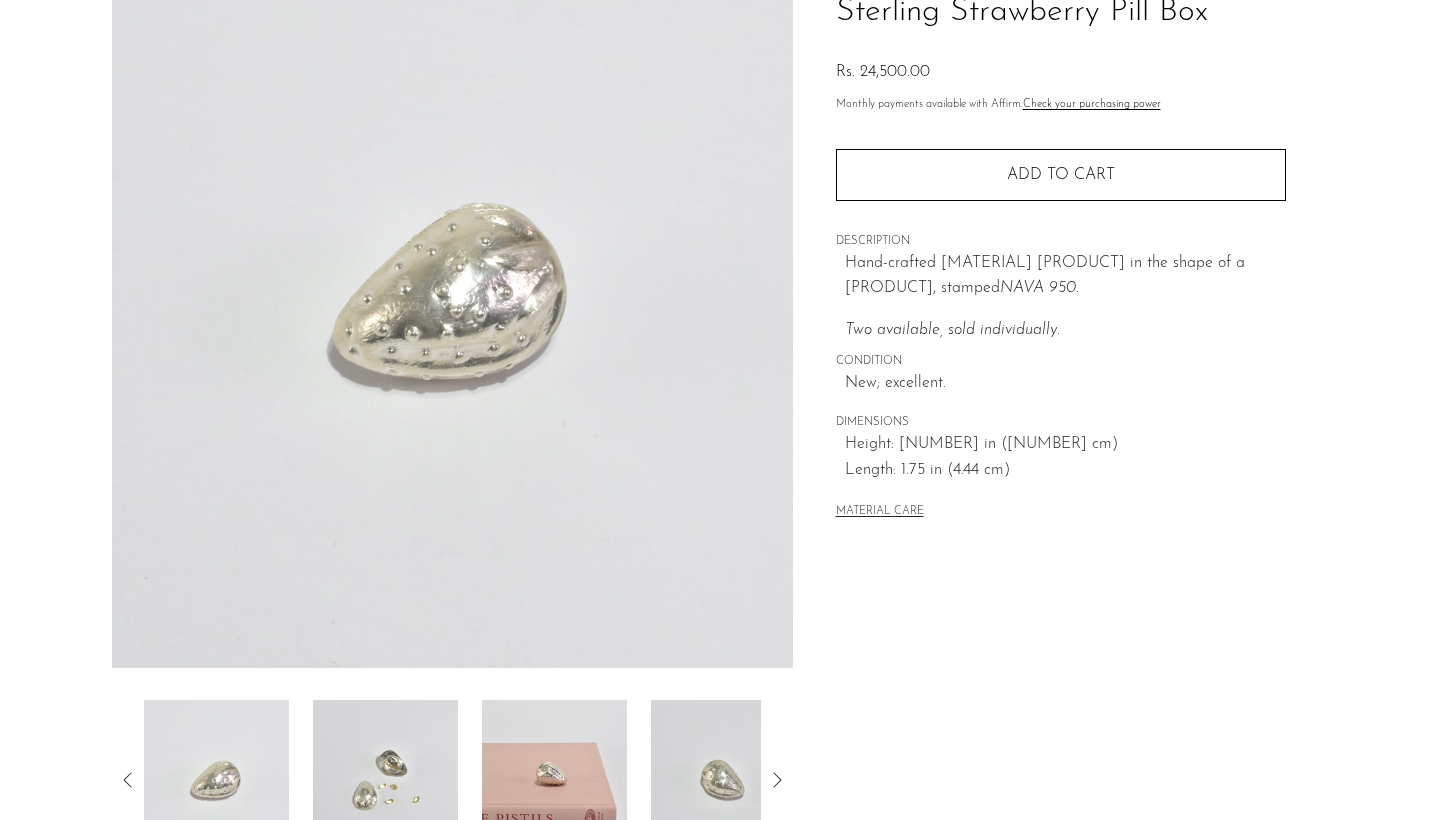 click at bounding box center [385, 780] 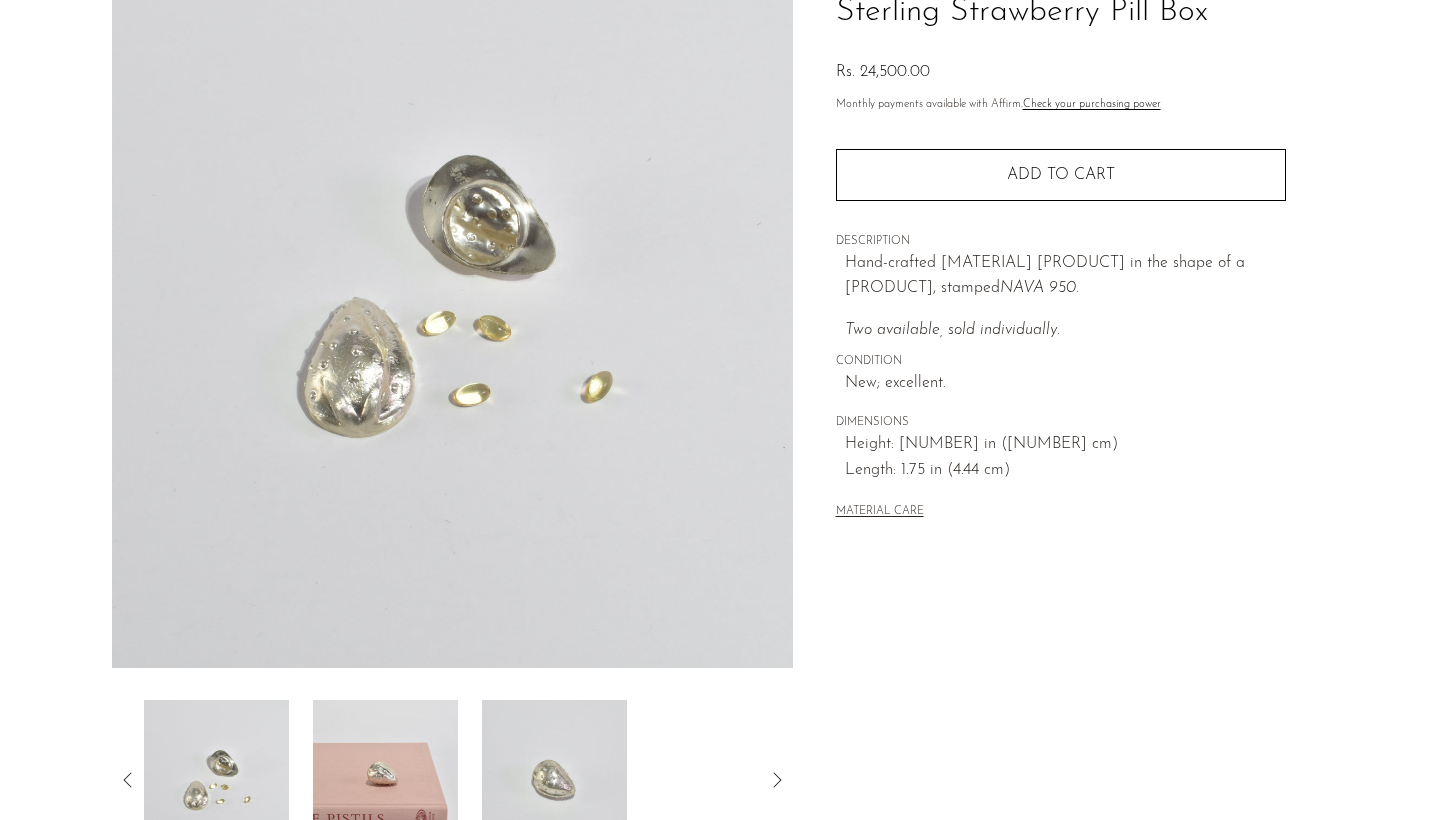 click at bounding box center (554, 780) 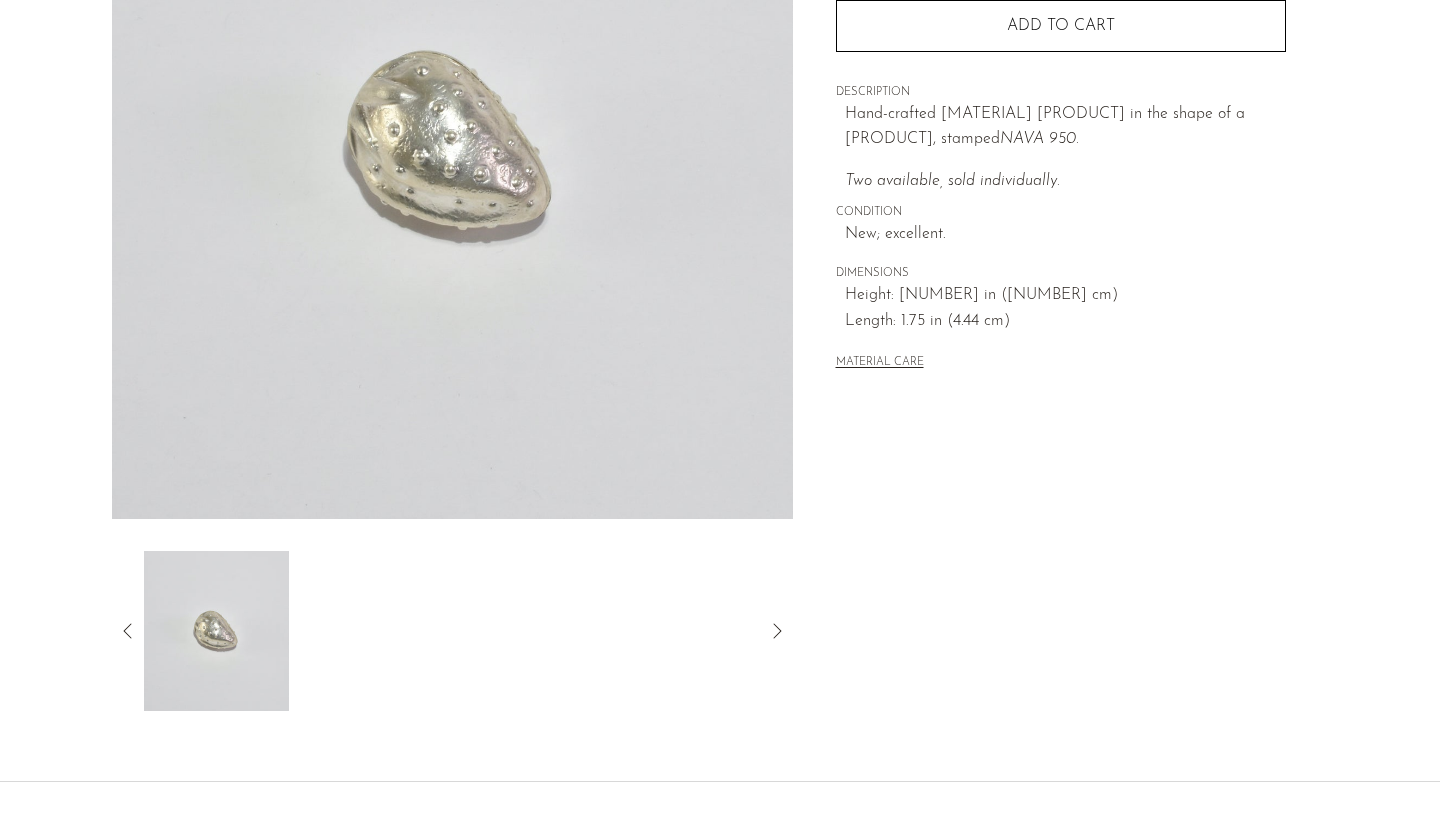 scroll, scrollTop: 324, scrollLeft: 0, axis: vertical 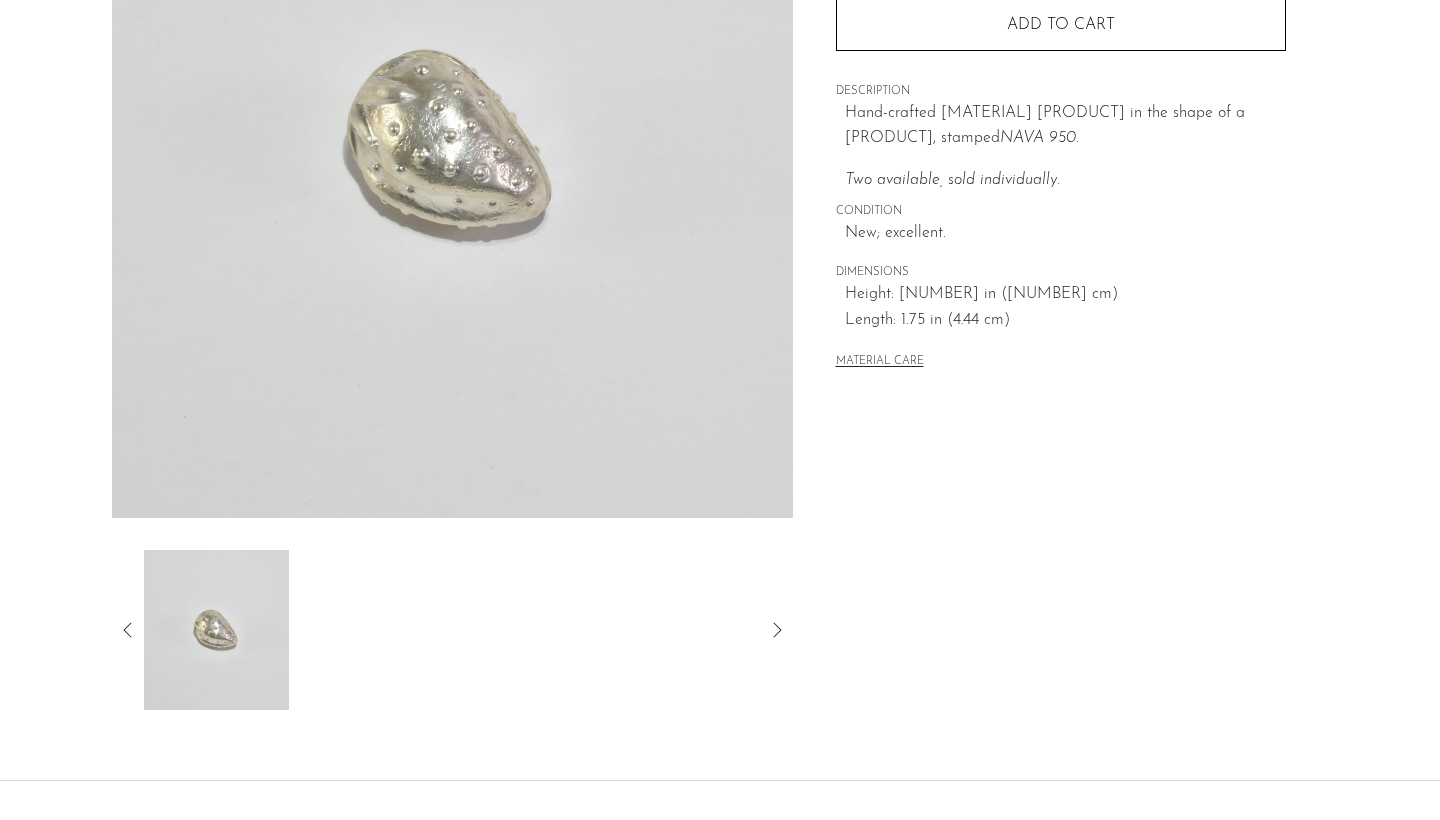 click 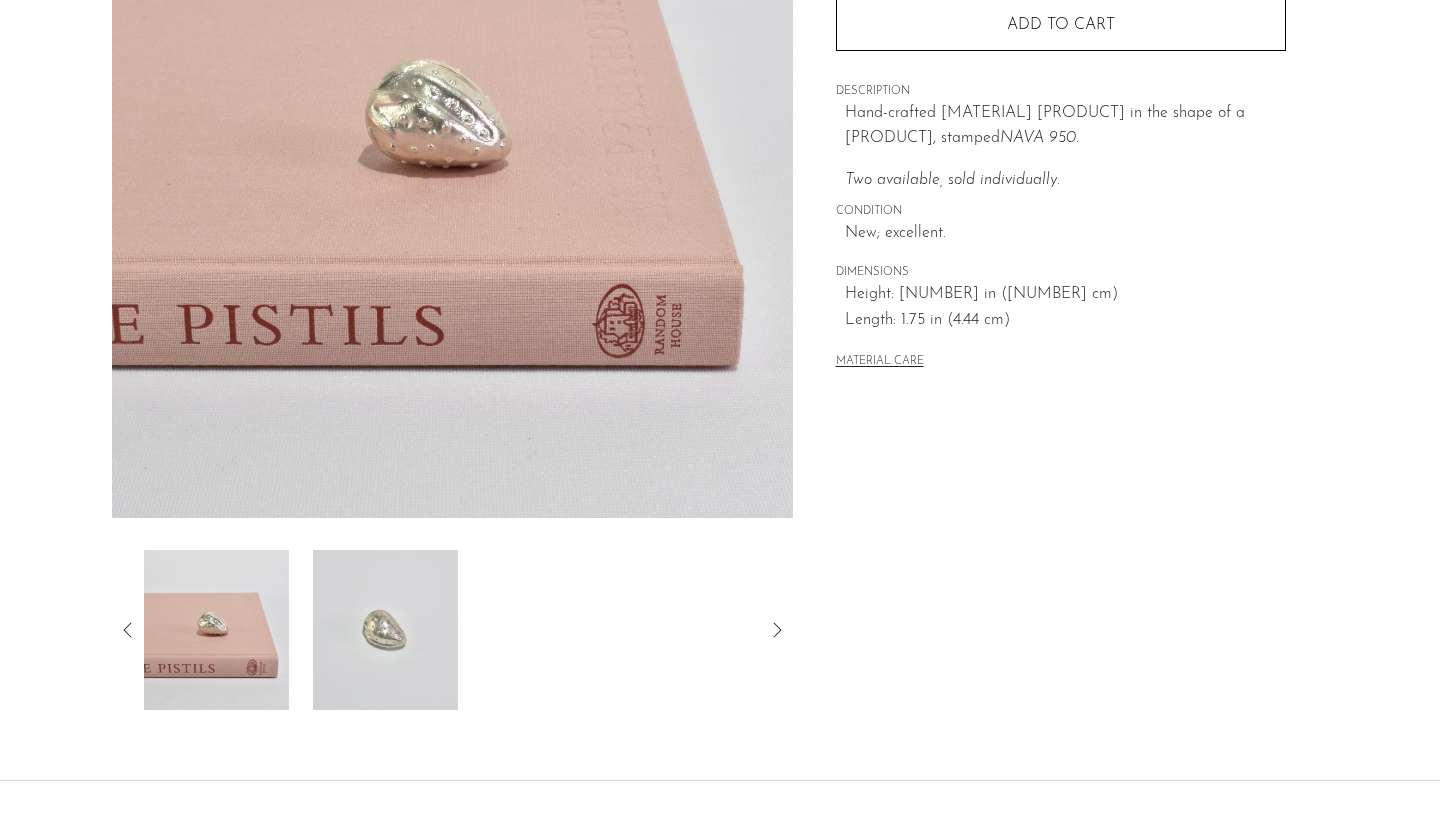 click at bounding box center (216, 630) 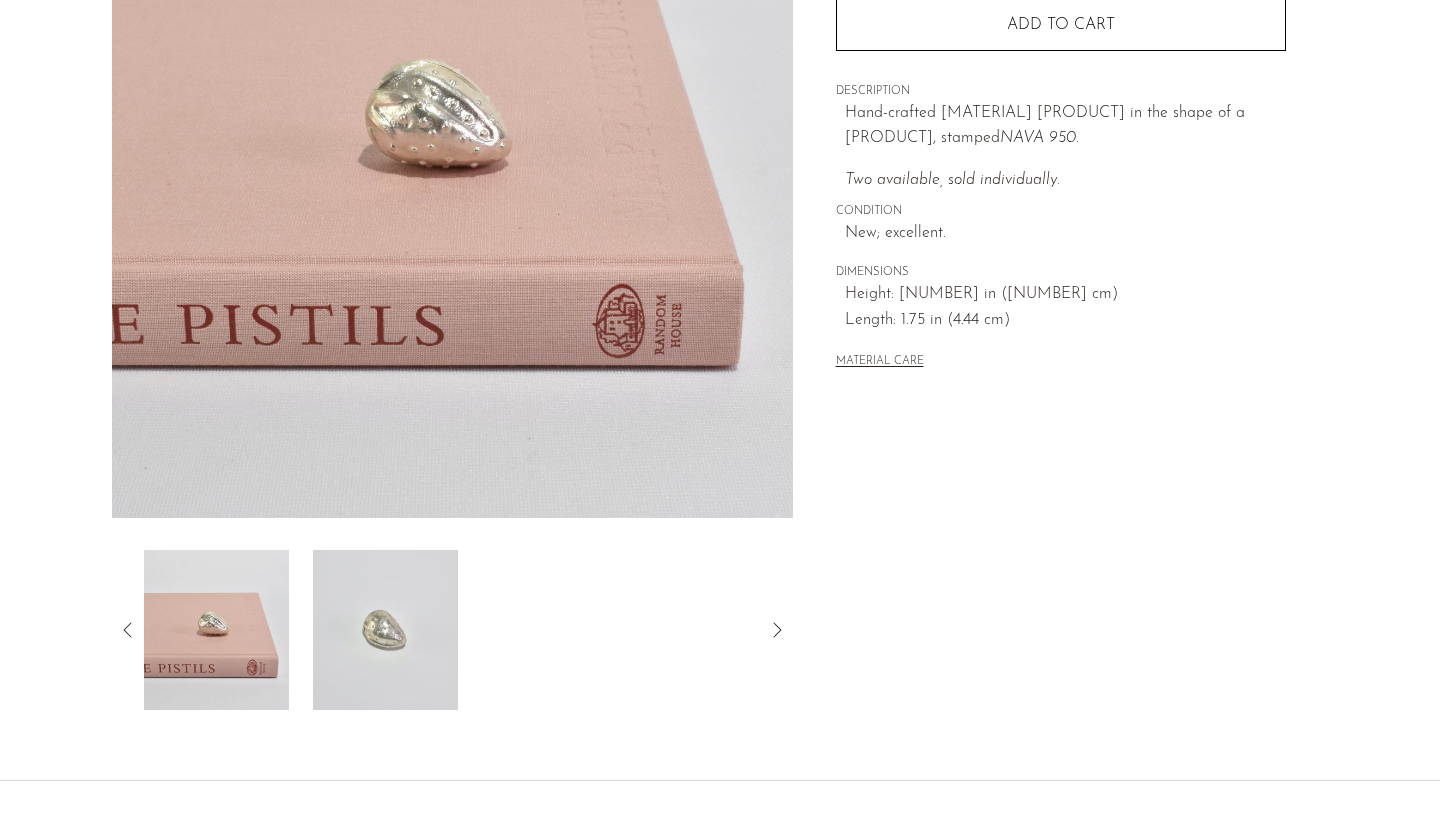 click 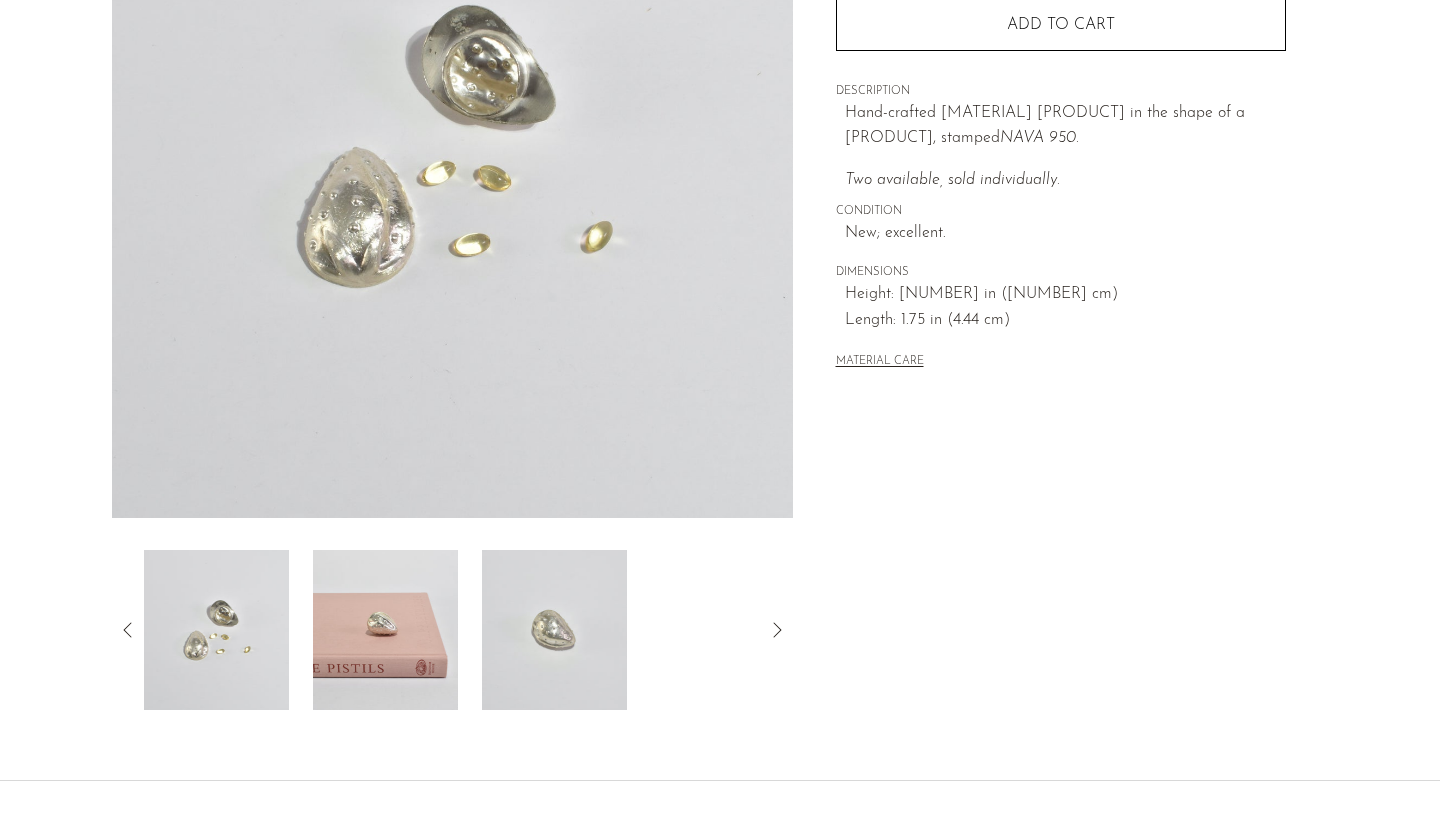 click at bounding box center (216, 630) 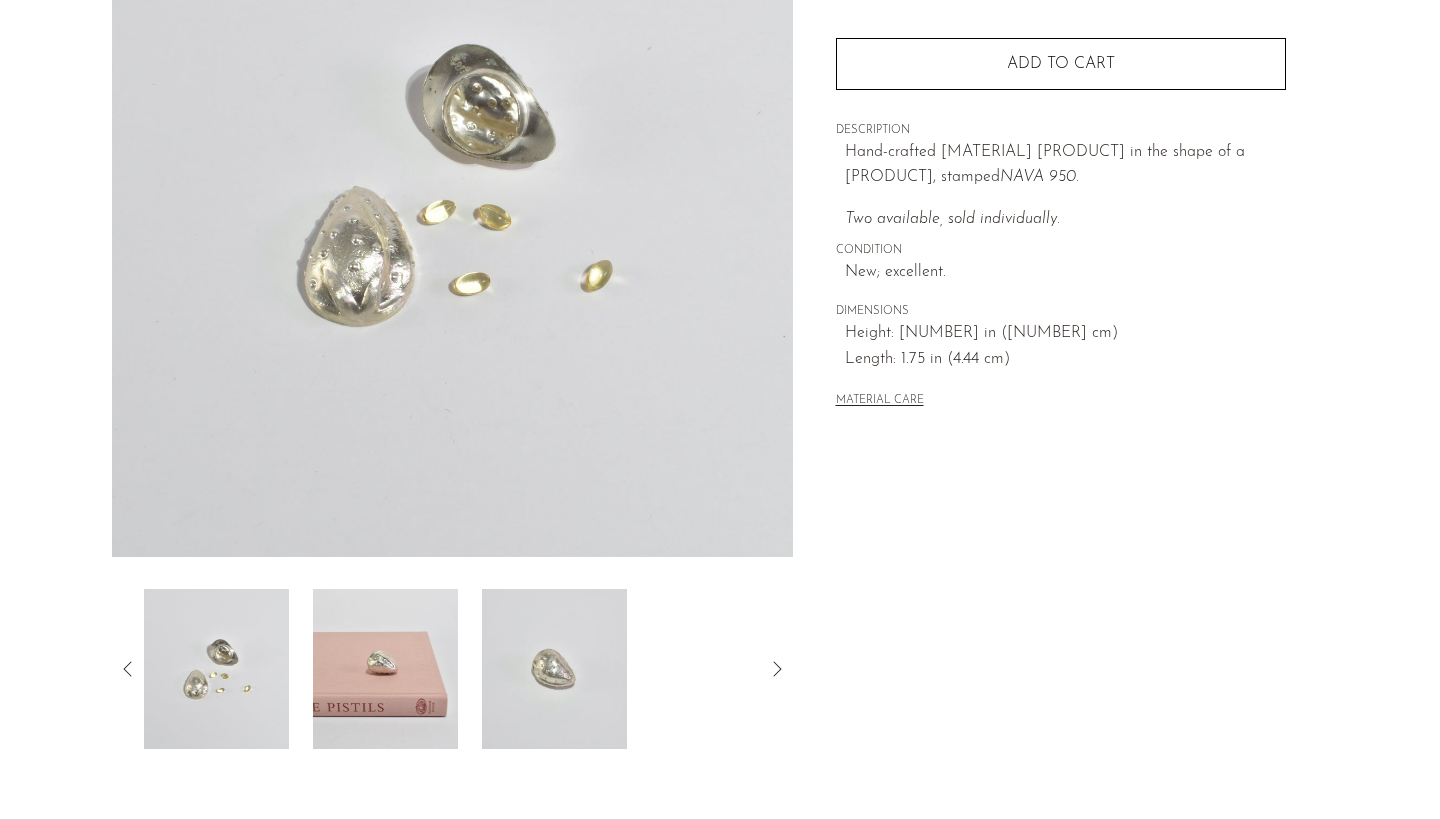 click 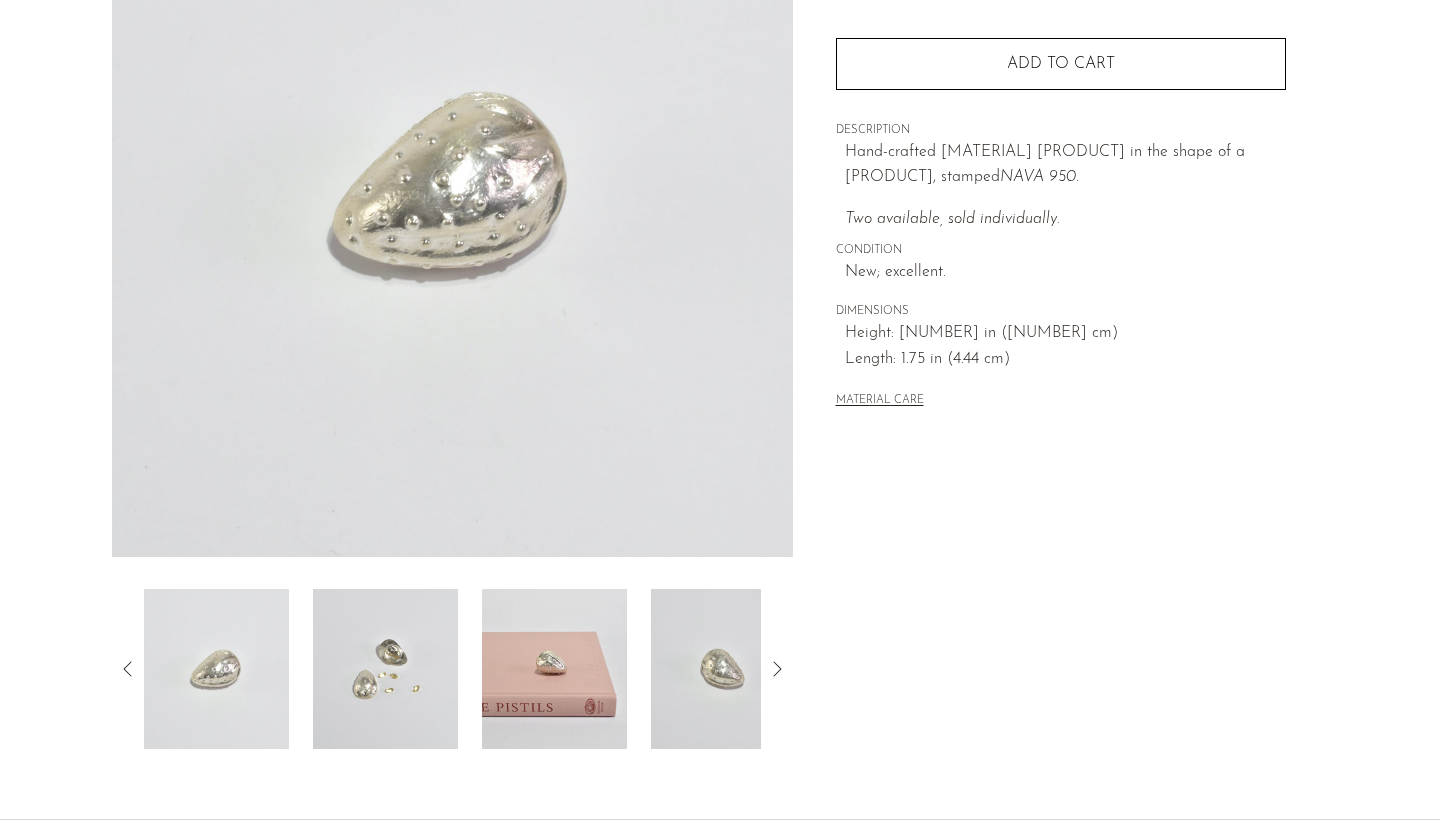 click at bounding box center [216, 669] 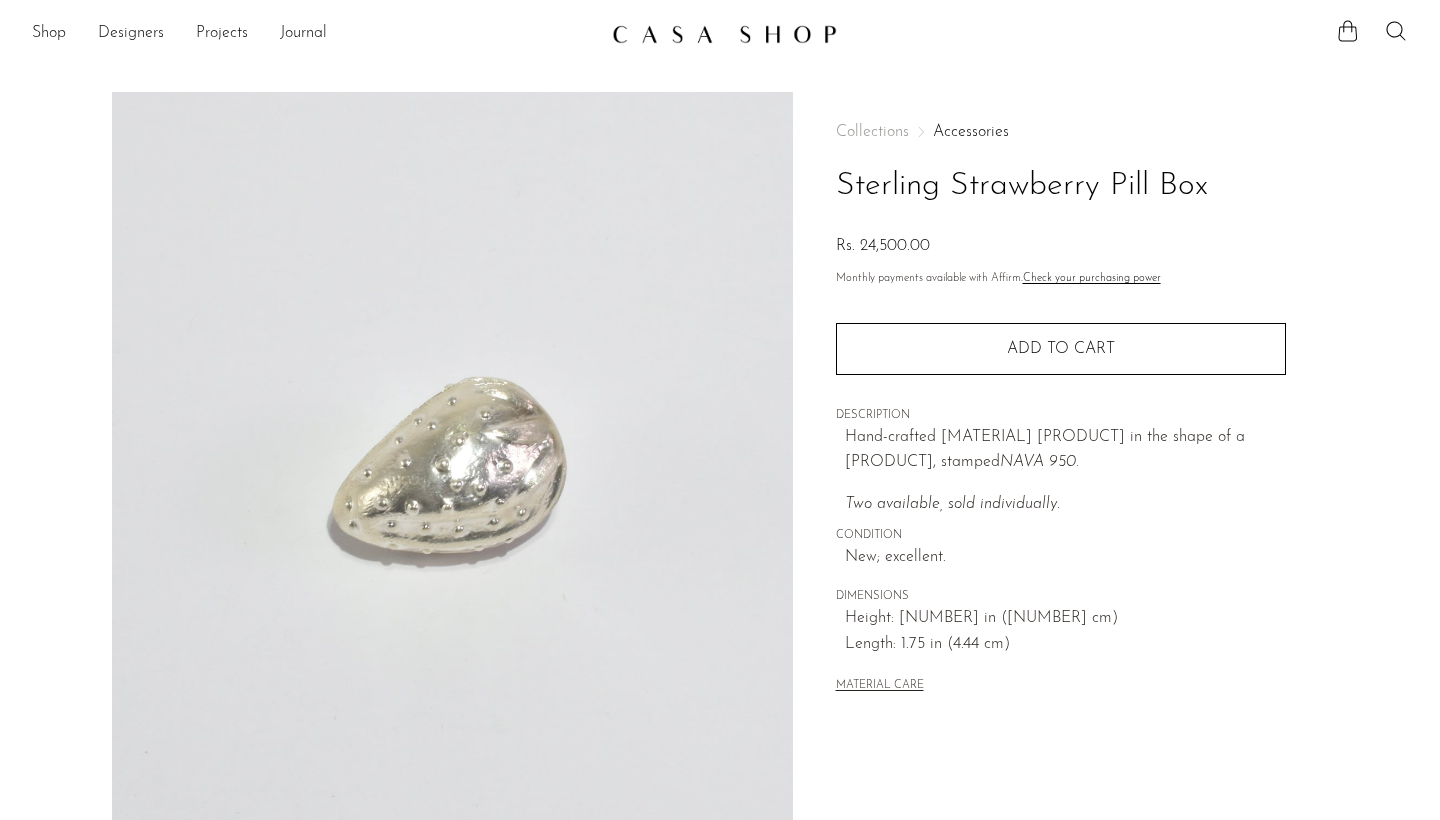 scroll, scrollTop: 0, scrollLeft: 0, axis: both 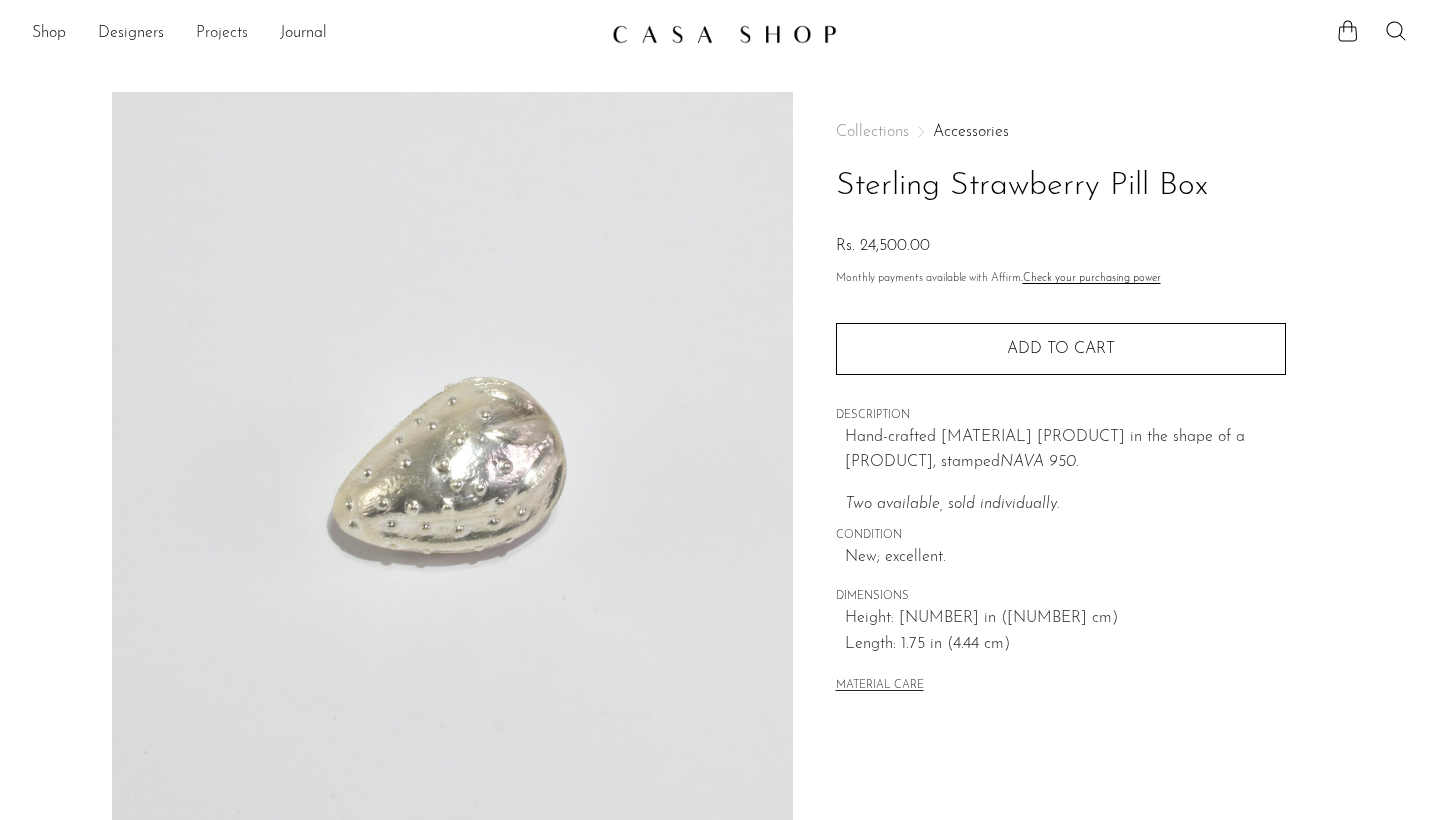 click on "Projects" at bounding box center (222, 34) 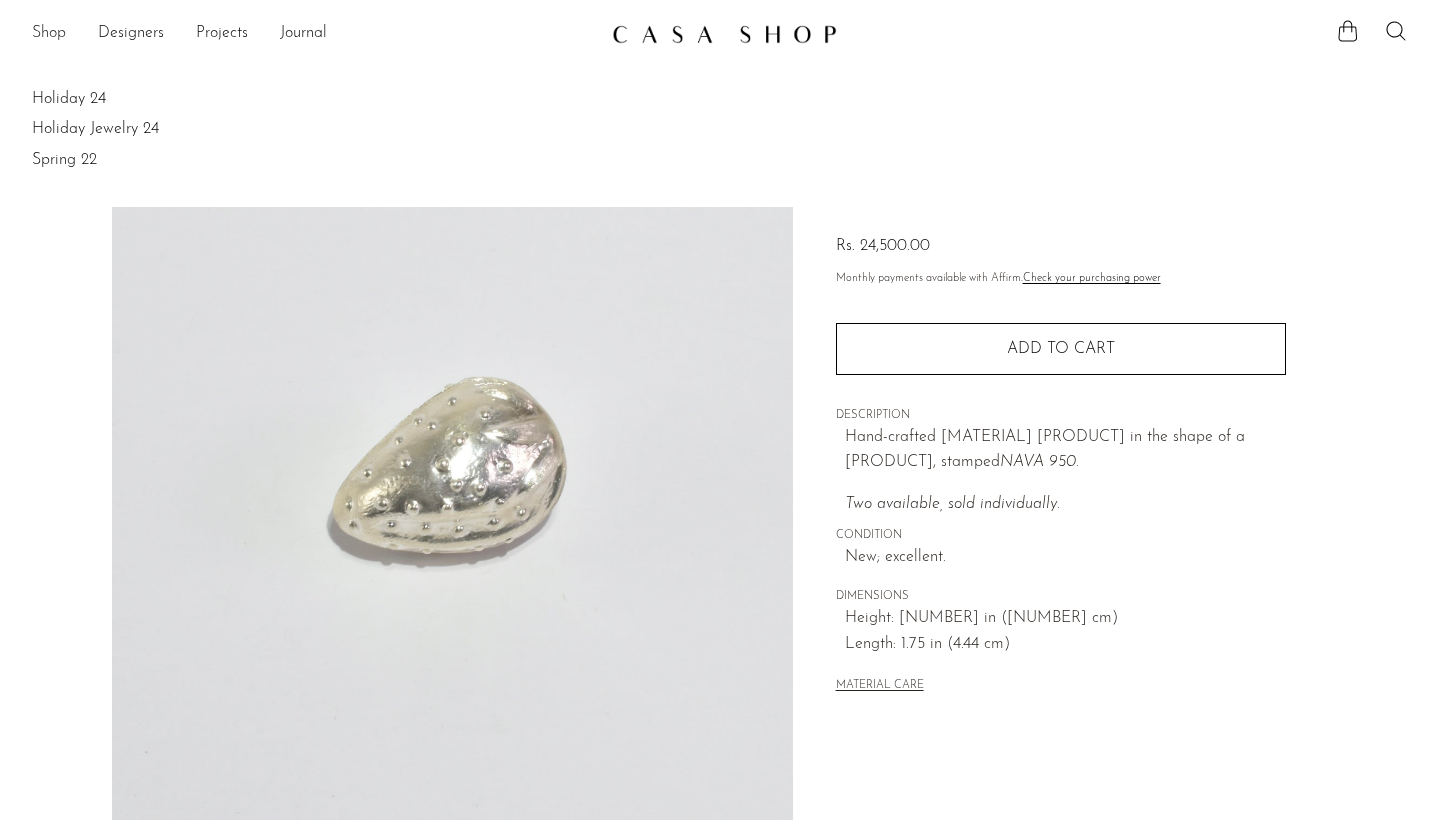 click on "Shop" at bounding box center [49, 34] 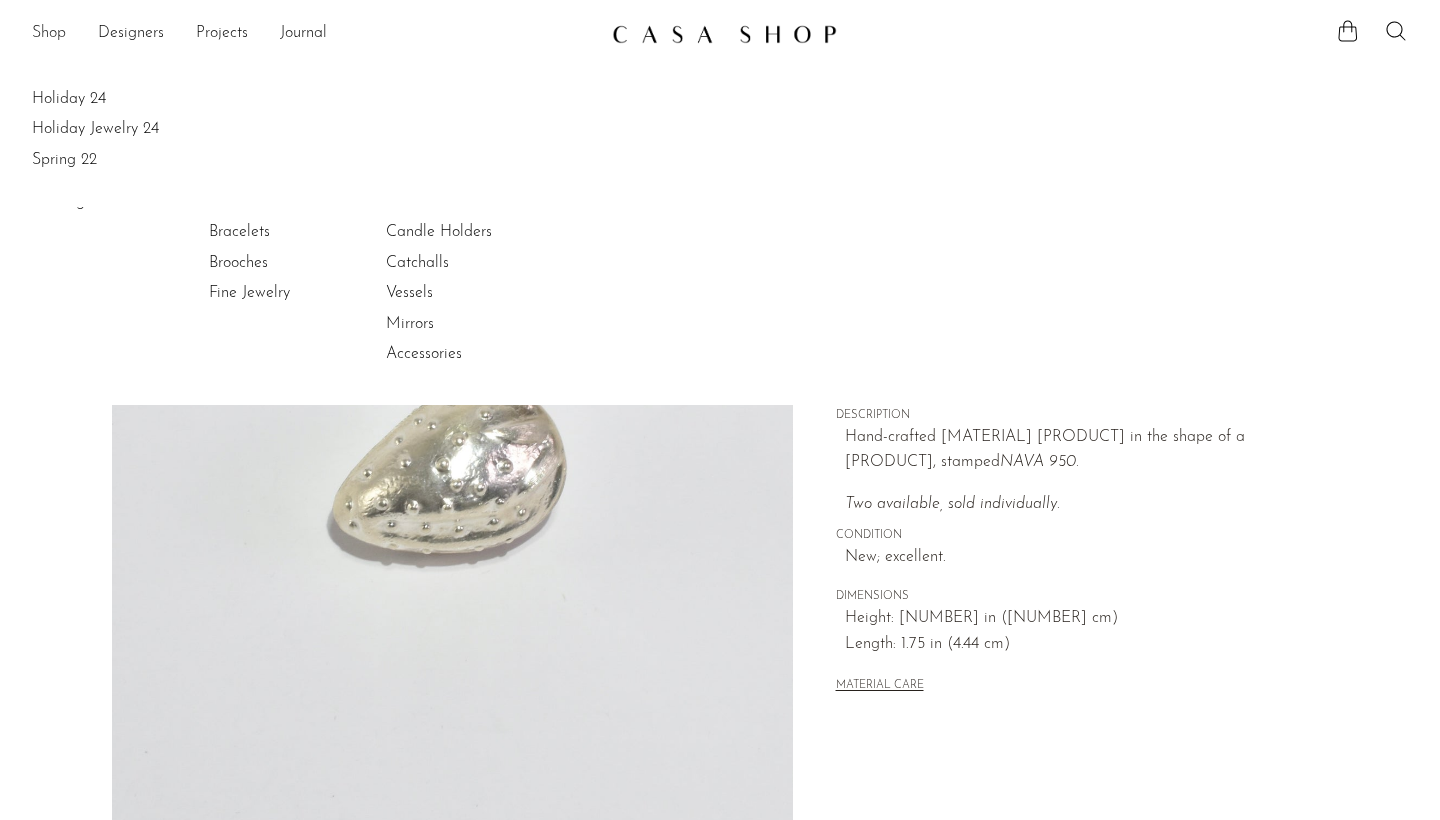 click on "Shop" at bounding box center [49, 34] 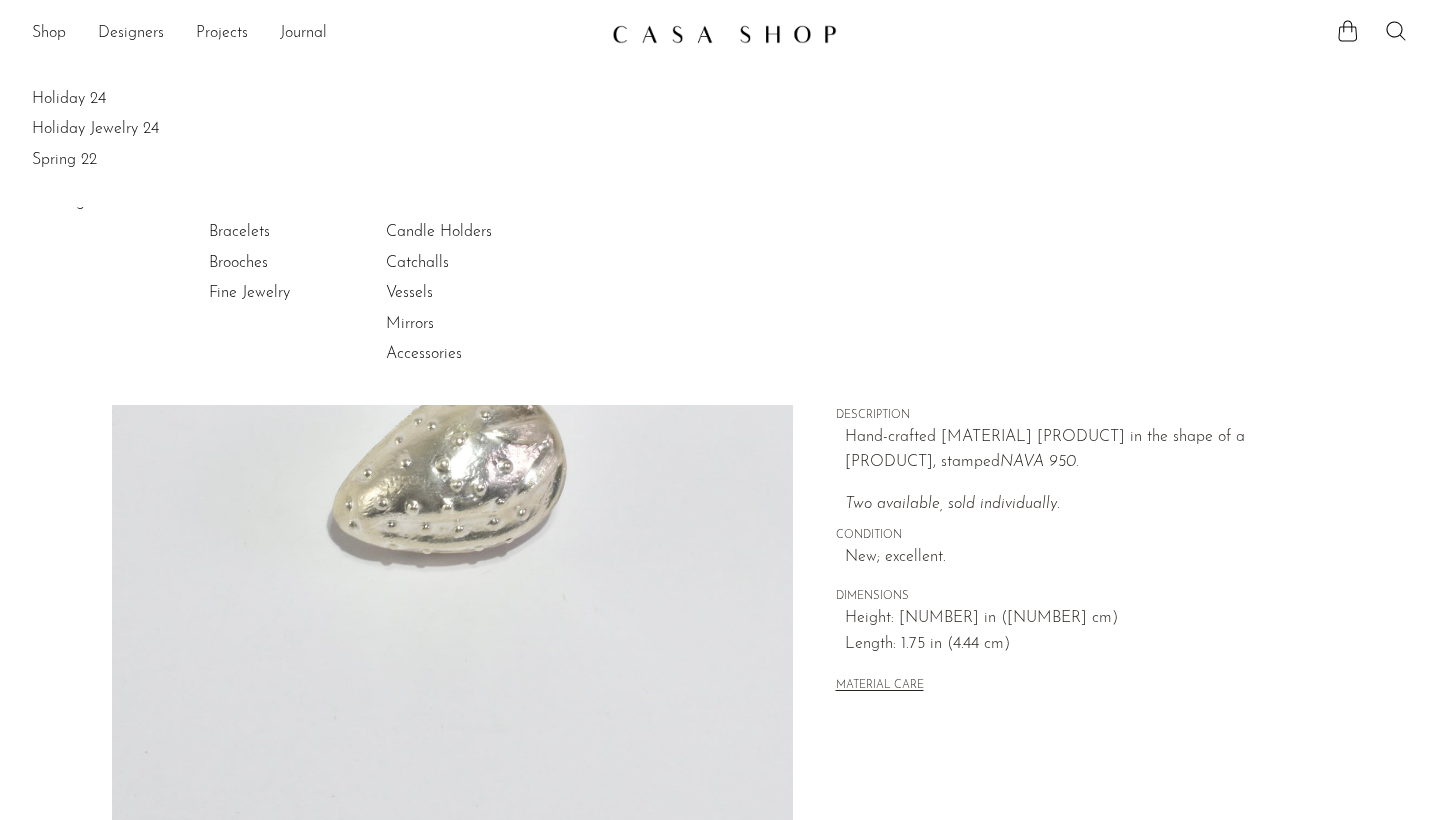 click at bounding box center [724, 34] 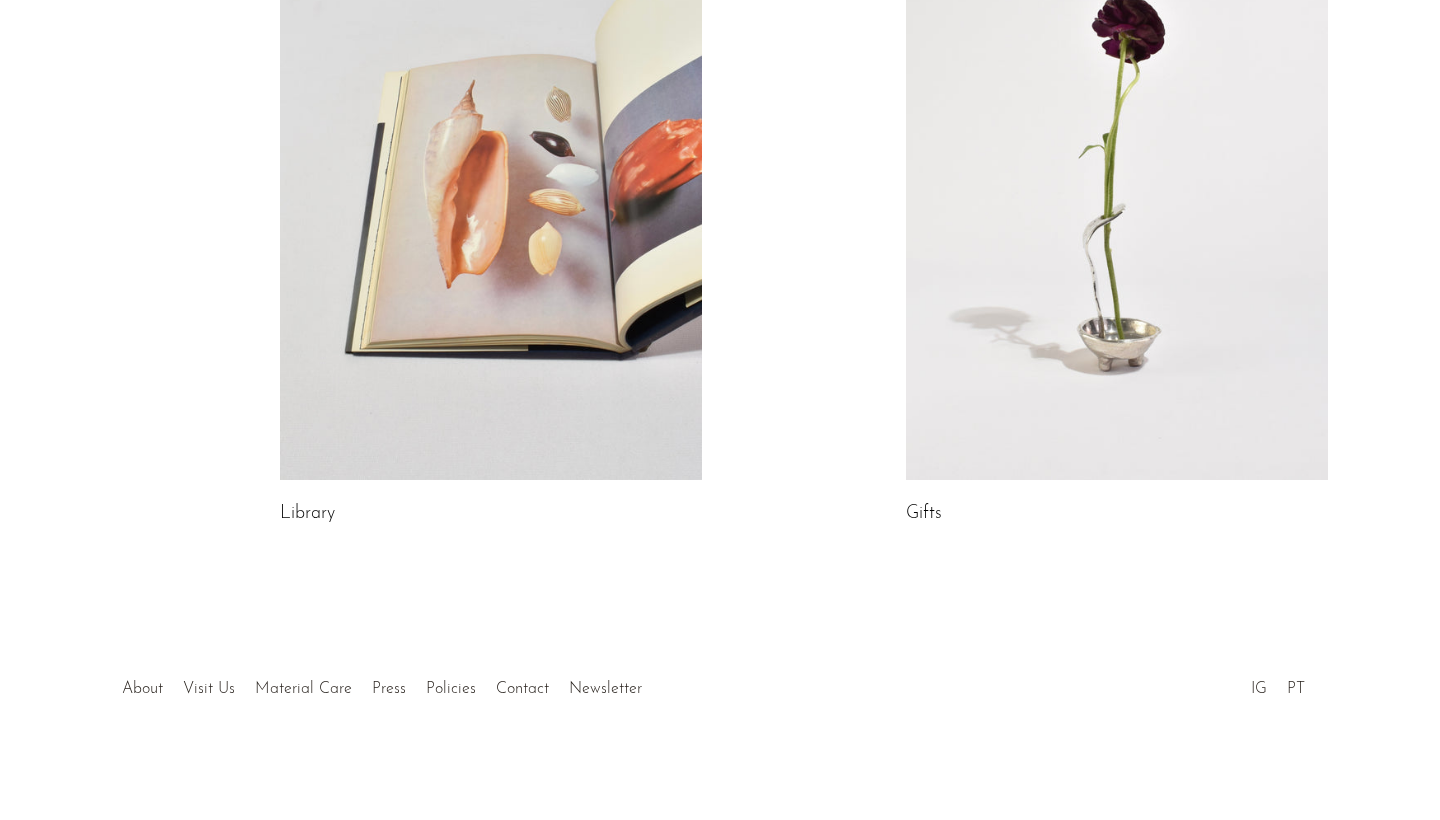 scroll, scrollTop: 946, scrollLeft: 0, axis: vertical 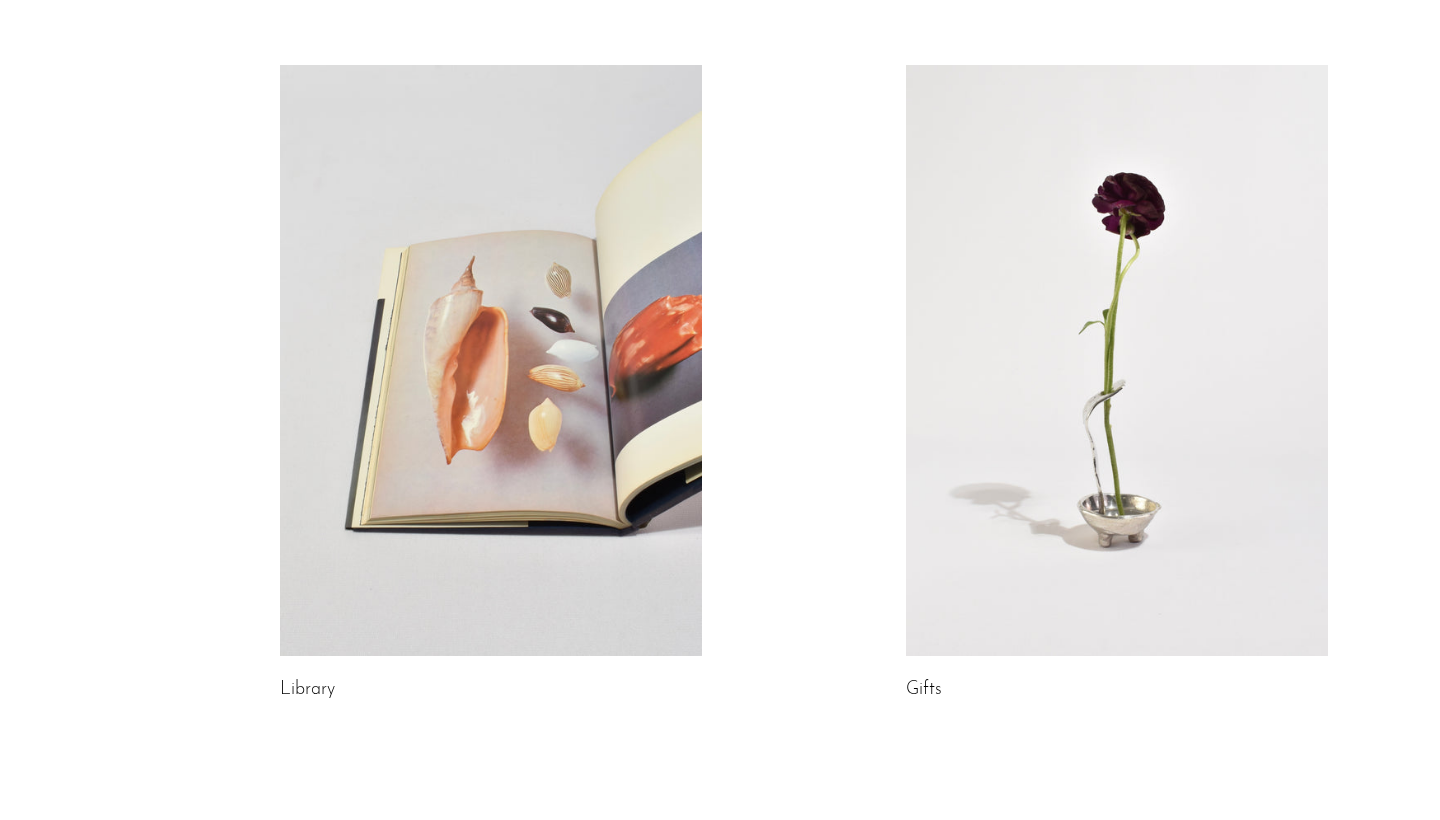 click on "Jewelry
New Arrivals
Library
Gifts" at bounding box center [720, -47] 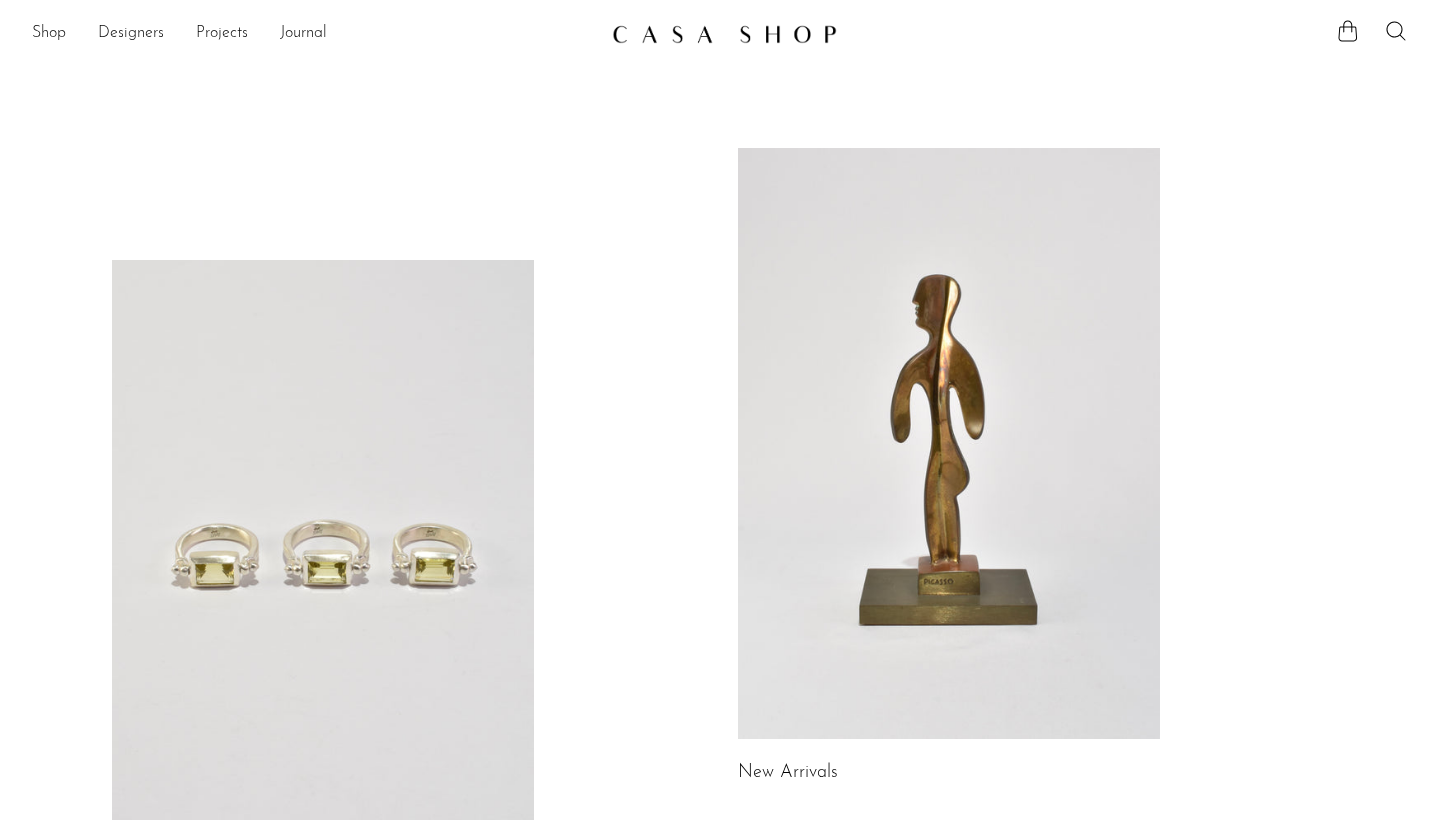 scroll, scrollTop: -3, scrollLeft: 0, axis: vertical 